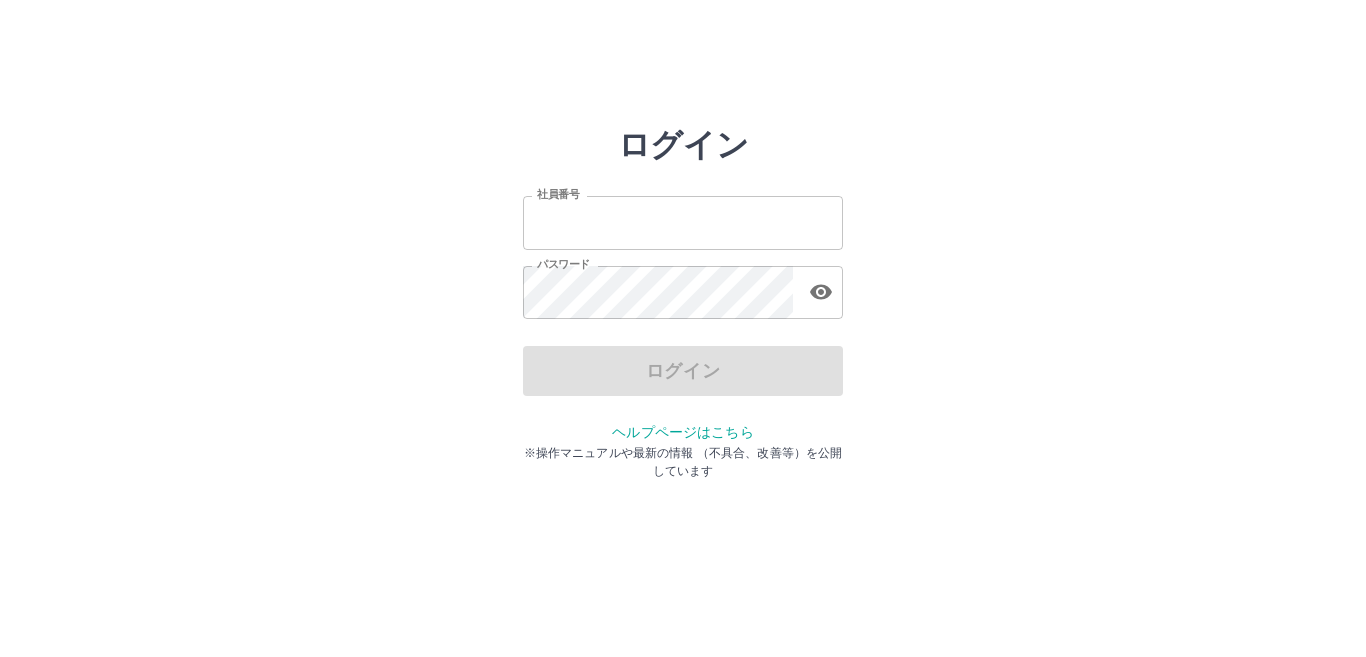 scroll, scrollTop: 0, scrollLeft: 0, axis: both 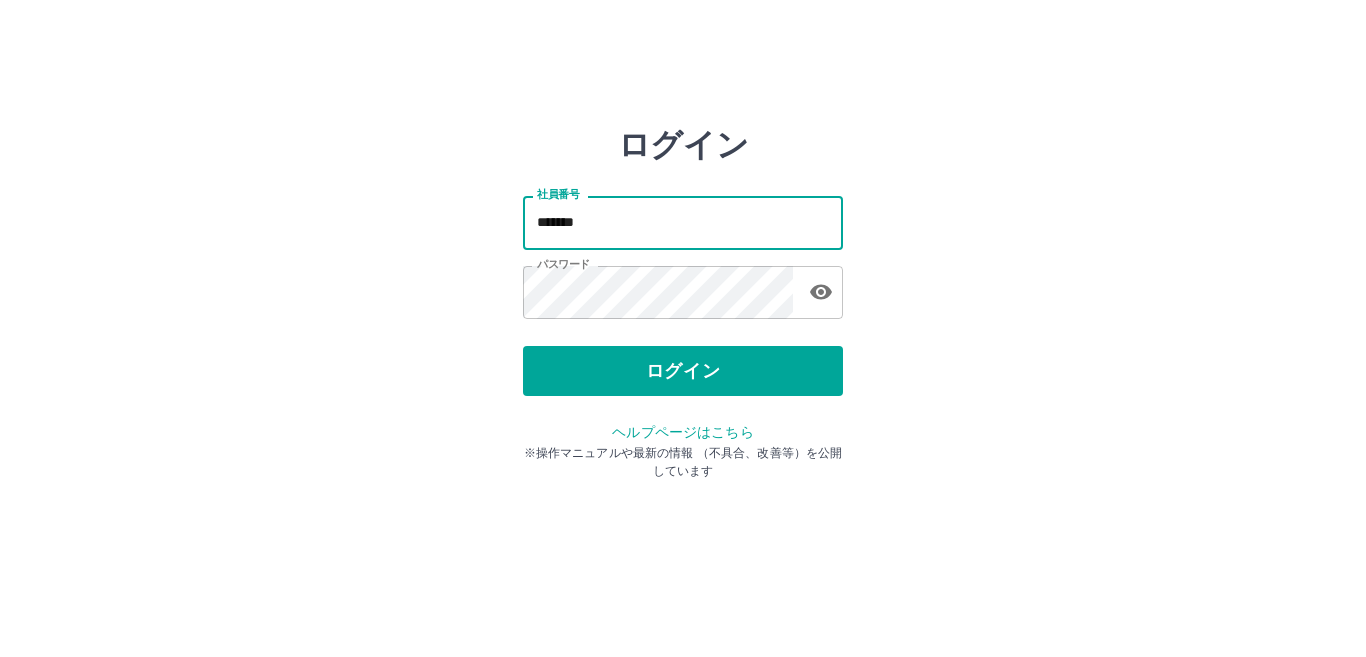 drag, startPoint x: 0, startPoint y: 0, endPoint x: 625, endPoint y: 219, distance: 662.25824 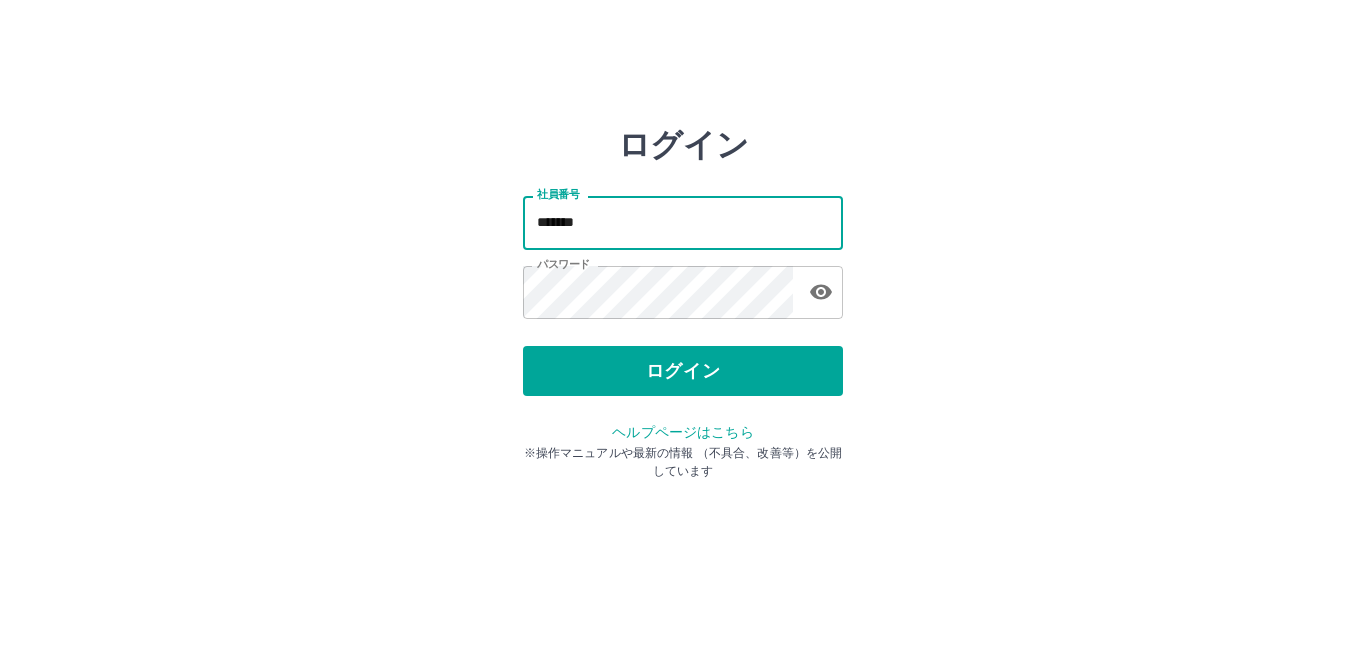 type on "*******" 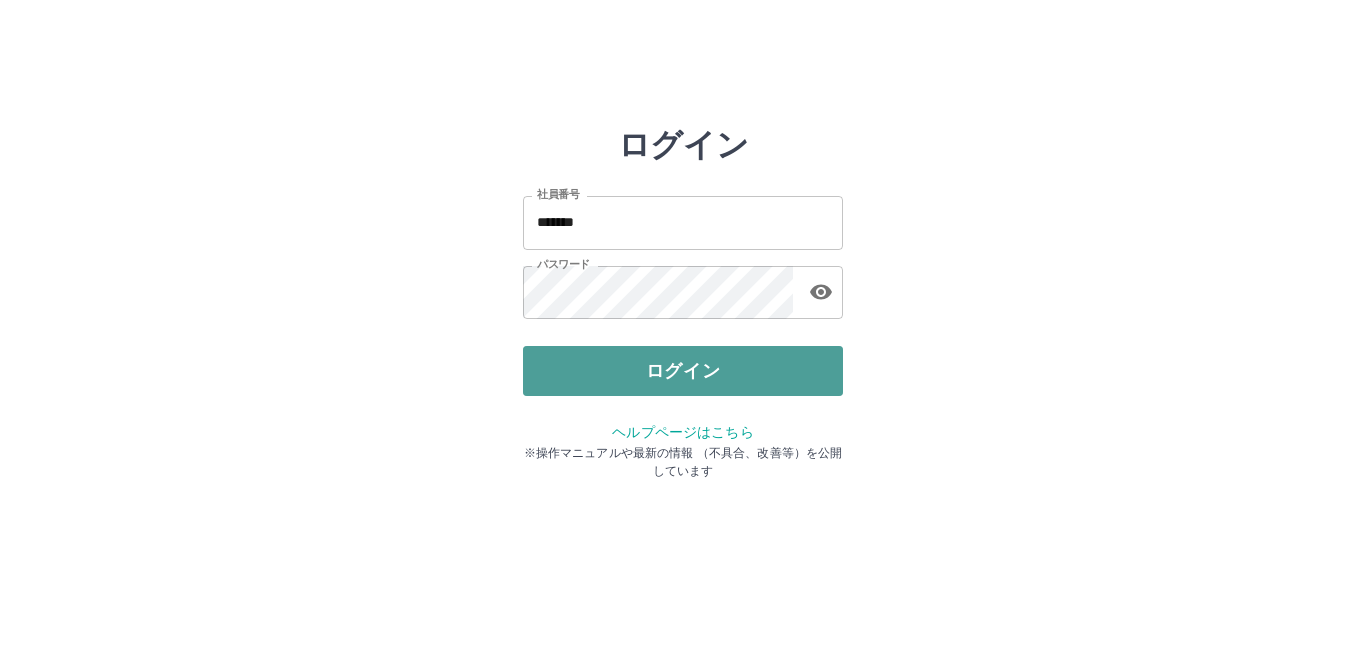 click on "ログイン" at bounding box center [683, 371] 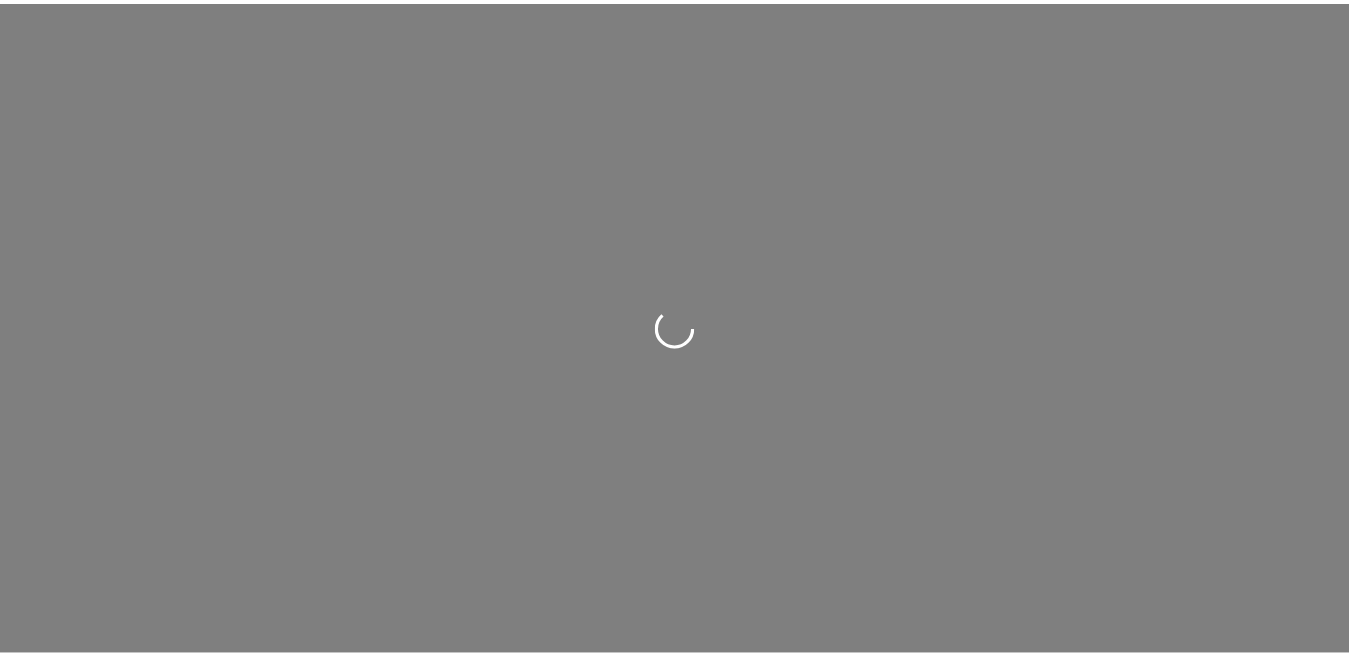 scroll, scrollTop: 0, scrollLeft: 0, axis: both 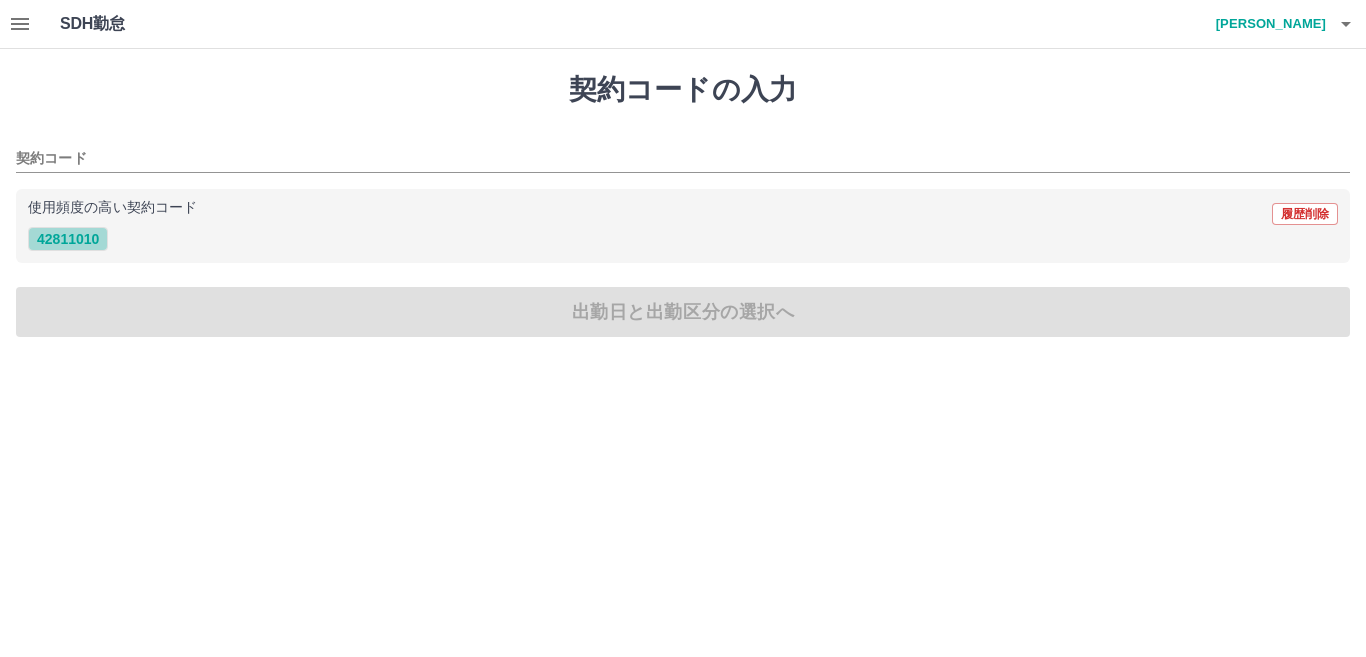 click on "42811010" at bounding box center [68, 239] 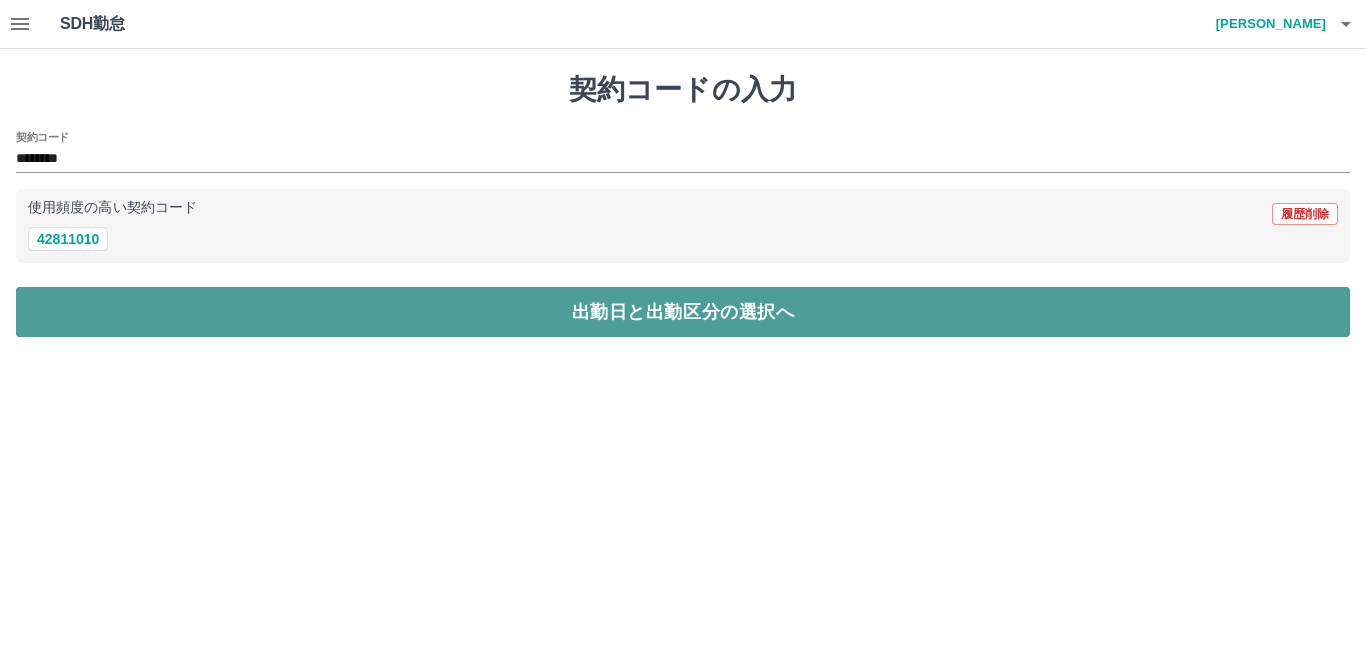 click on "出勤日と出勤区分の選択へ" at bounding box center (683, 312) 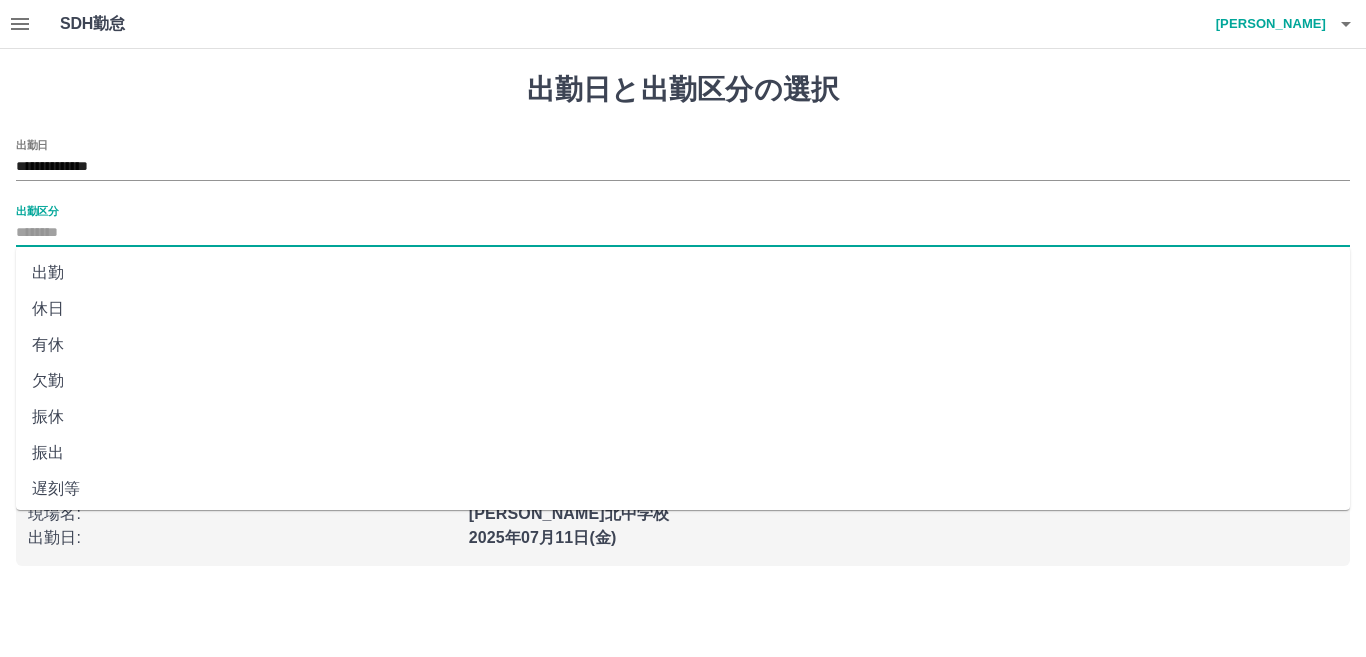 click on "出勤区分" at bounding box center (683, 233) 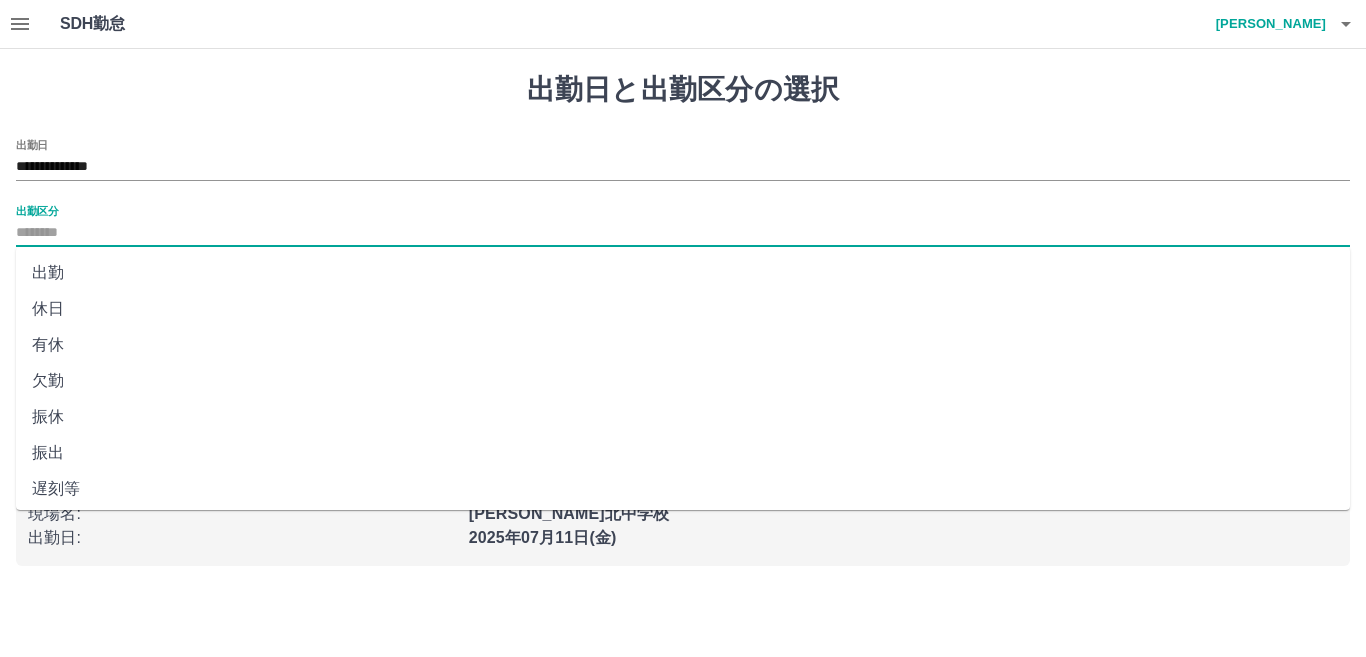 click on "出勤" at bounding box center (683, 273) 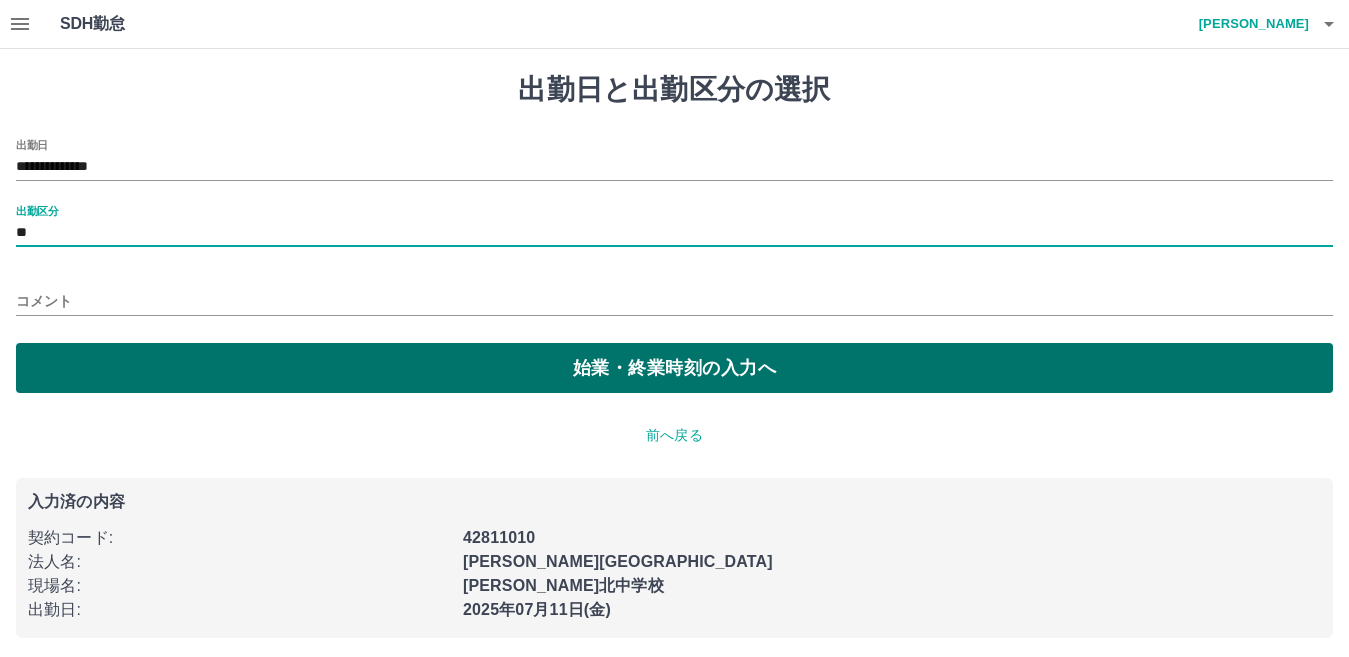click on "始業・終業時刻の入力へ" at bounding box center (674, 368) 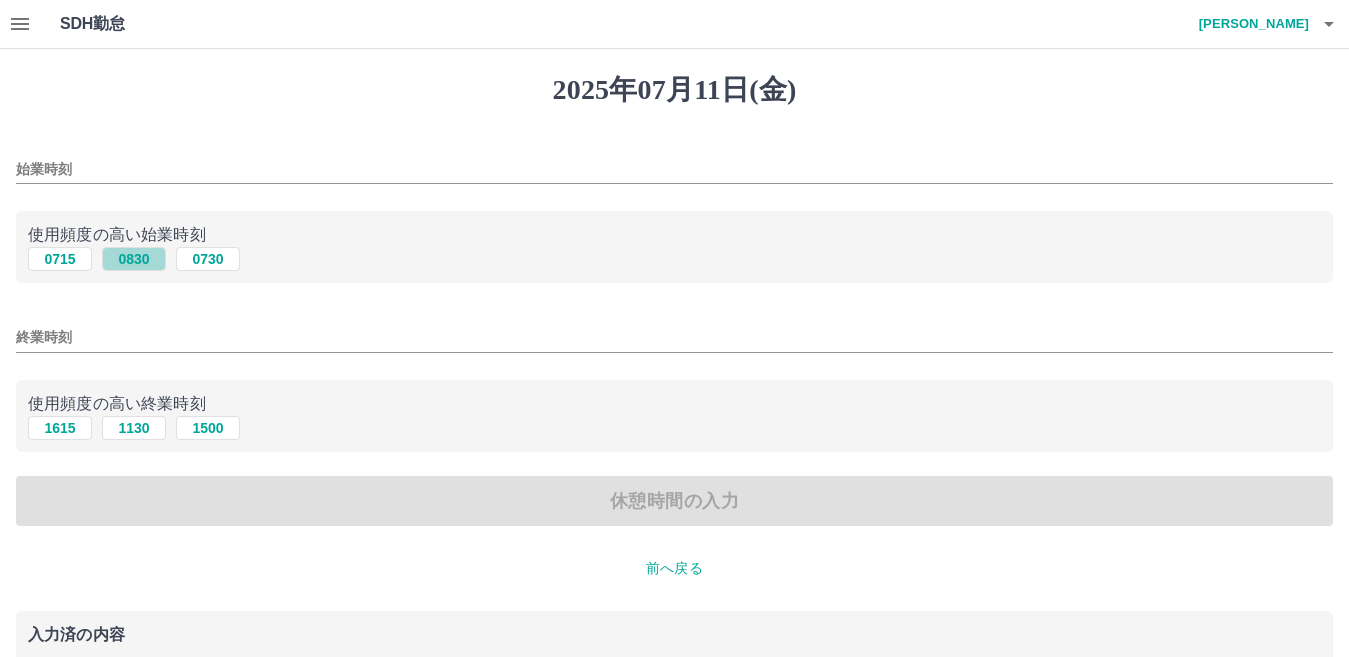 click on "0830" at bounding box center (134, 259) 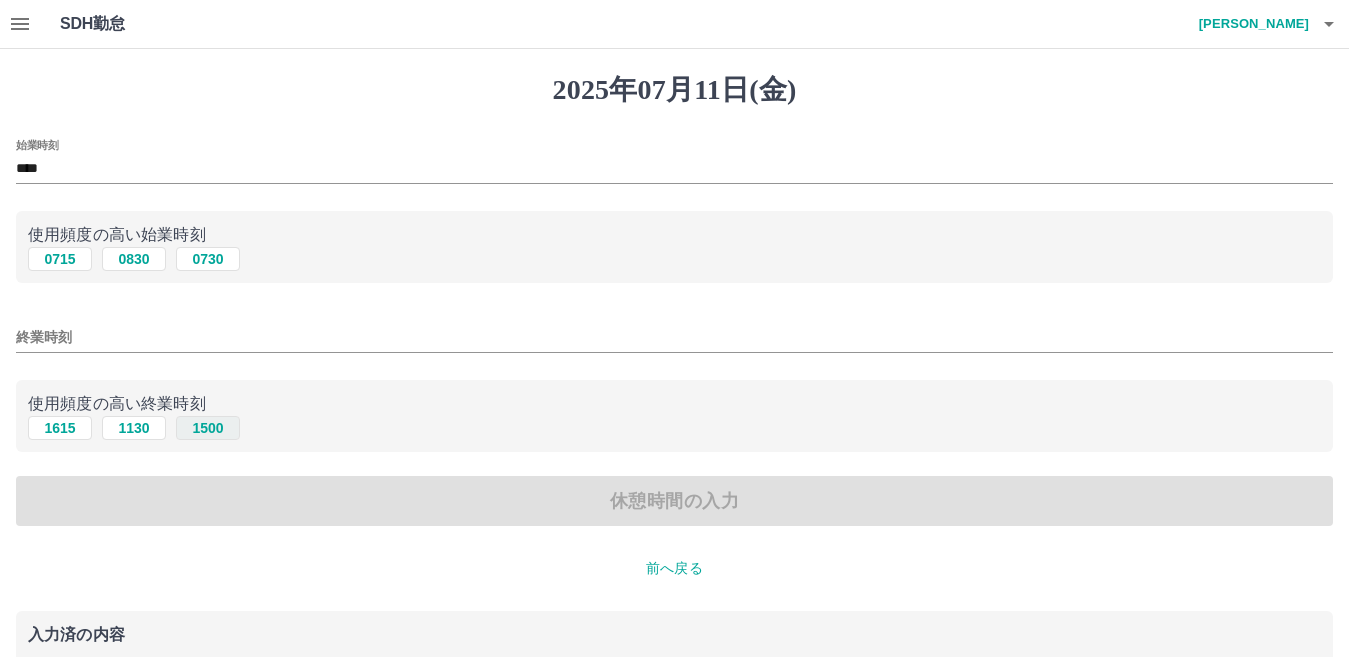 click on "1500" at bounding box center [208, 428] 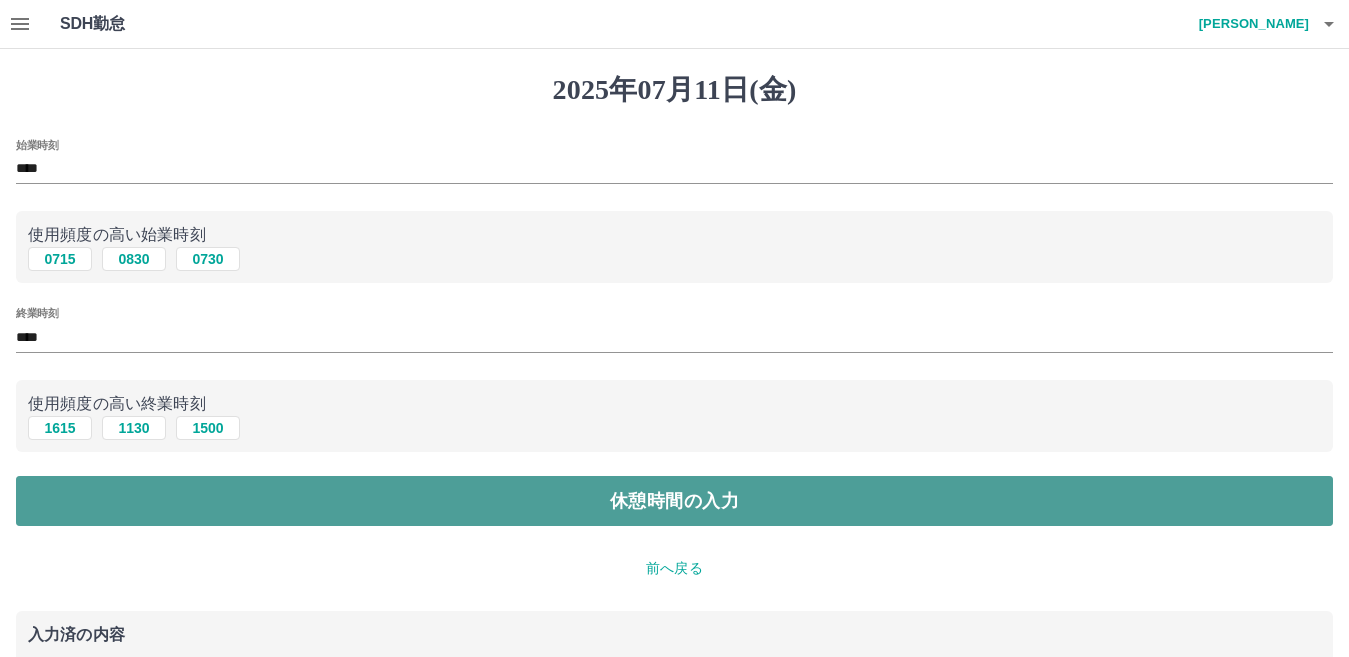 drag, startPoint x: 127, startPoint y: 499, endPoint x: 94, endPoint y: 489, distance: 34.48188 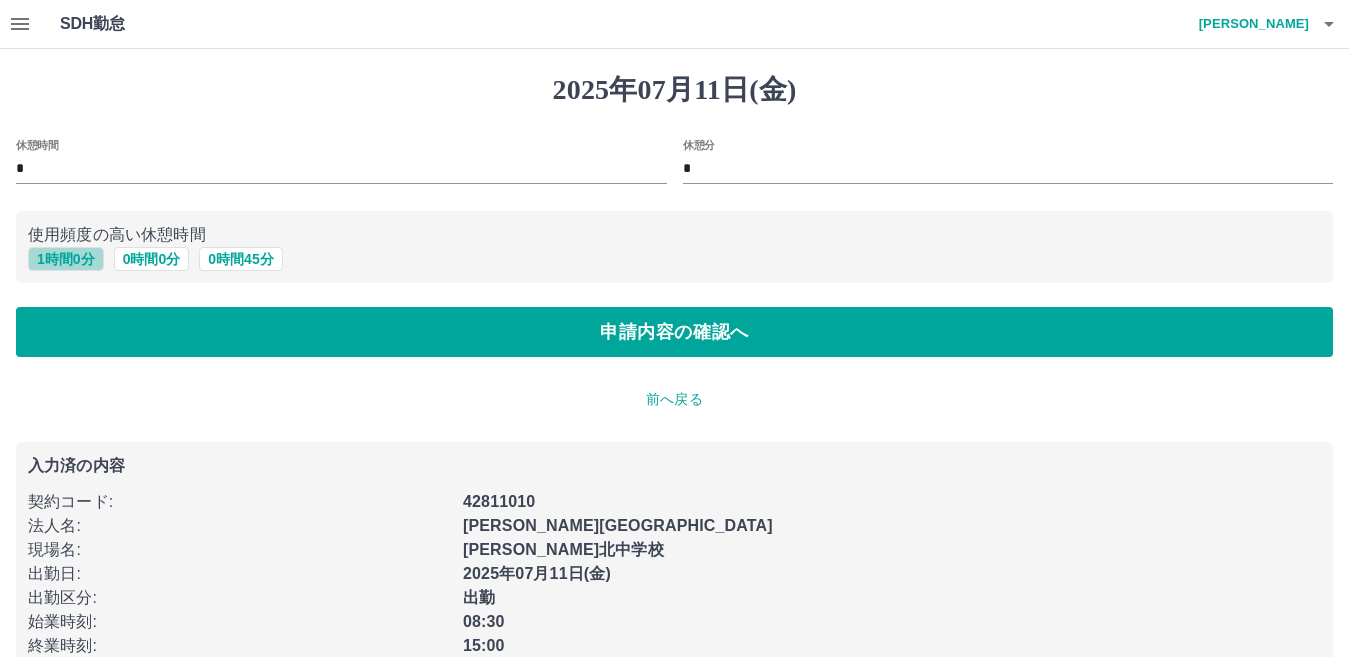 click on "1 時間 0 分" at bounding box center [66, 259] 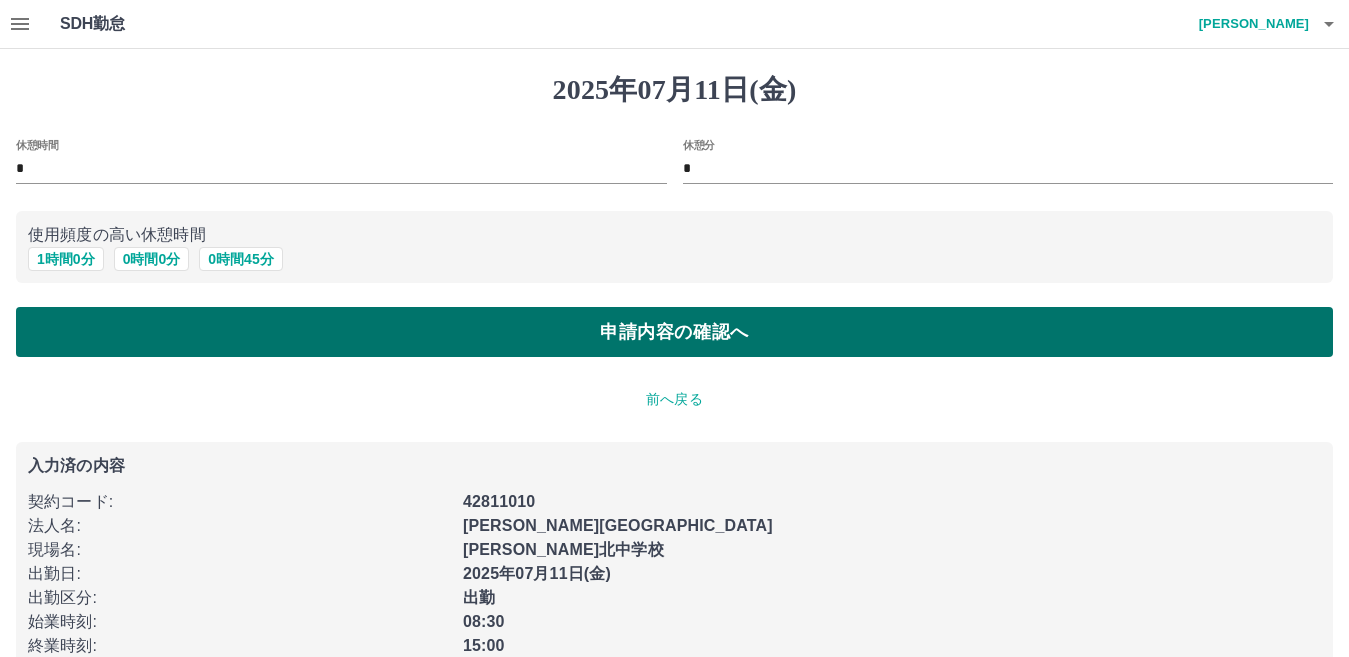 click on "申請内容の確認へ" at bounding box center [674, 332] 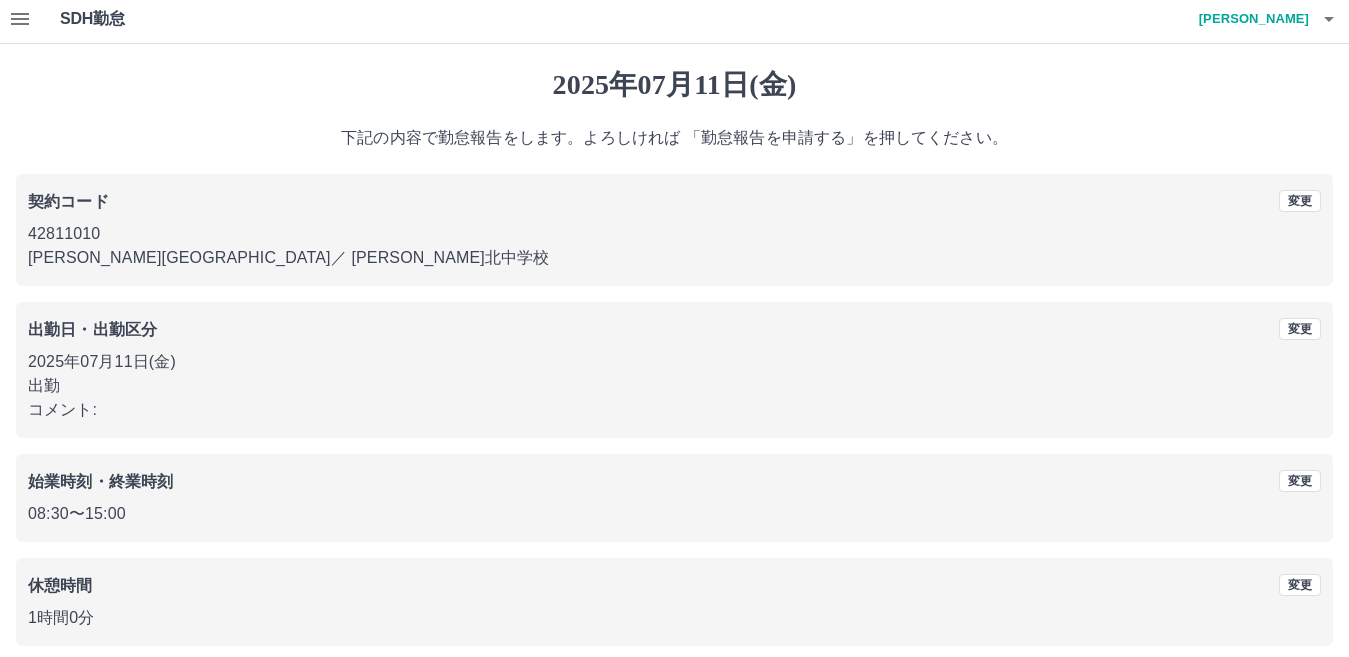 scroll, scrollTop: 92, scrollLeft: 0, axis: vertical 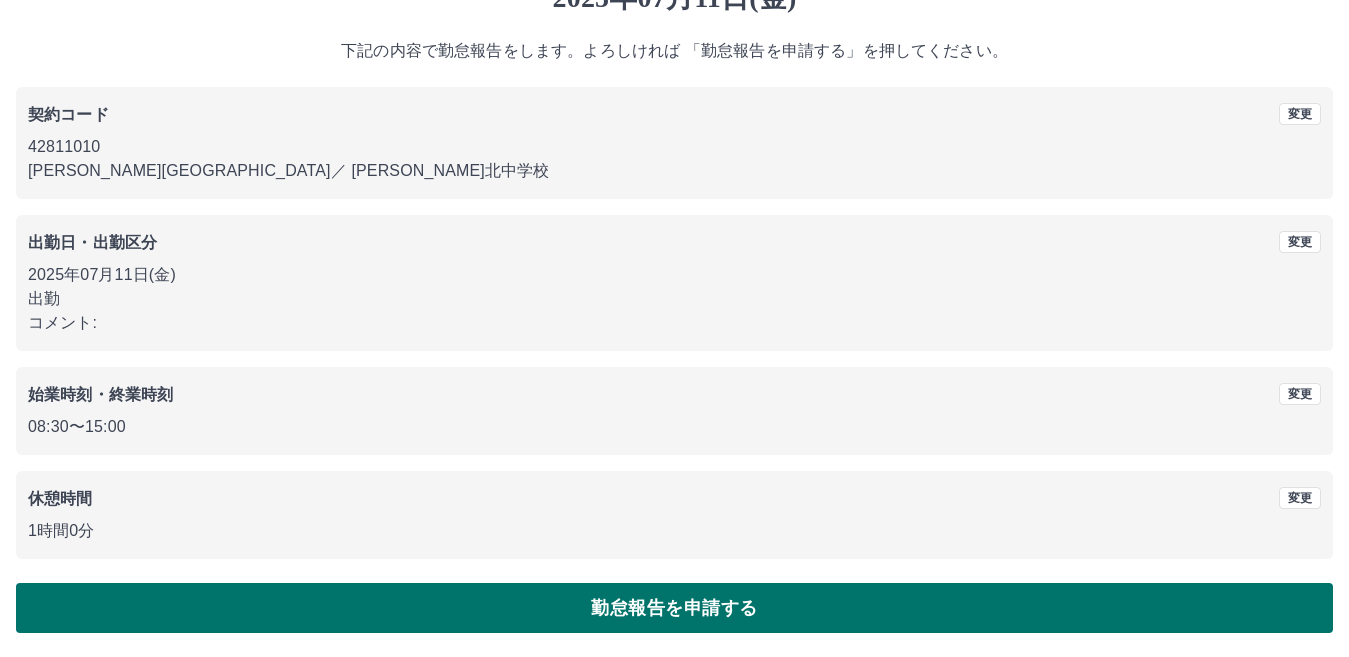 click on "勤怠報告を申請する" at bounding box center (674, 608) 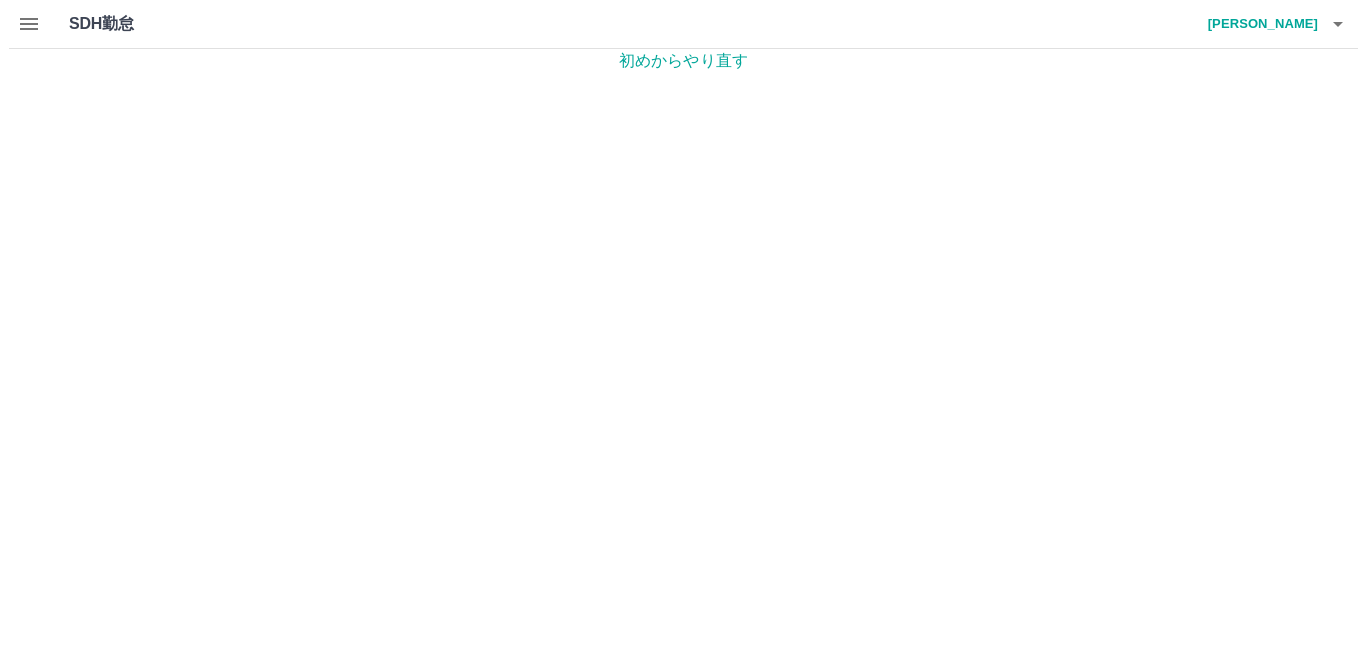 scroll, scrollTop: 0, scrollLeft: 0, axis: both 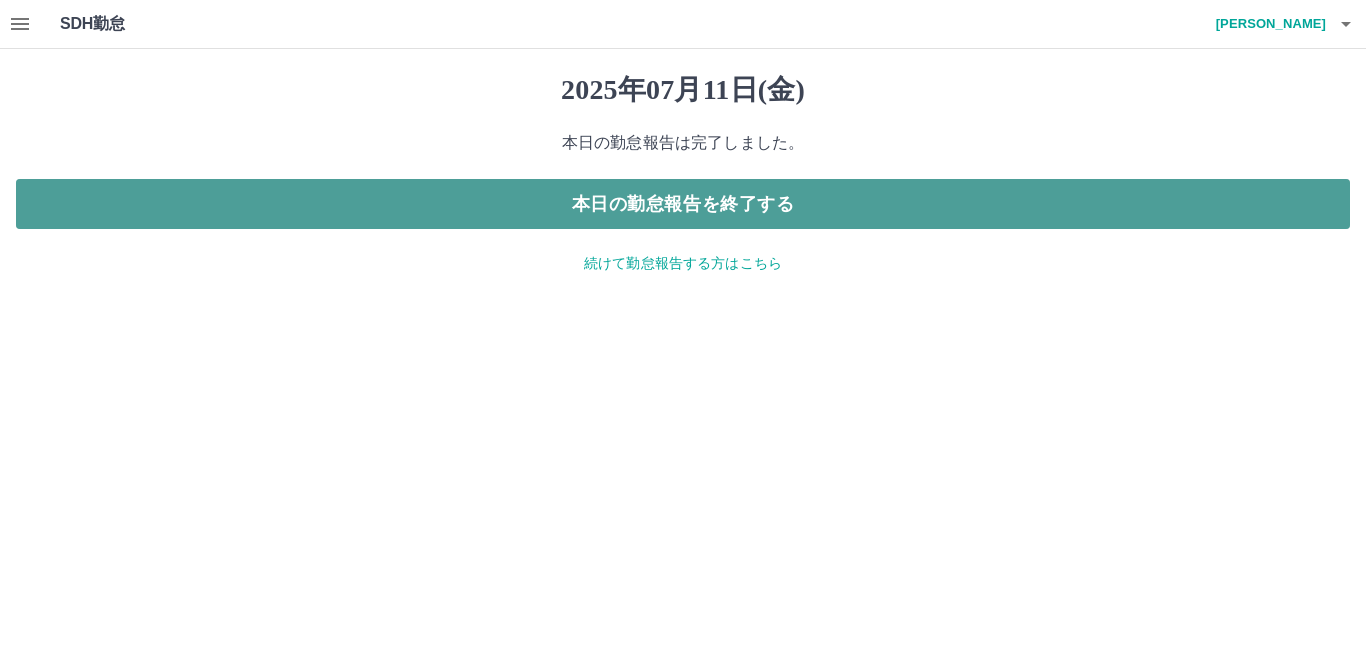 click on "本日の勤怠報告を終了する" at bounding box center [683, 204] 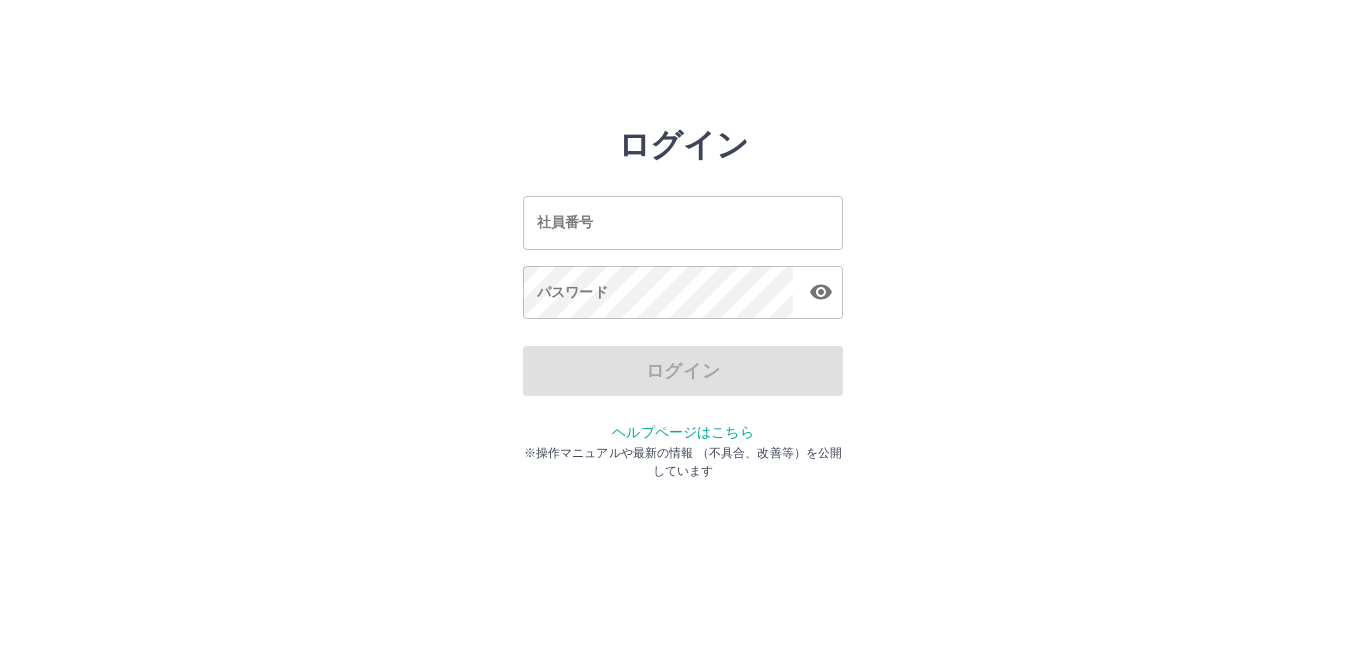scroll, scrollTop: 0, scrollLeft: 0, axis: both 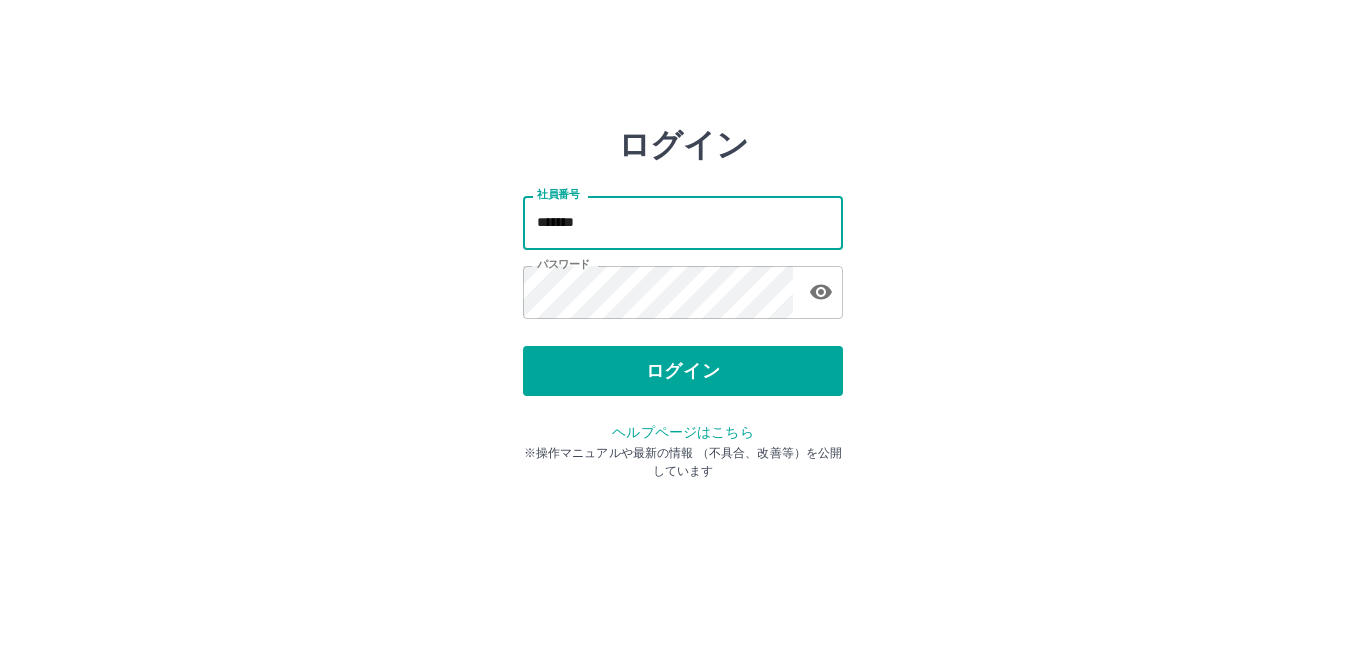 click on "*******" at bounding box center (683, 222) 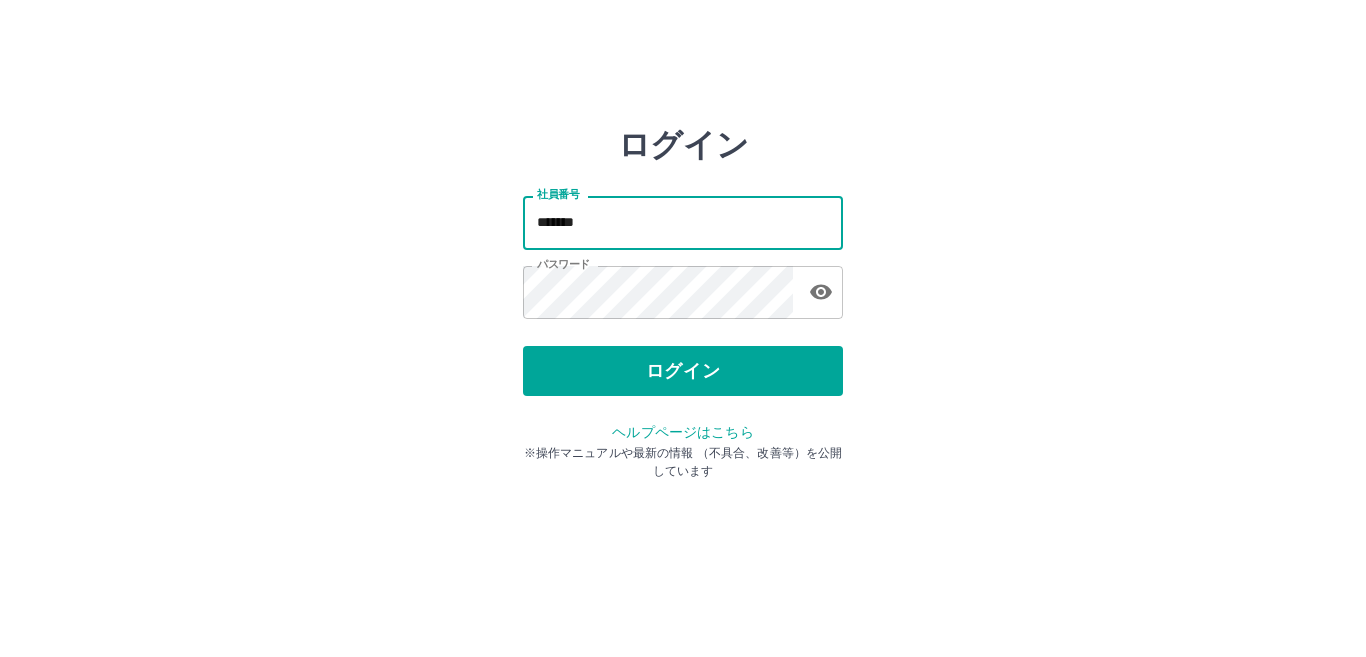 type on "*******" 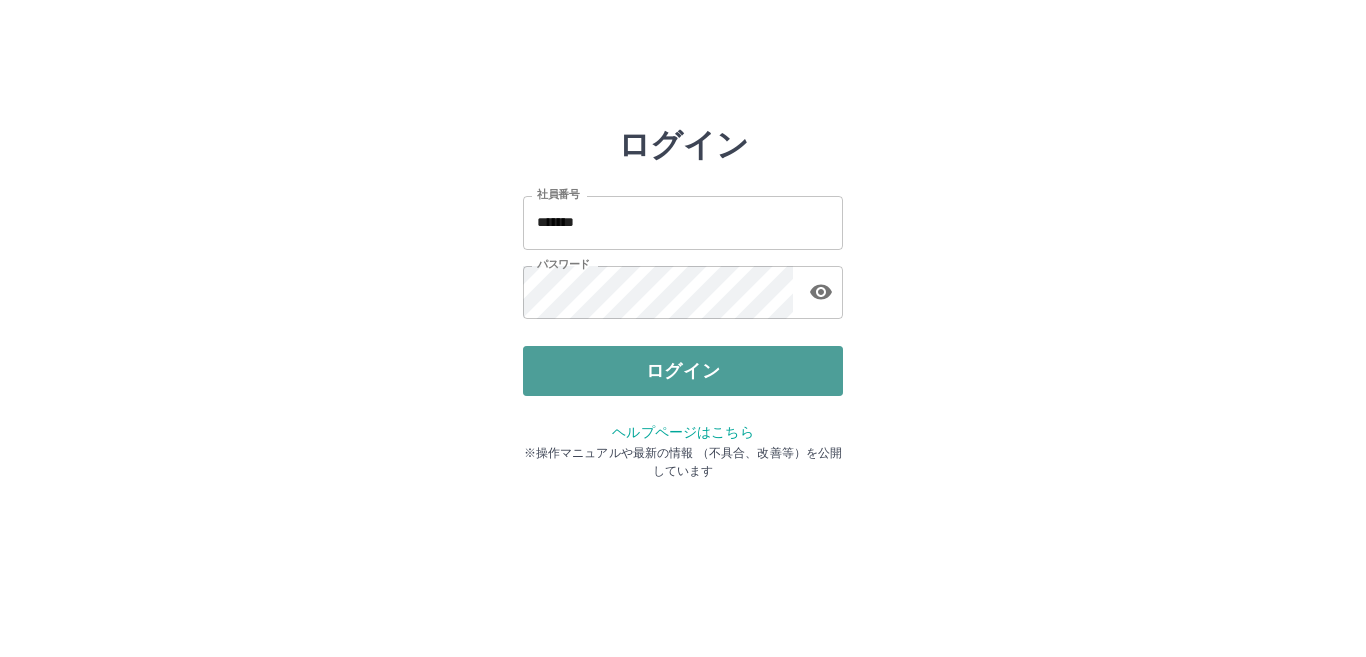 click on "ログイン" at bounding box center (683, 371) 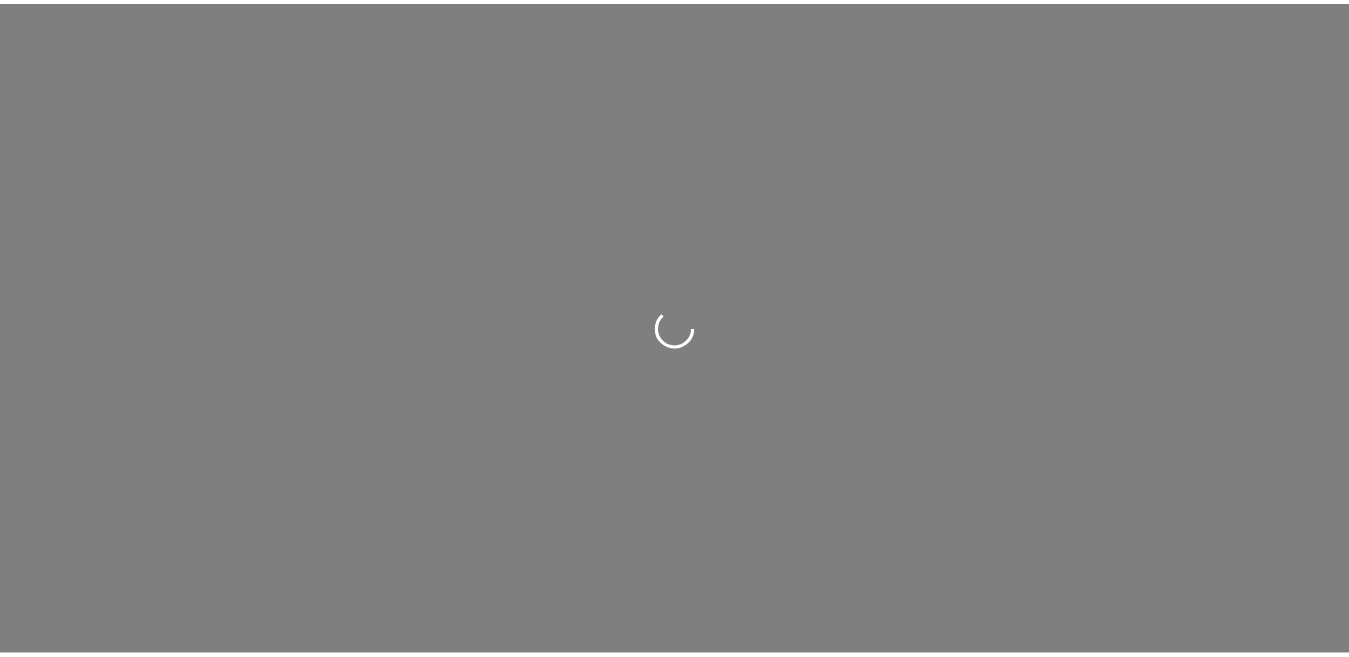 scroll, scrollTop: 0, scrollLeft: 0, axis: both 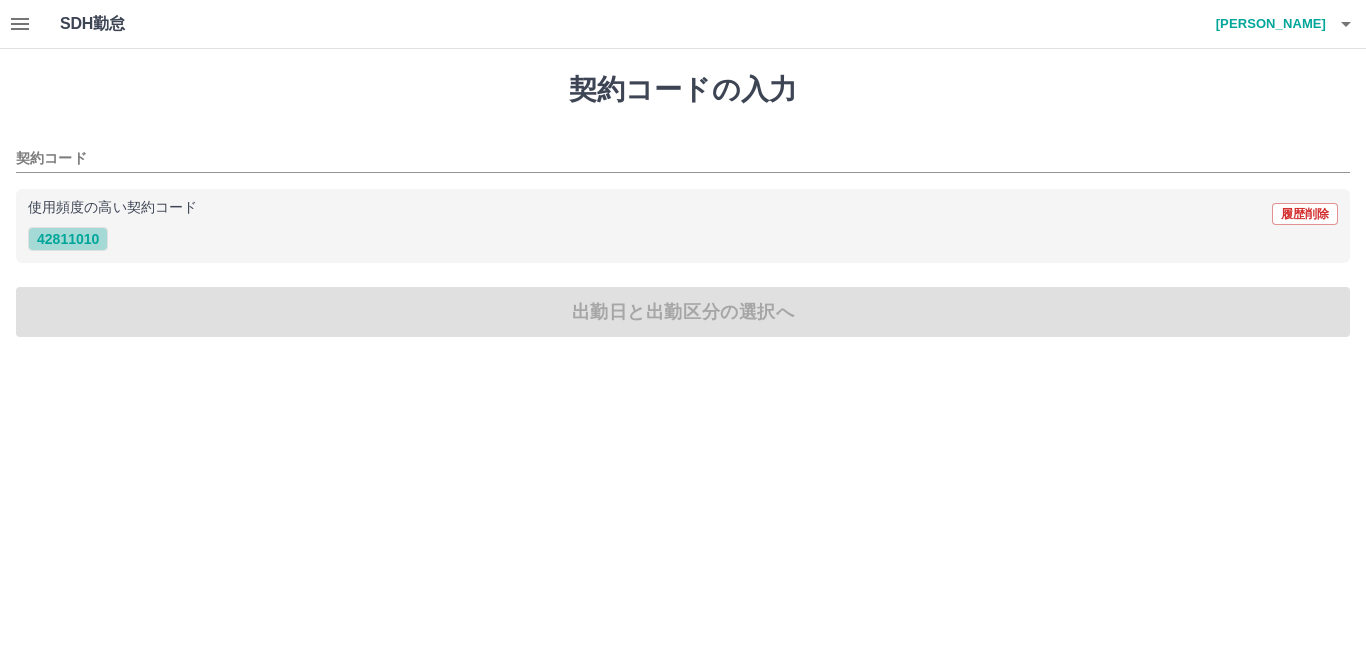 click on "42811010" at bounding box center [68, 239] 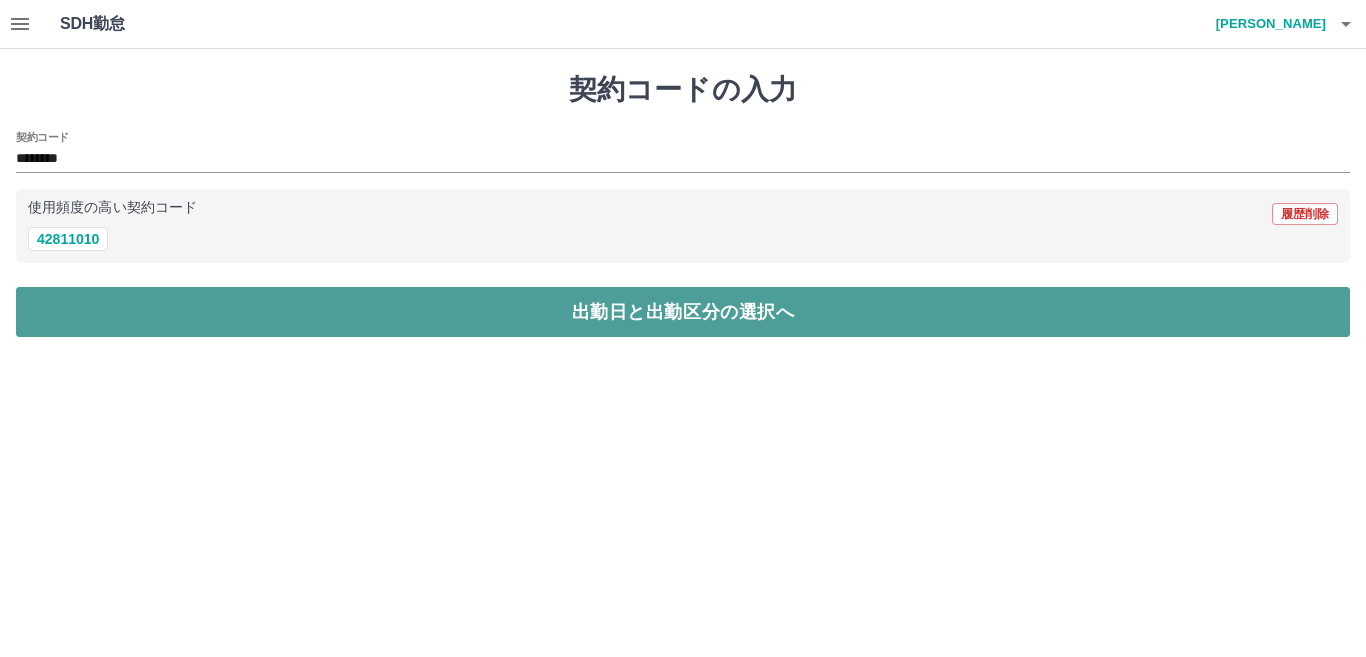 click on "出勤日と出勤区分の選択へ" at bounding box center (683, 312) 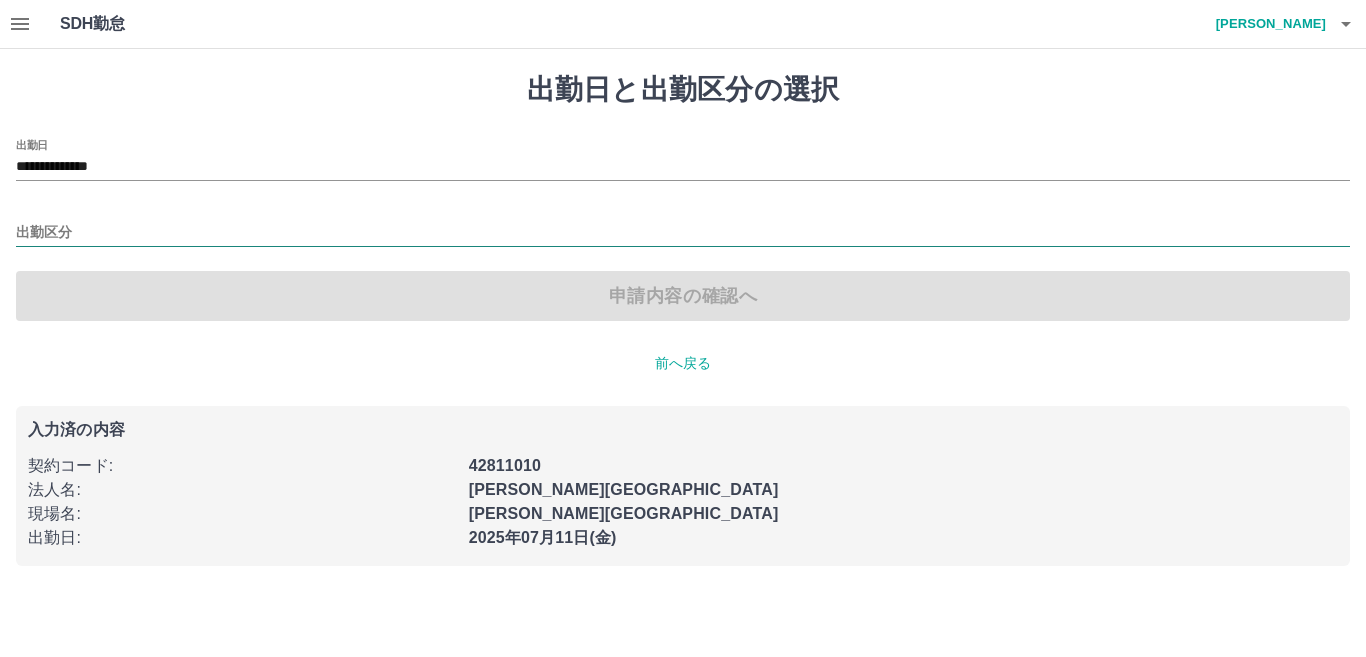 click on "出勤区分" at bounding box center (683, 233) 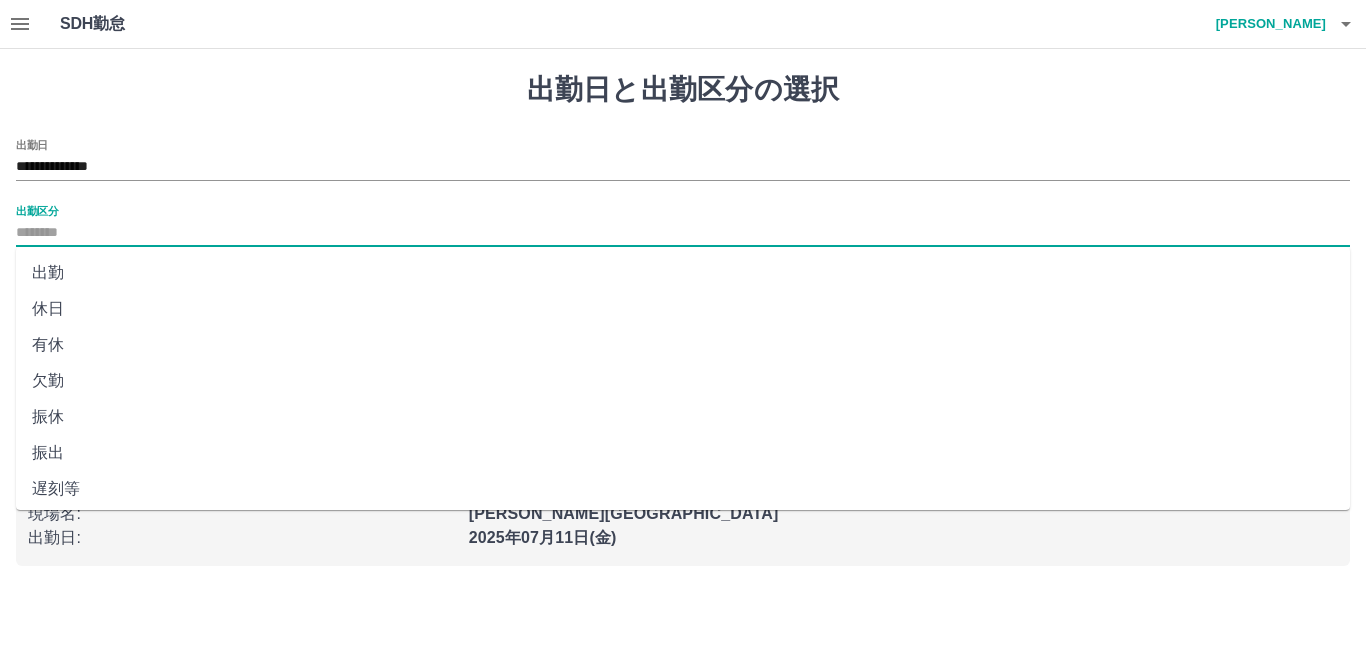 click on "出勤" at bounding box center [683, 273] 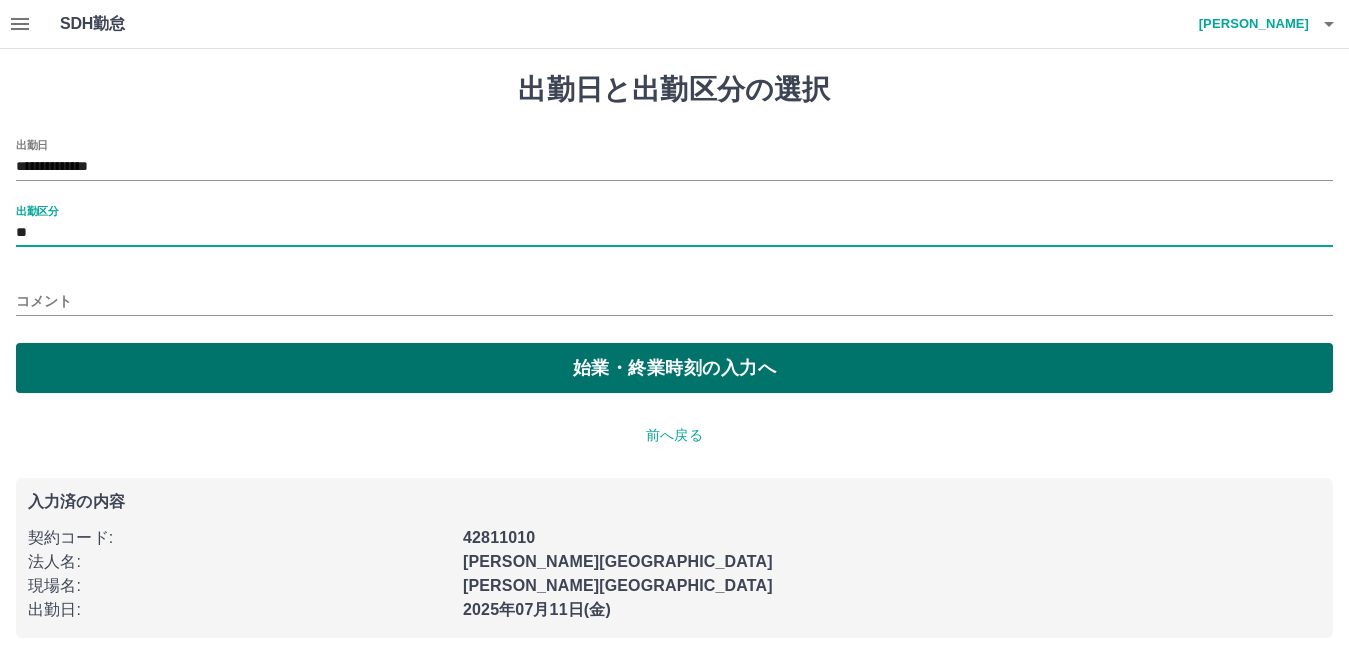 click on "始業・終業時刻の入力へ" at bounding box center [674, 368] 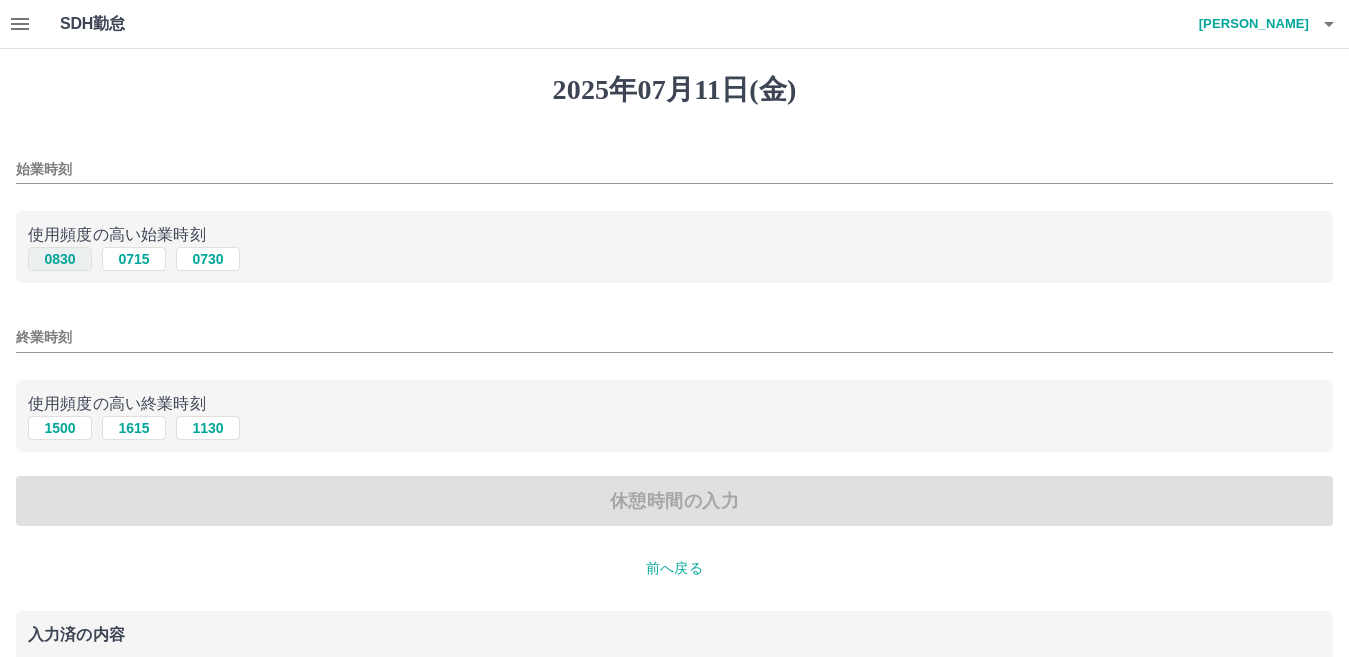 click on "0830" at bounding box center (60, 259) 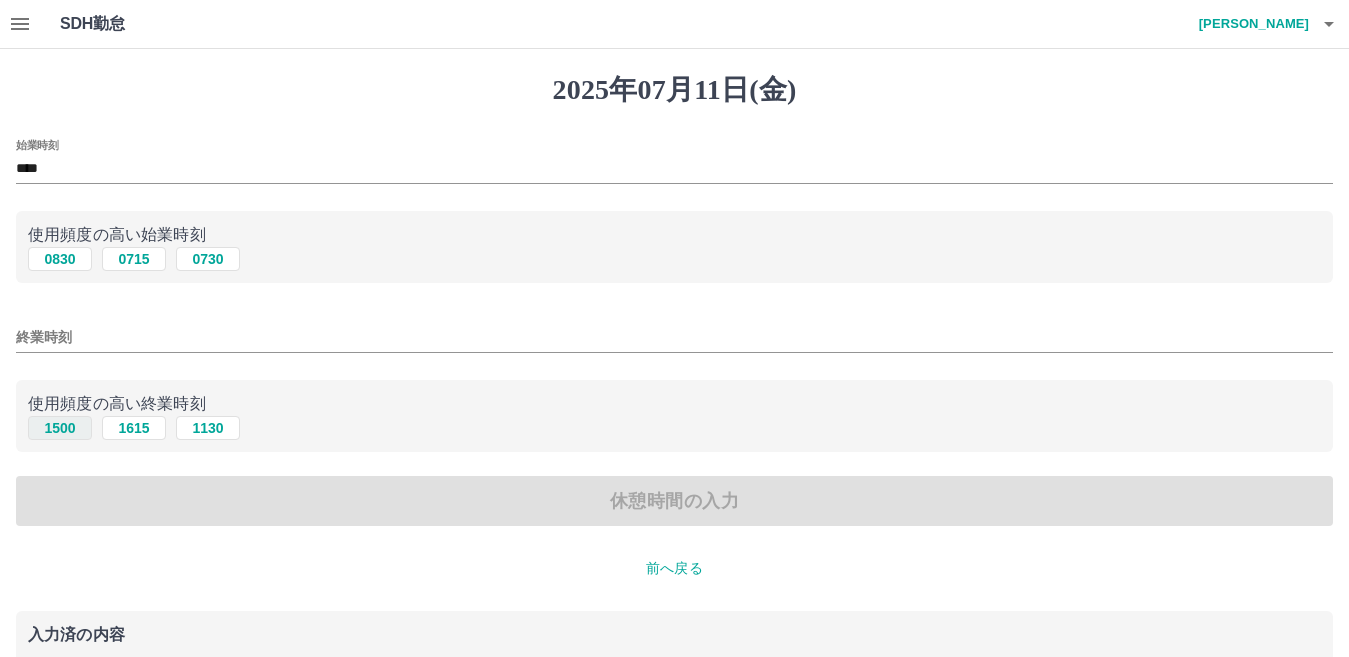 click on "1500" at bounding box center (60, 428) 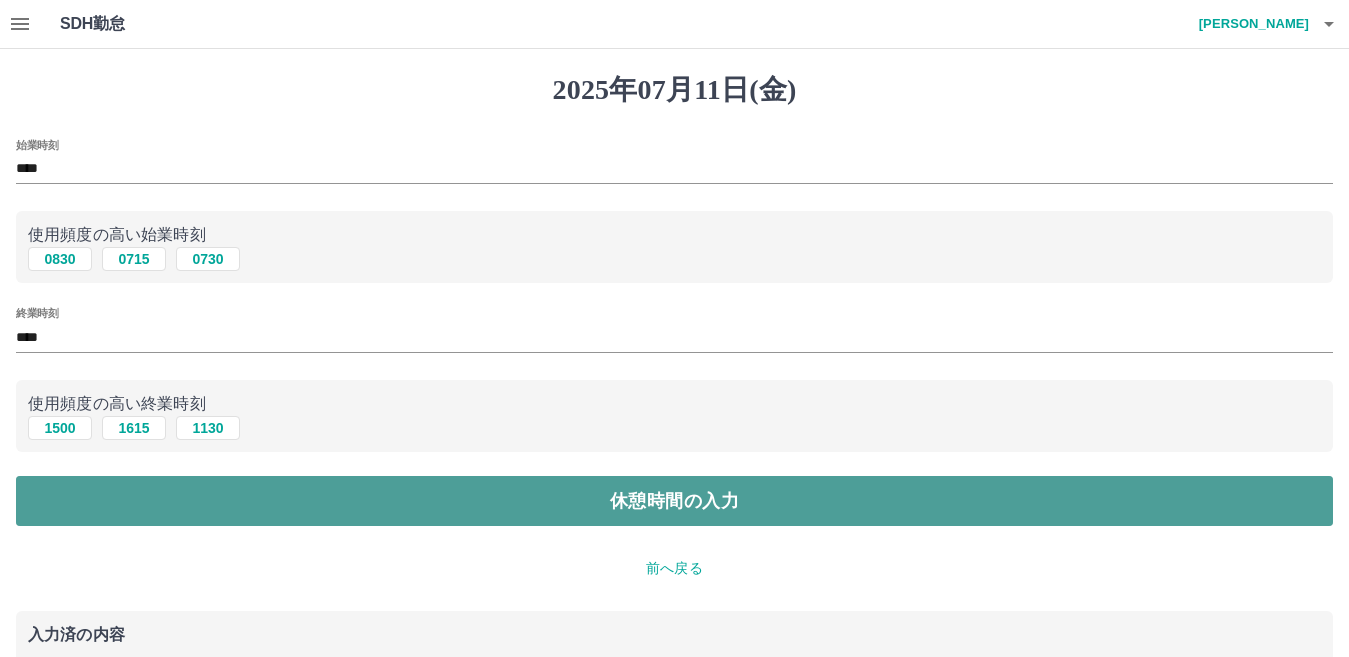 click on "休憩時間の入力" at bounding box center [674, 501] 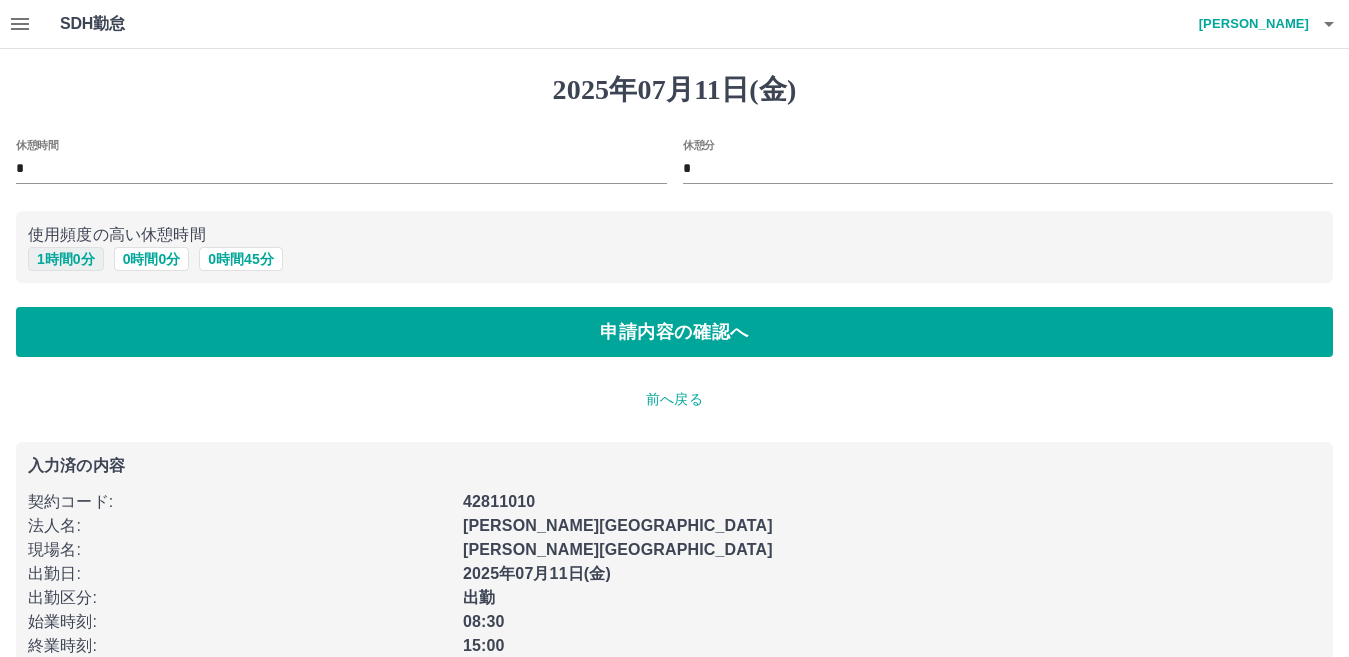 click on "1 時間 0 分" at bounding box center [66, 259] 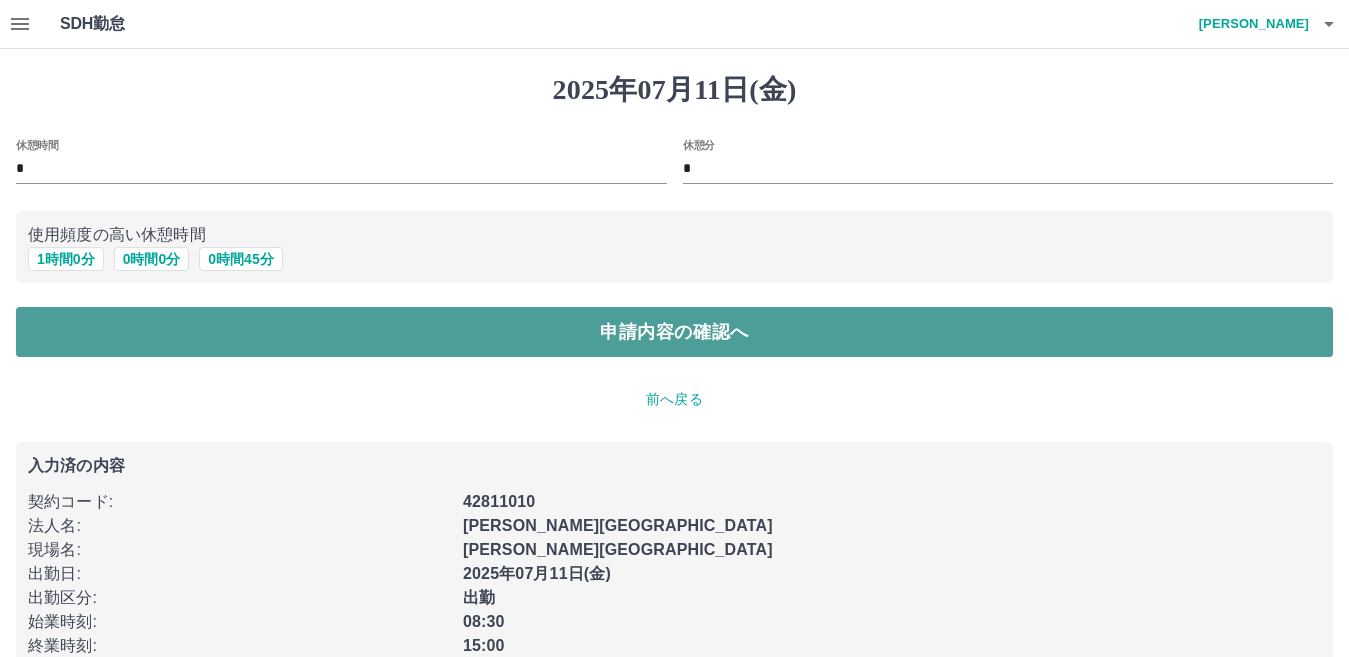 click on "申請内容の確認へ" at bounding box center [674, 332] 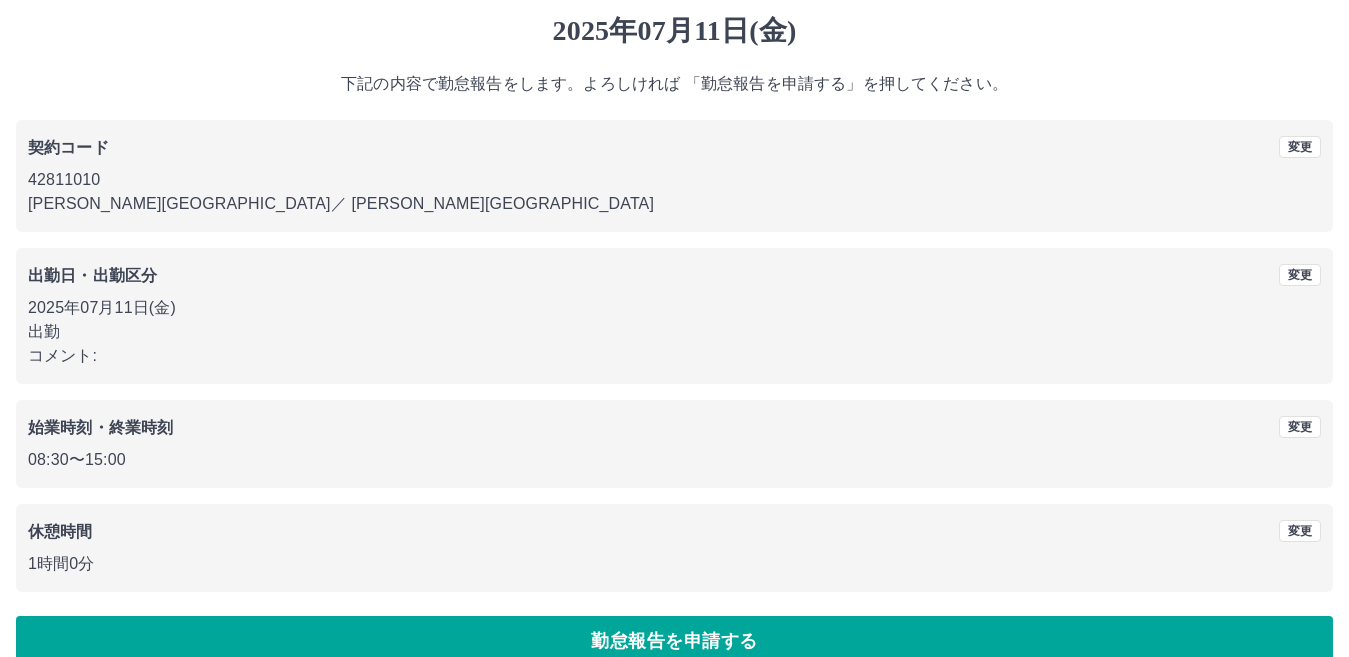 scroll, scrollTop: 92, scrollLeft: 0, axis: vertical 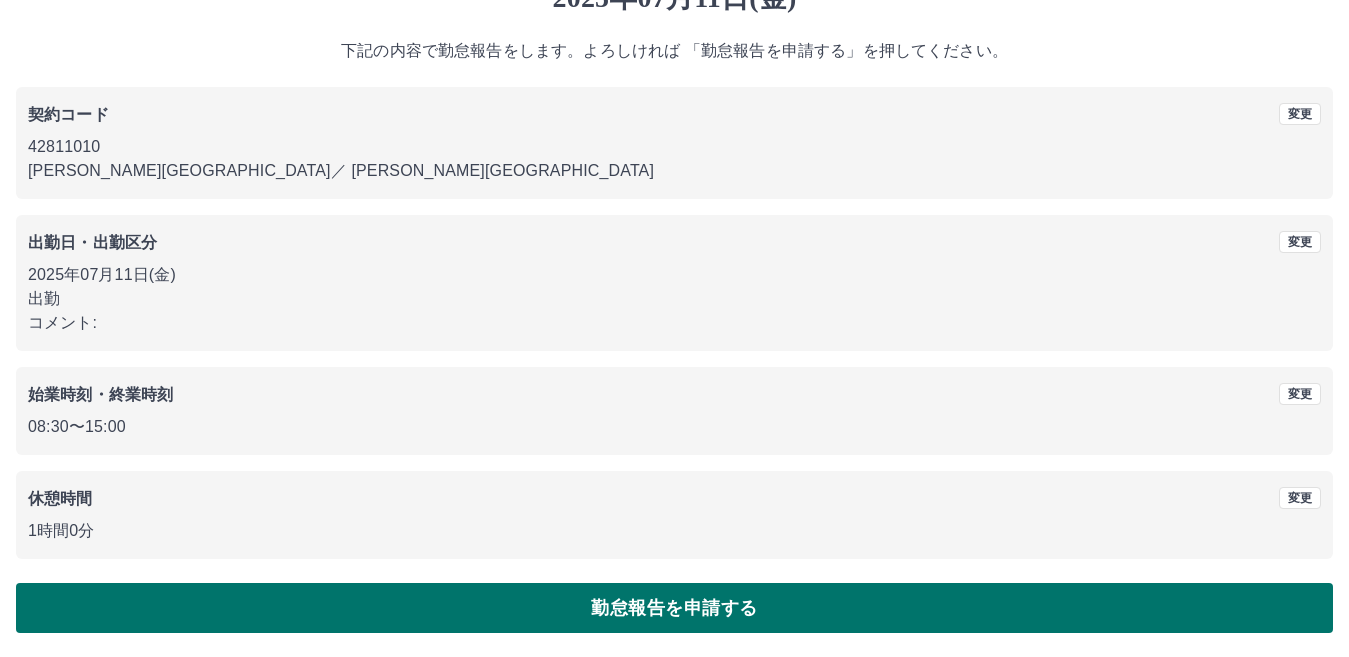 click on "勤怠報告を申請する" at bounding box center [674, 608] 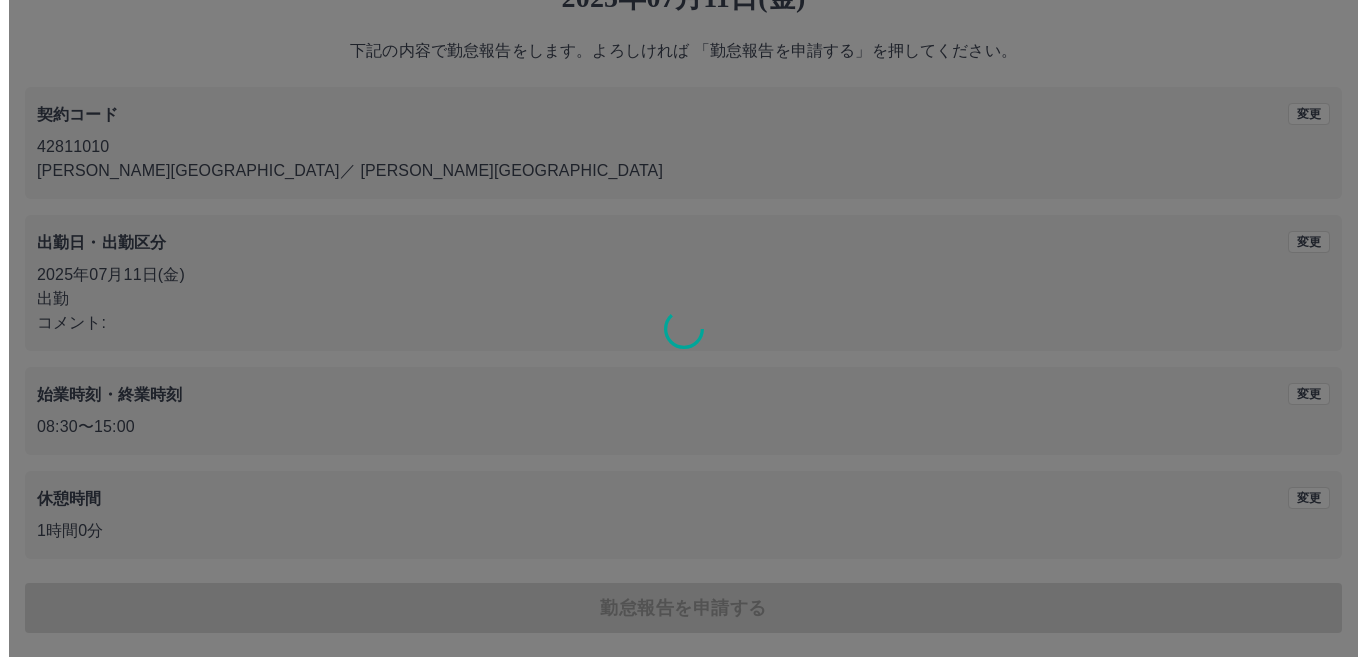 scroll, scrollTop: 0, scrollLeft: 0, axis: both 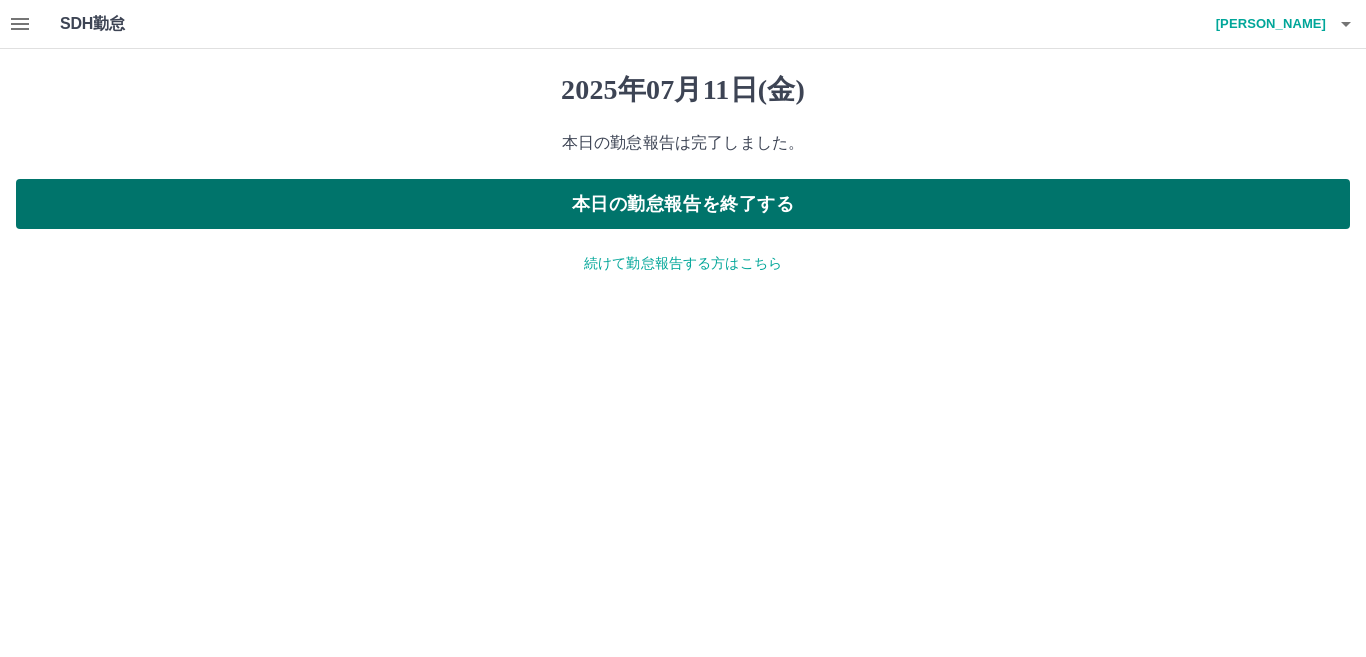 click on "本日の勤怠報告を終了する" at bounding box center [683, 204] 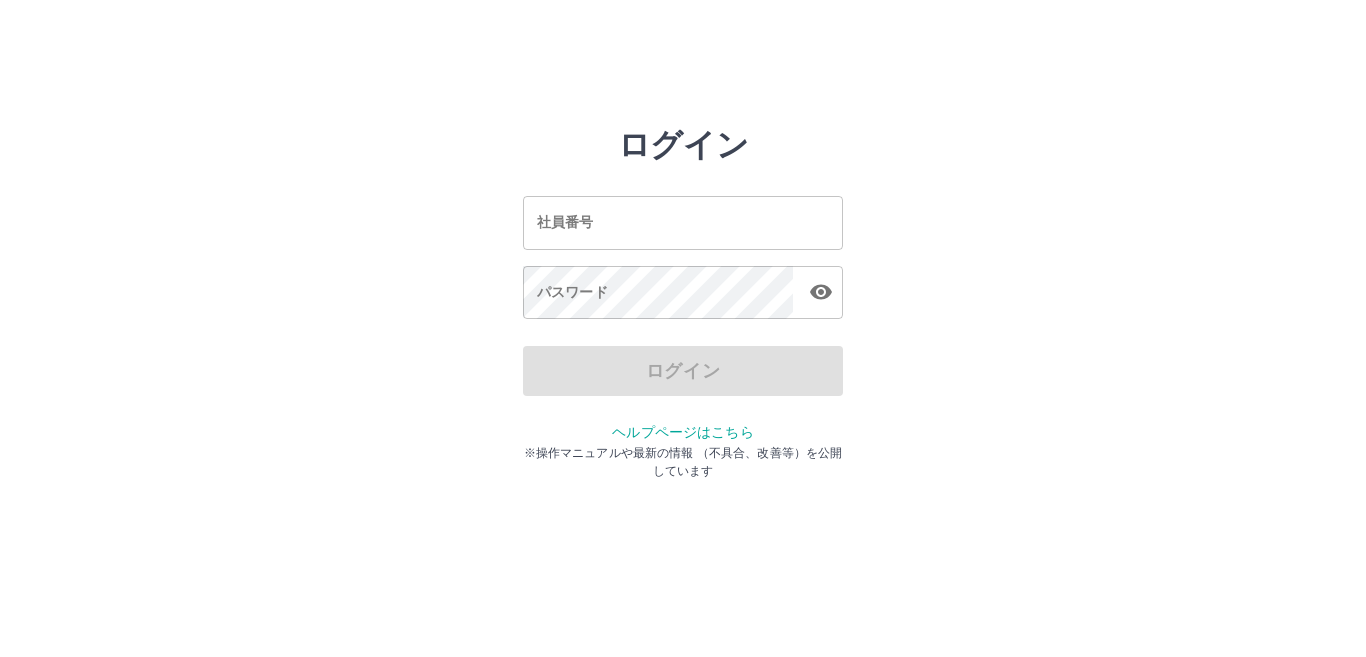 scroll, scrollTop: 0, scrollLeft: 0, axis: both 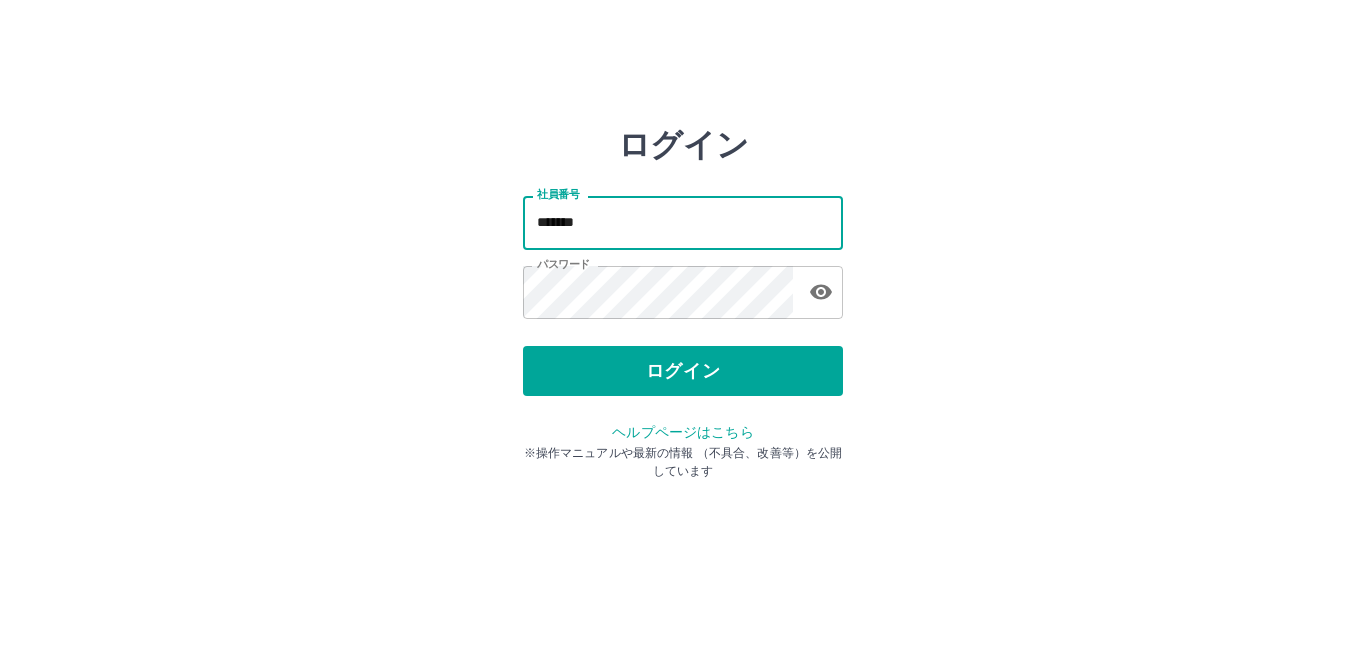 click on "*******" at bounding box center (683, 222) 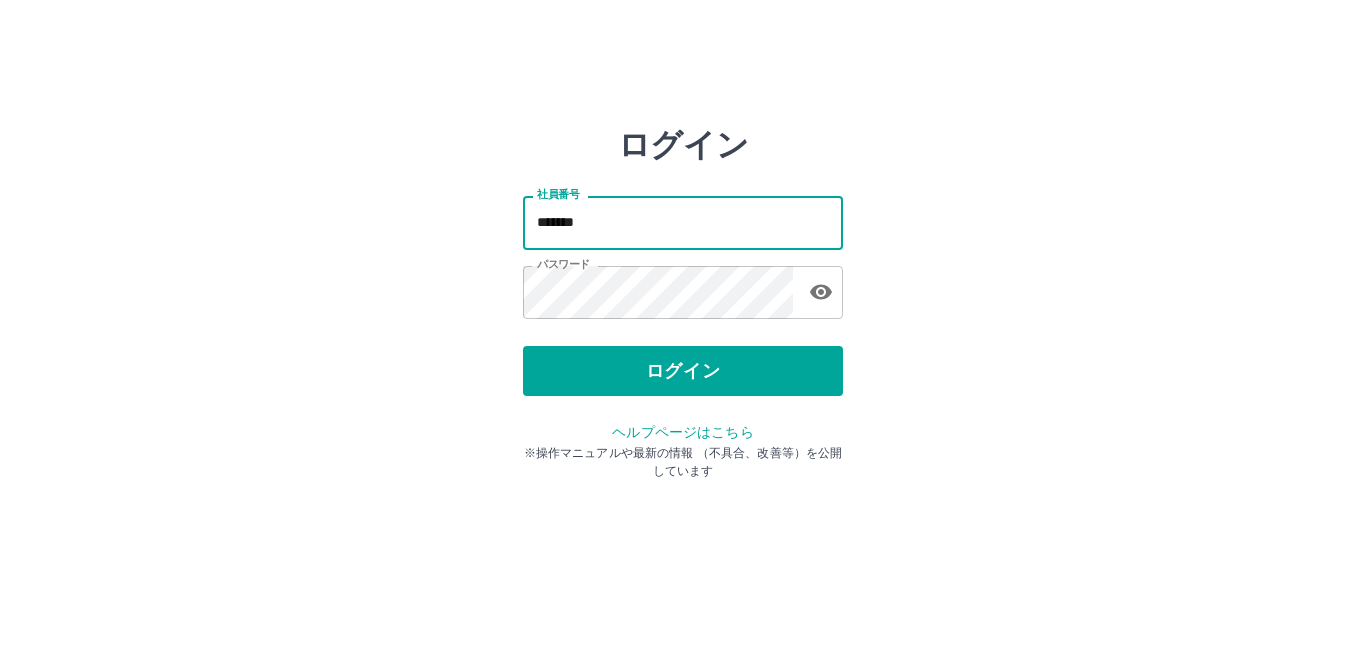 type on "*******" 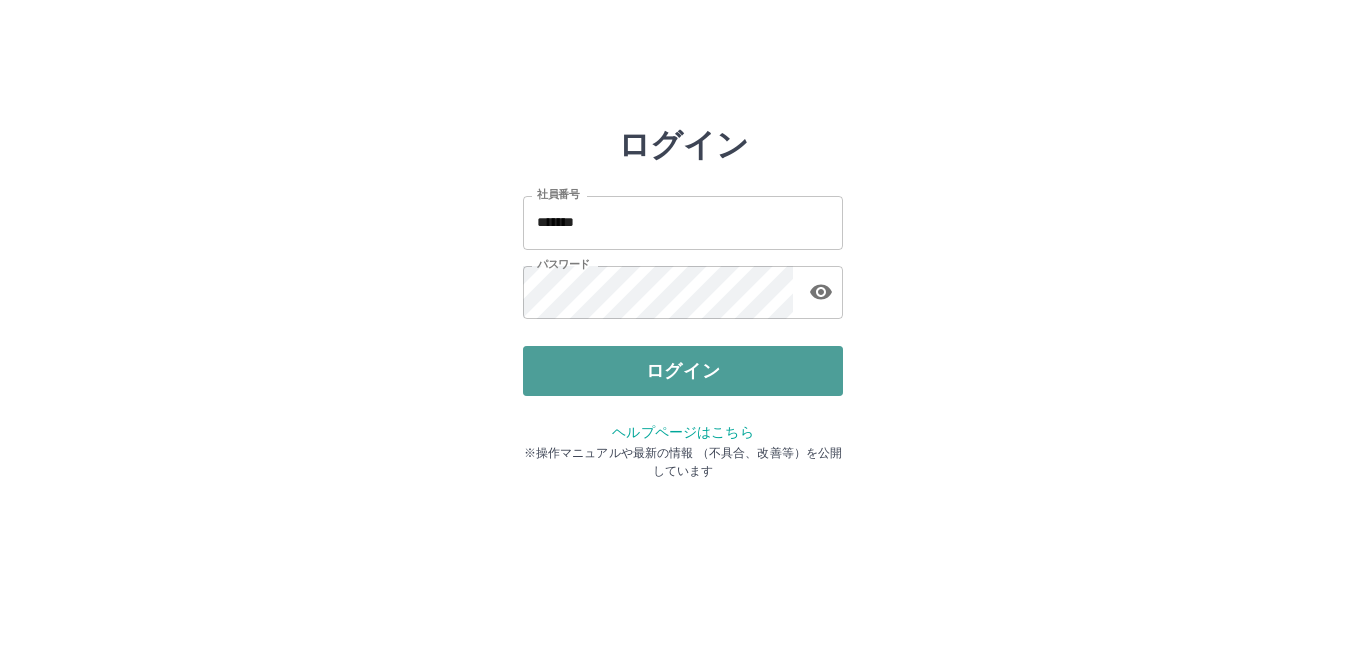 click on "ログイン" at bounding box center (683, 371) 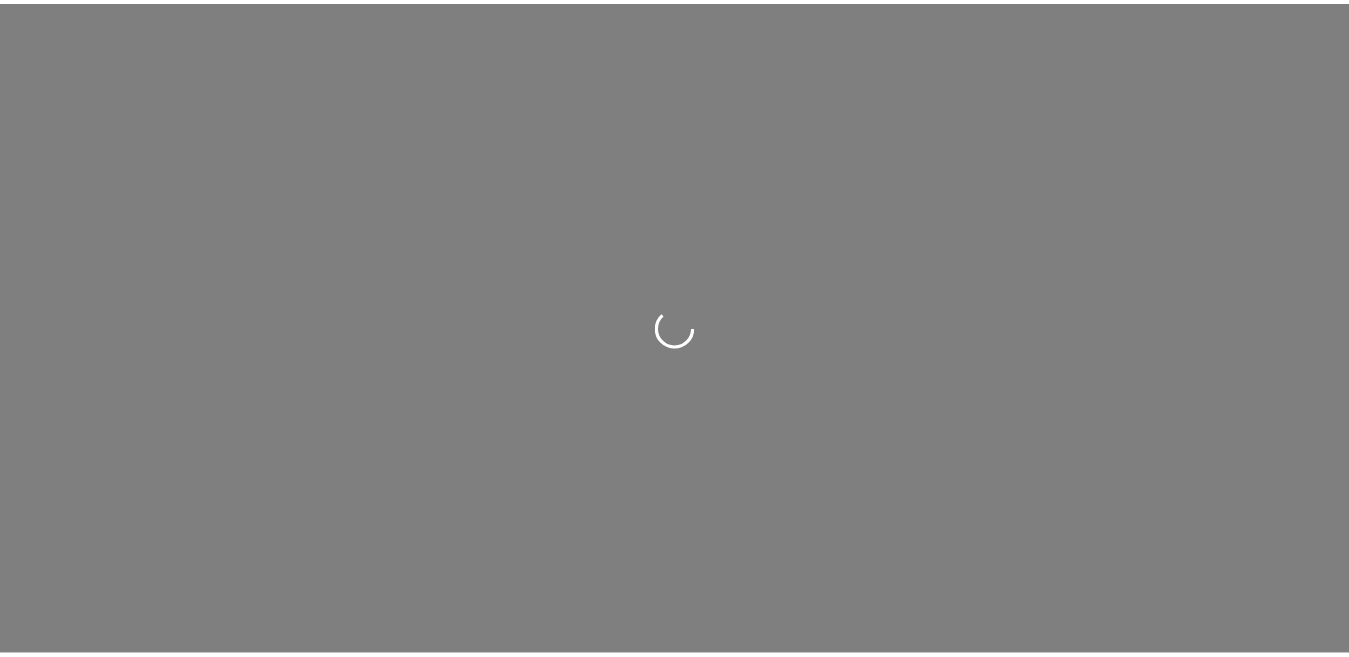 scroll, scrollTop: 0, scrollLeft: 0, axis: both 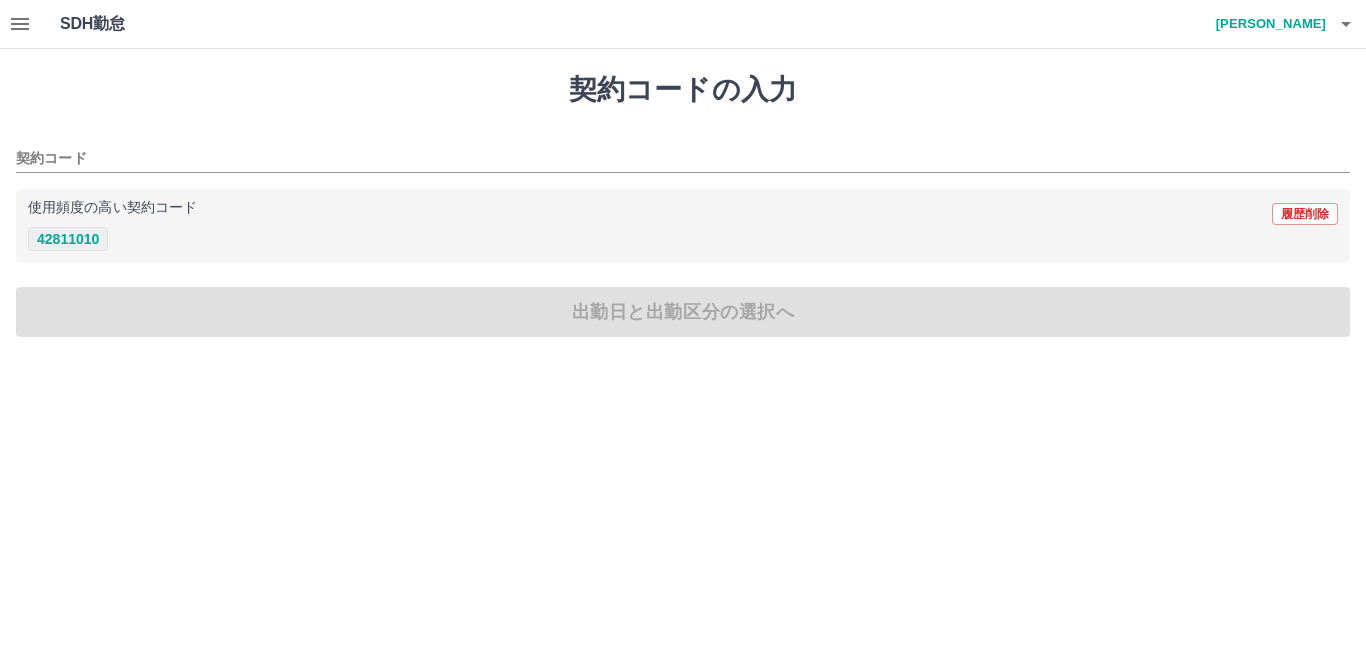 click on "42811010" at bounding box center [68, 239] 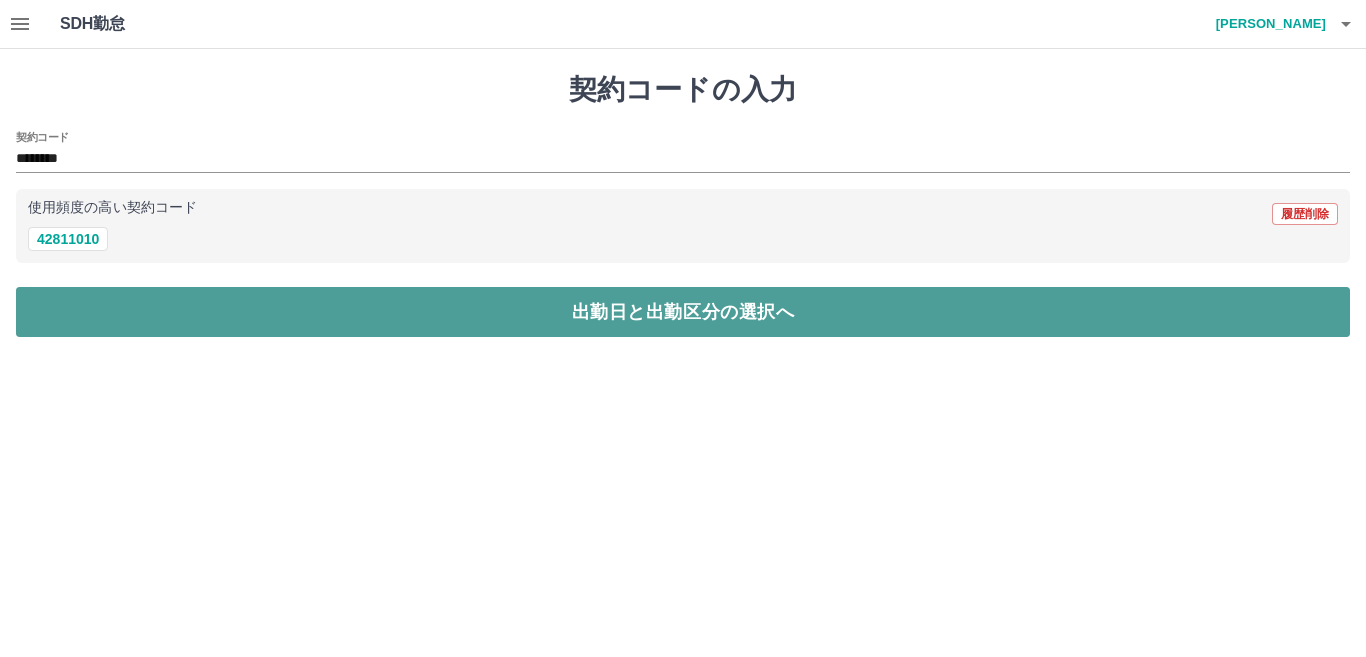 click on "出勤日と出勤区分の選択へ" at bounding box center (683, 312) 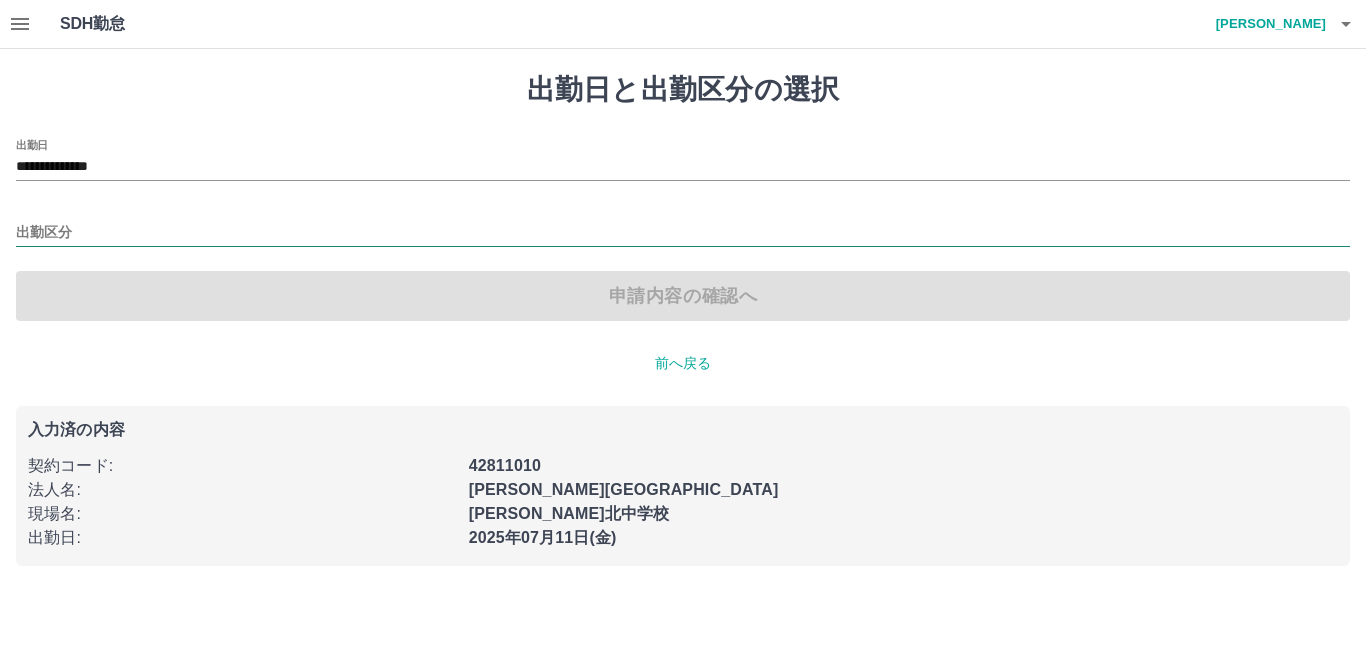 click on "出勤区分" at bounding box center [683, 233] 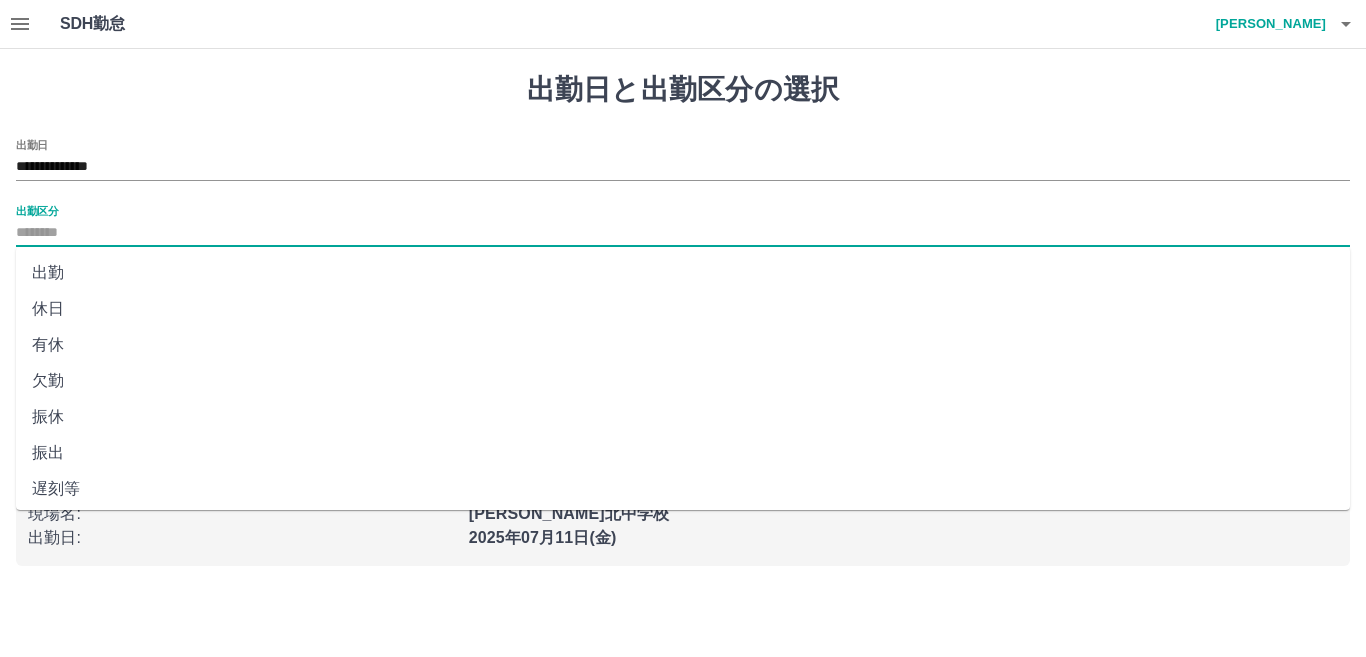 click on "出勤" at bounding box center (683, 273) 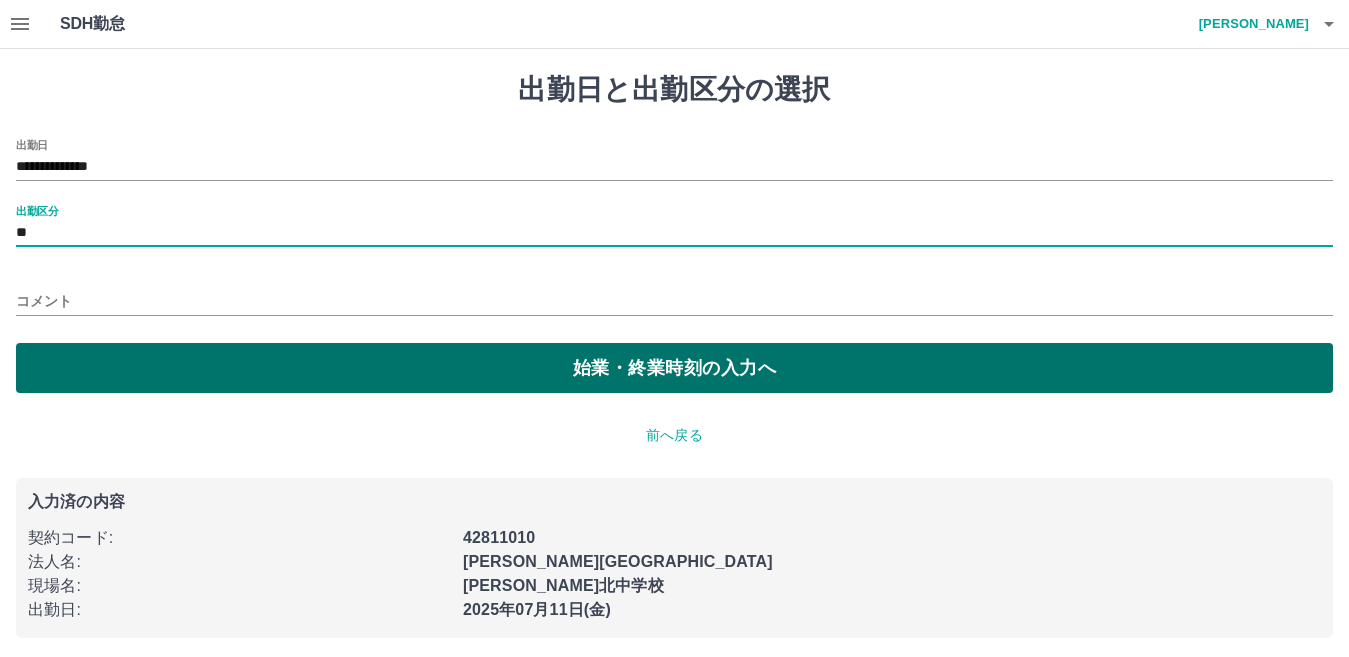 click on "始業・終業時刻の入力へ" at bounding box center (674, 368) 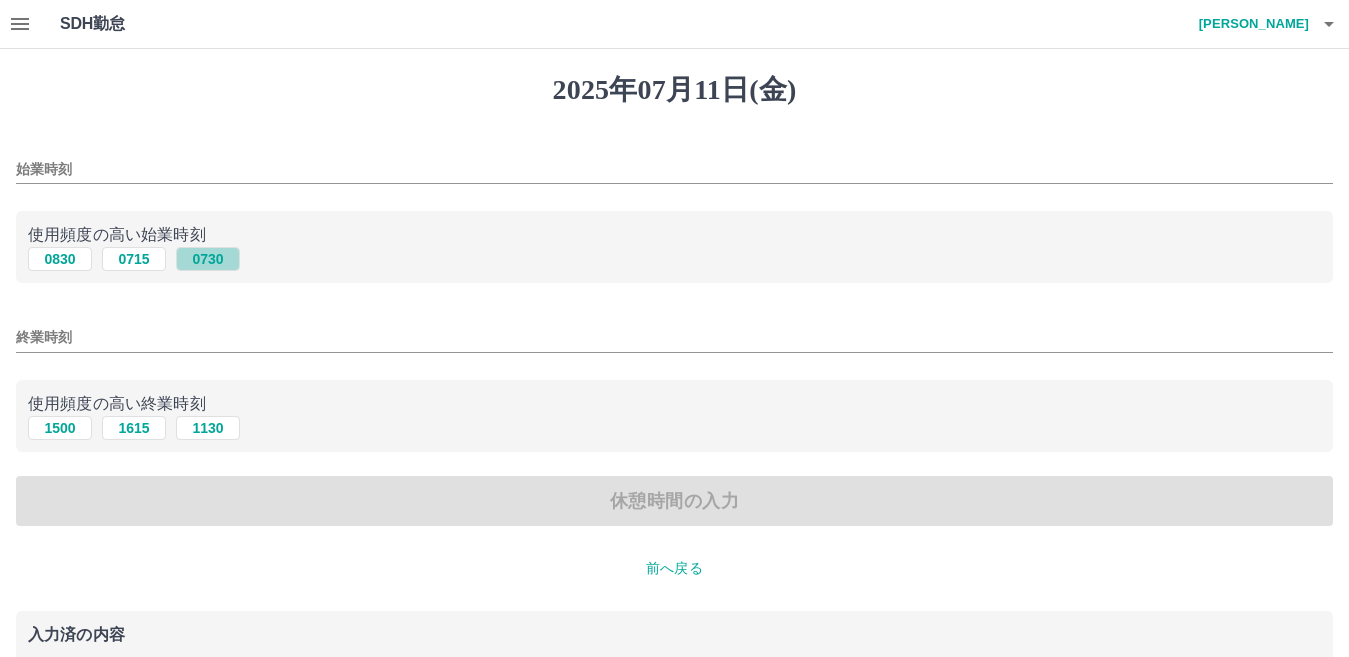 click on "0730" at bounding box center (208, 259) 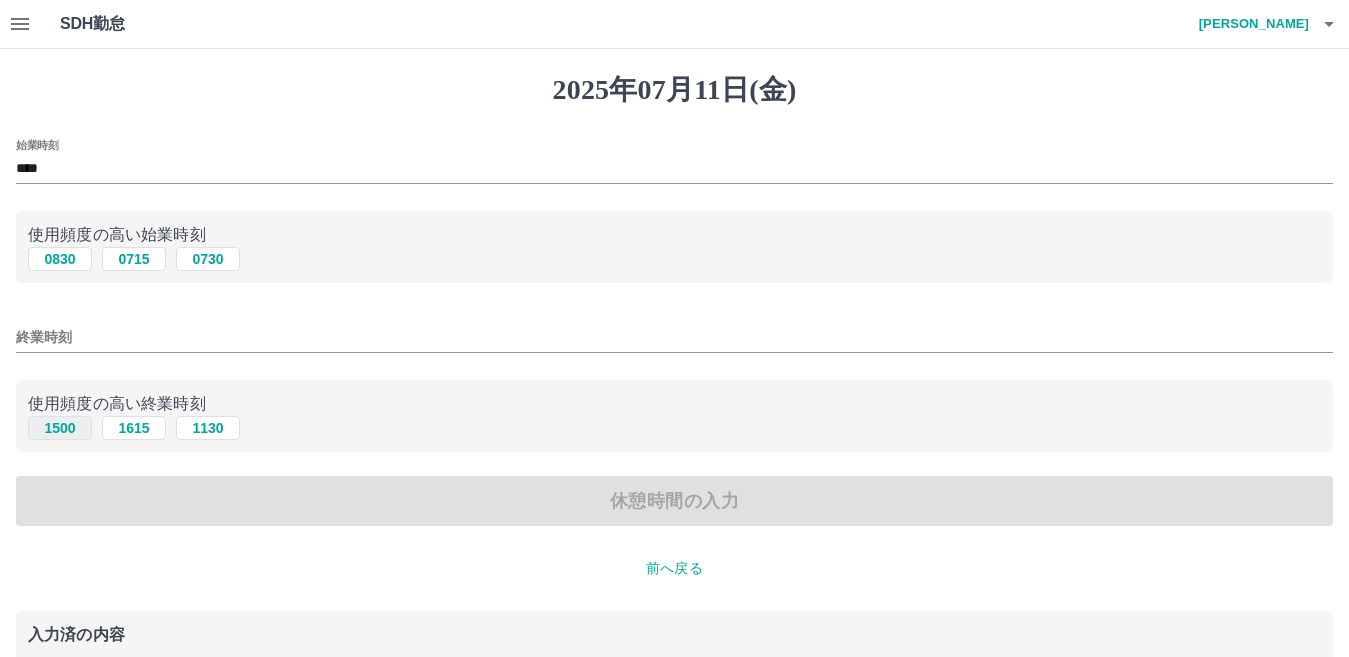 click on "1500" at bounding box center (60, 428) 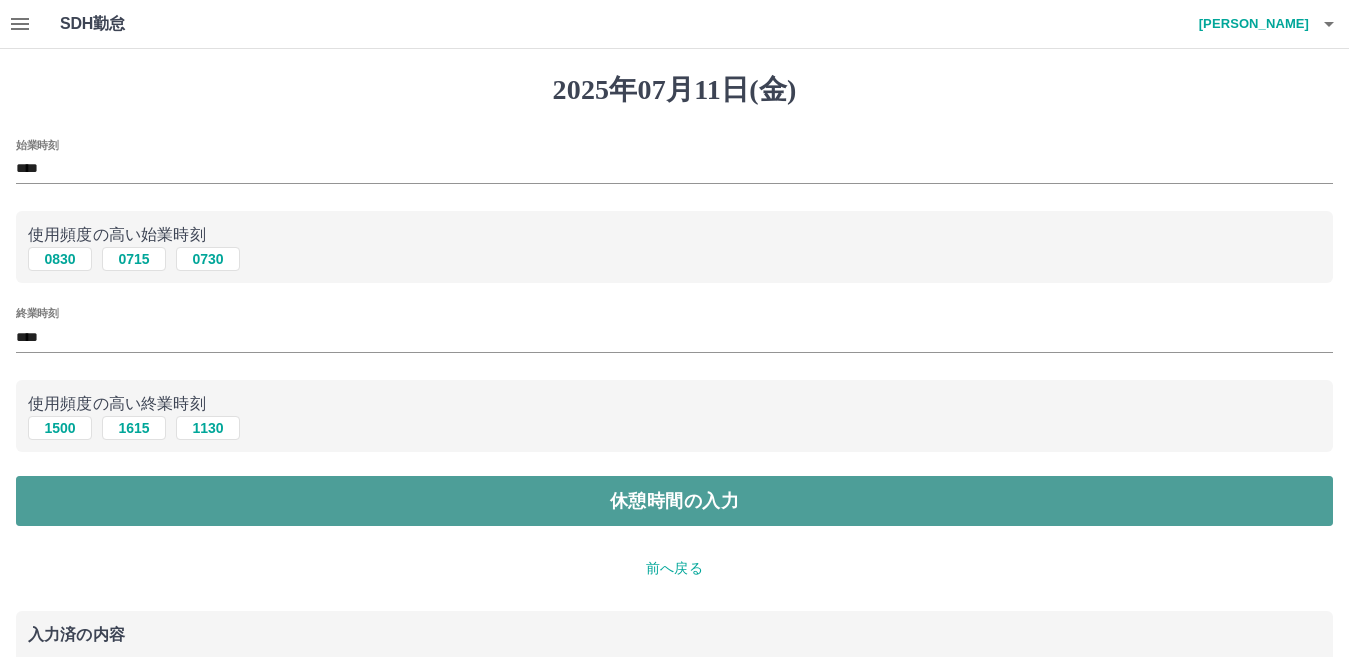click on "休憩時間の入力" at bounding box center (674, 501) 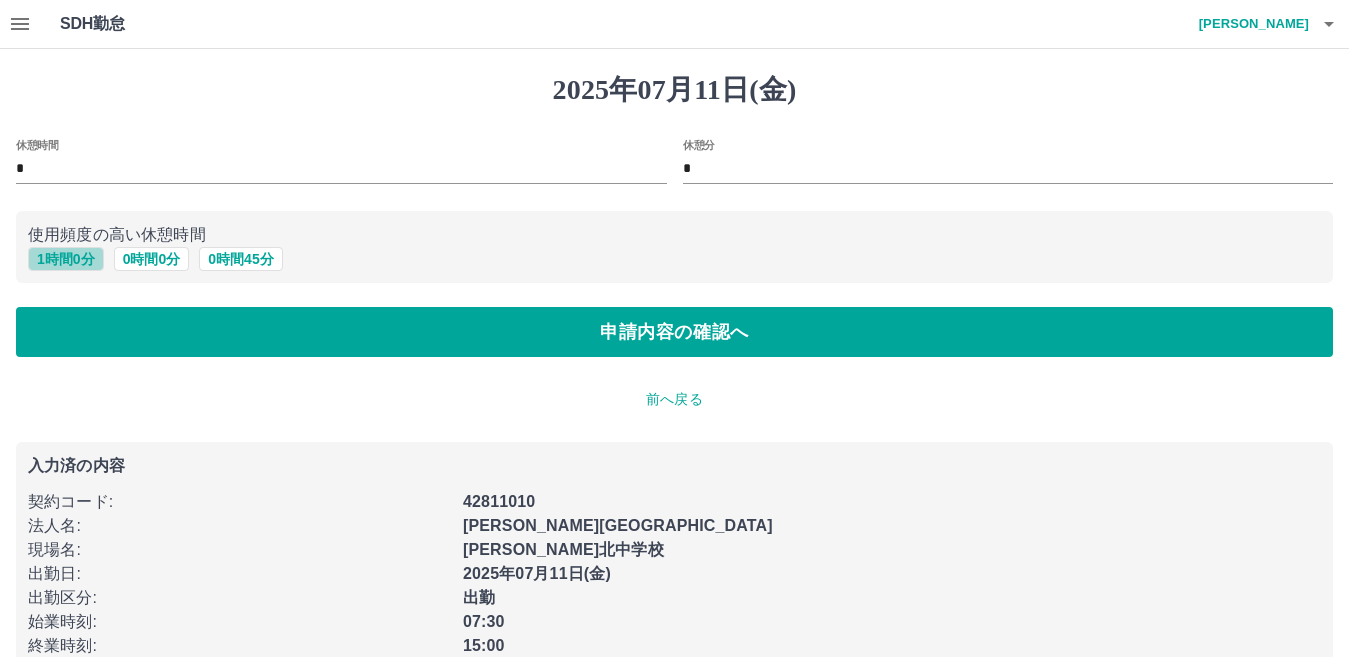 click on "1 時間 0 分" at bounding box center [66, 259] 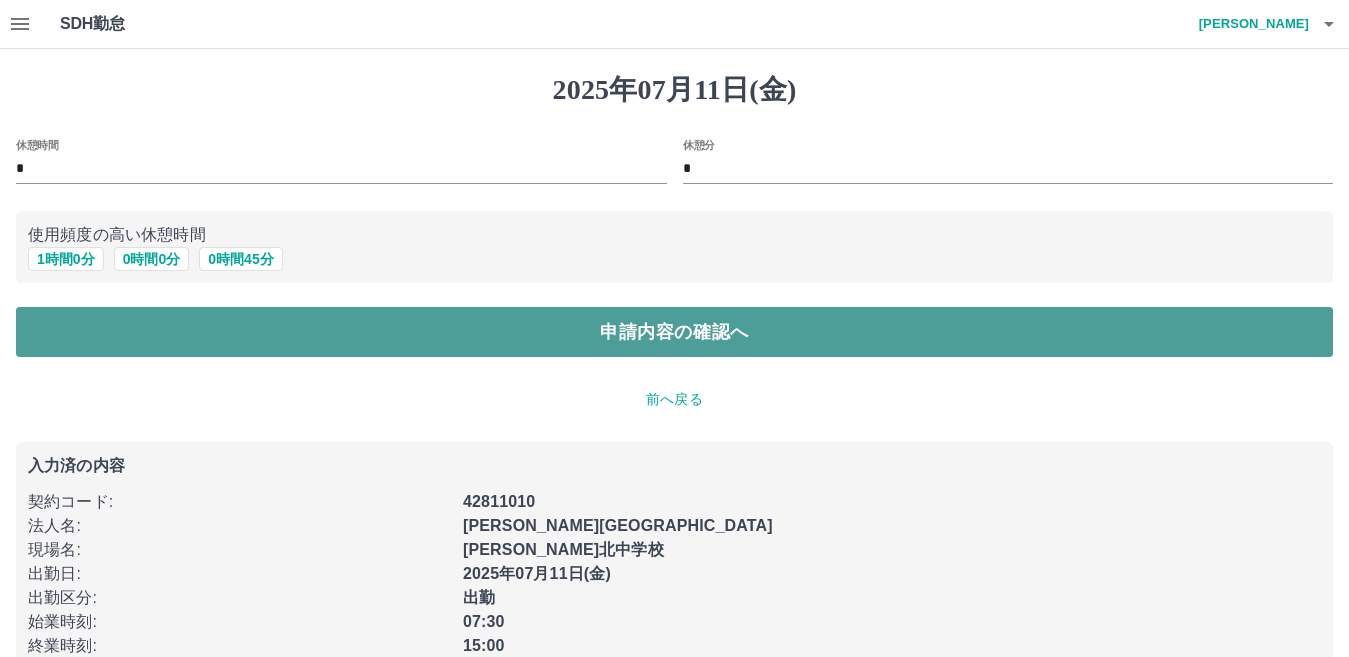 click on "申請内容の確認へ" at bounding box center (674, 332) 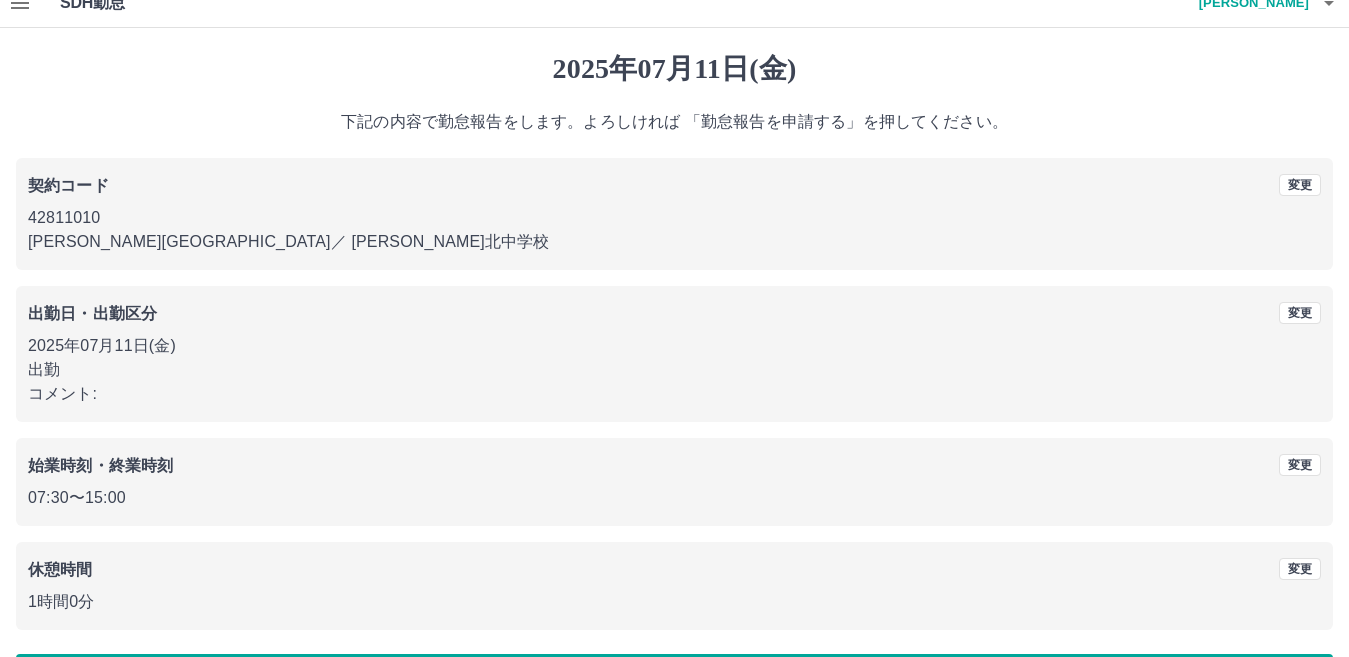 scroll, scrollTop: 92, scrollLeft: 0, axis: vertical 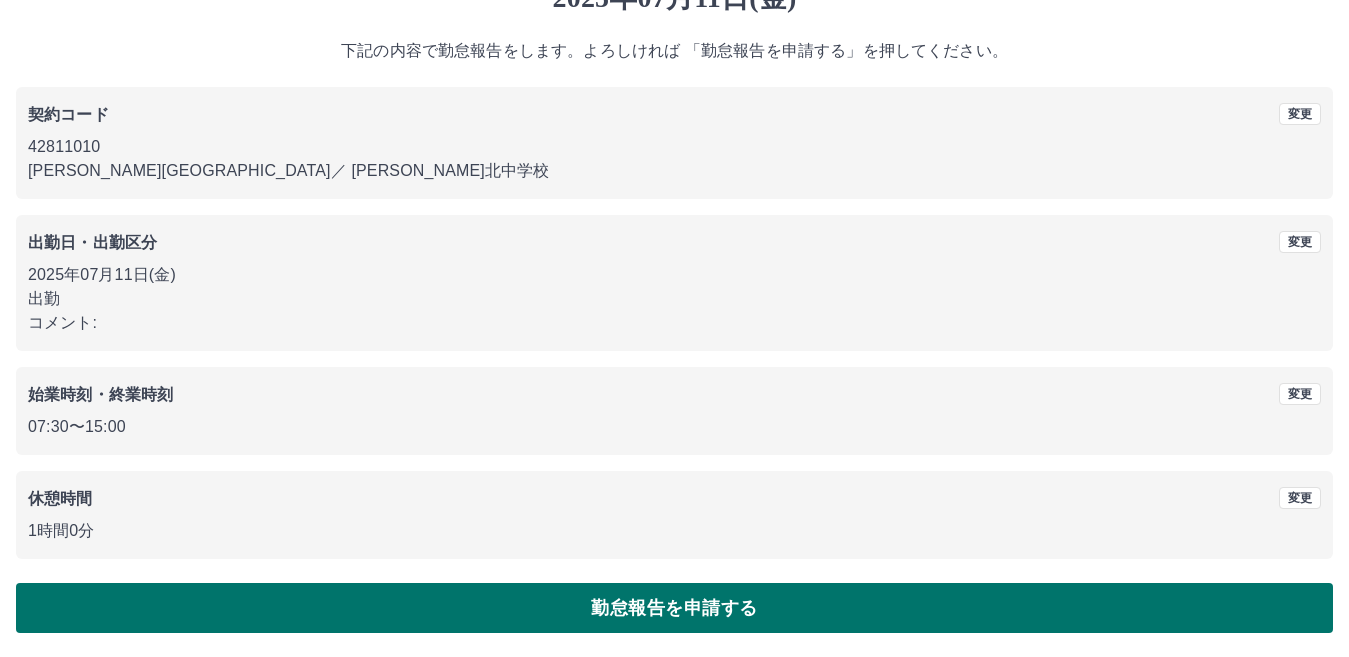 click on "勤怠報告を申請する" at bounding box center (674, 608) 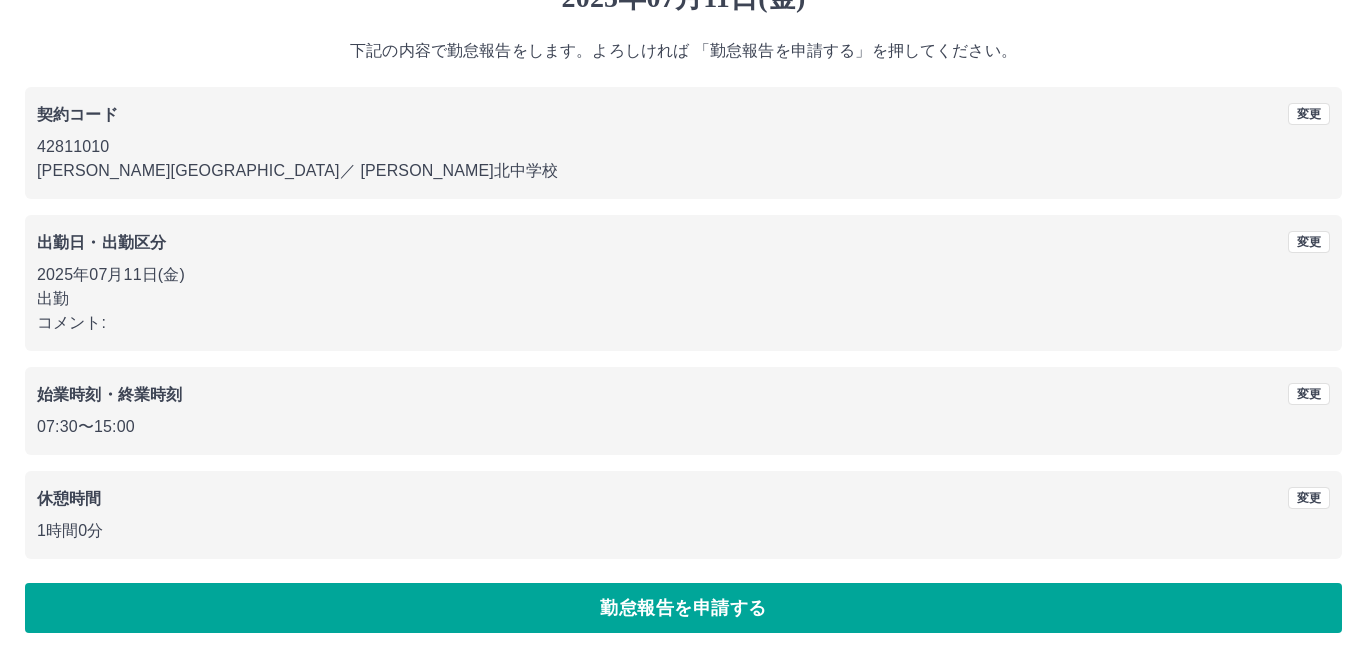 scroll, scrollTop: 0, scrollLeft: 0, axis: both 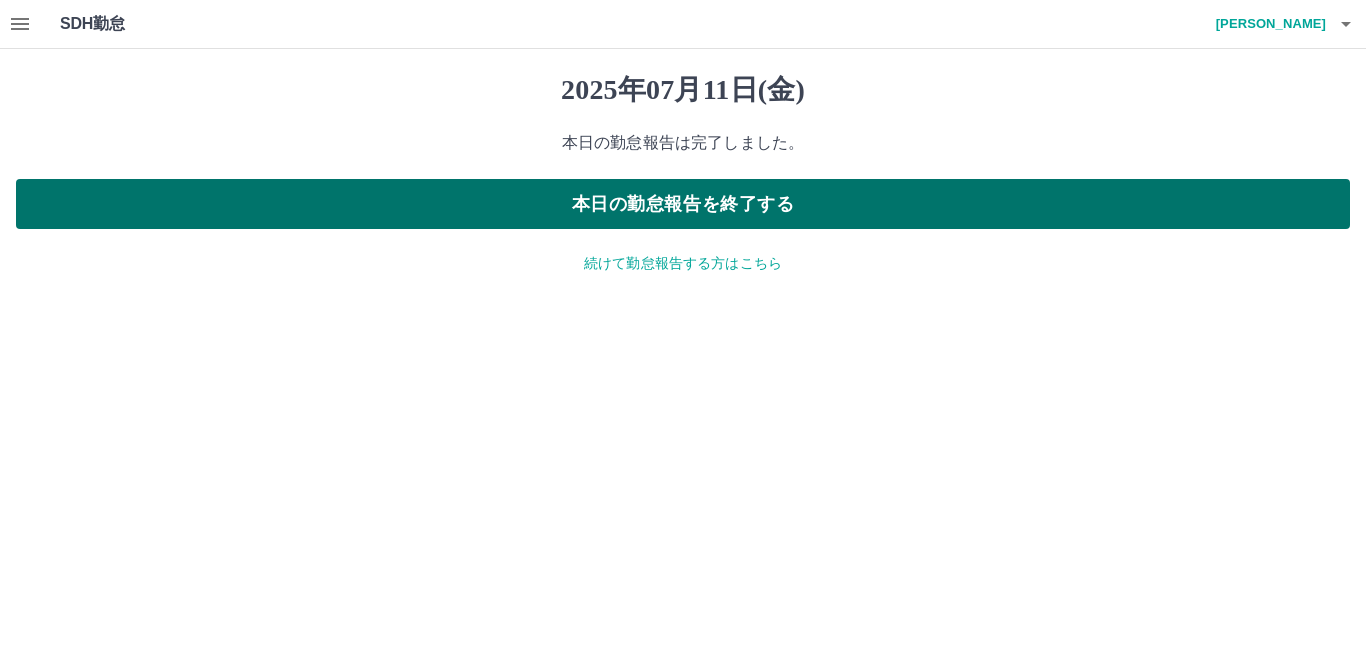 click on "本日の勤怠報告を終了する" at bounding box center [683, 204] 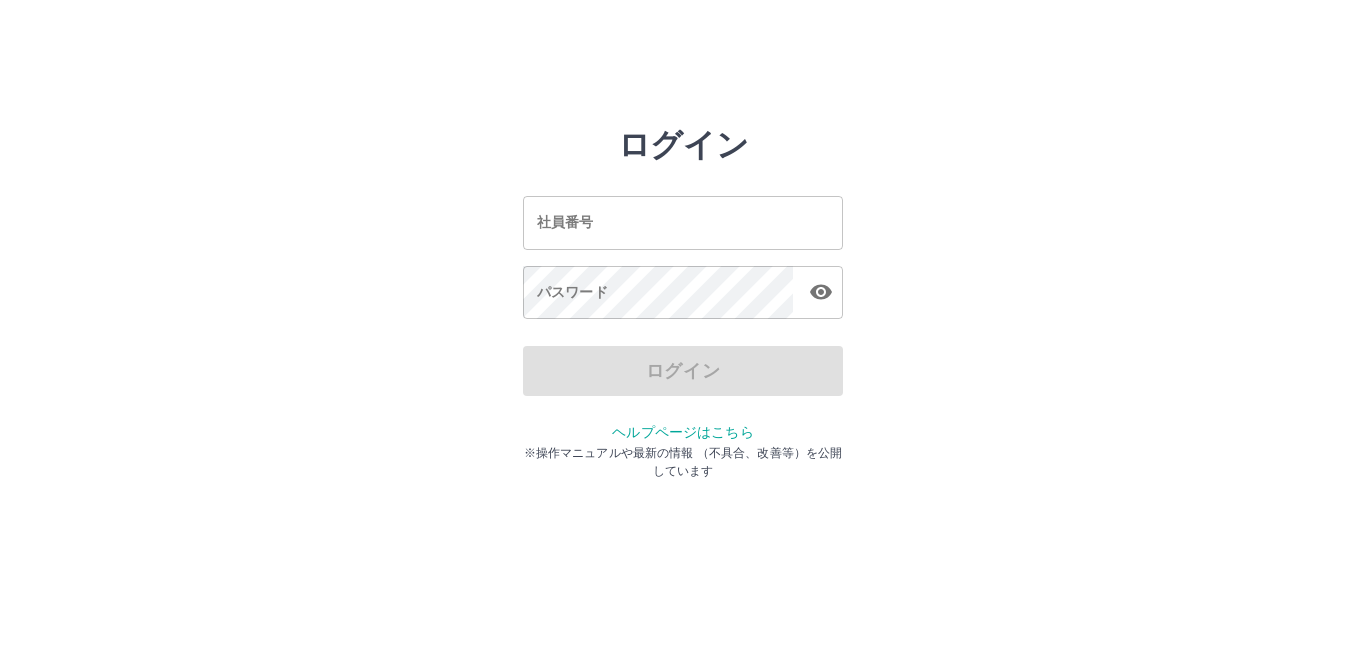 scroll, scrollTop: 0, scrollLeft: 0, axis: both 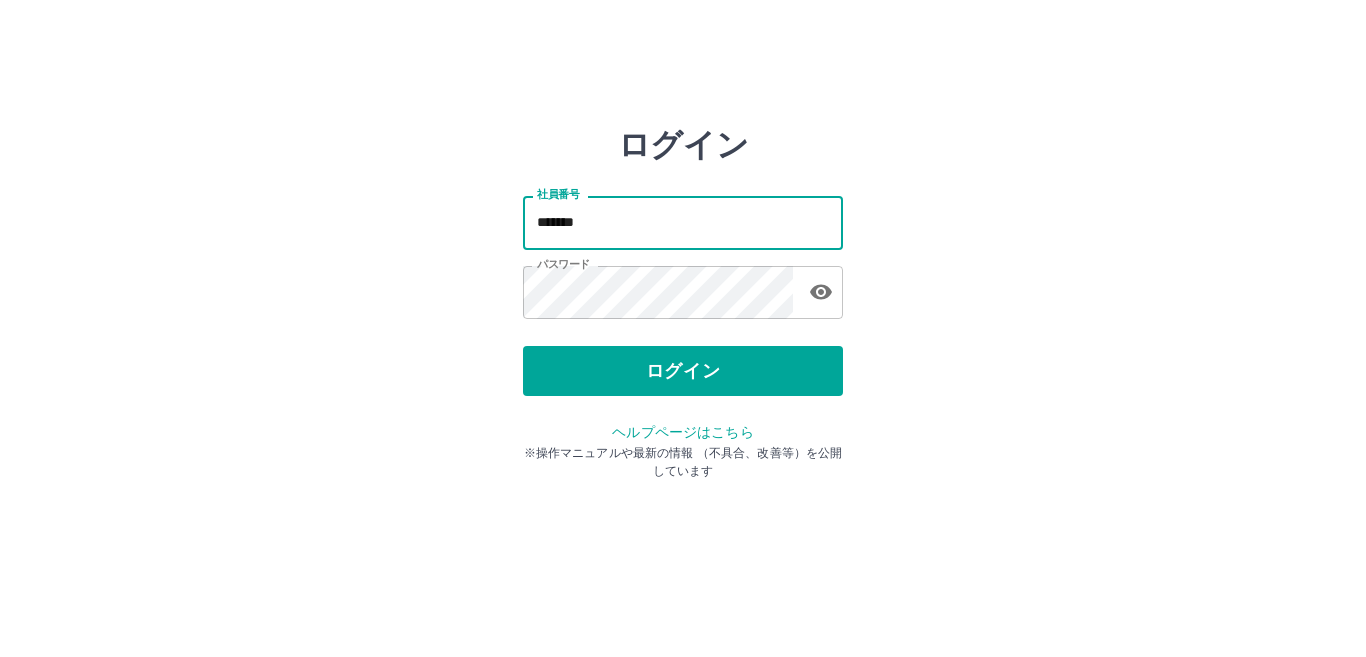 click on "*******" at bounding box center [683, 222] 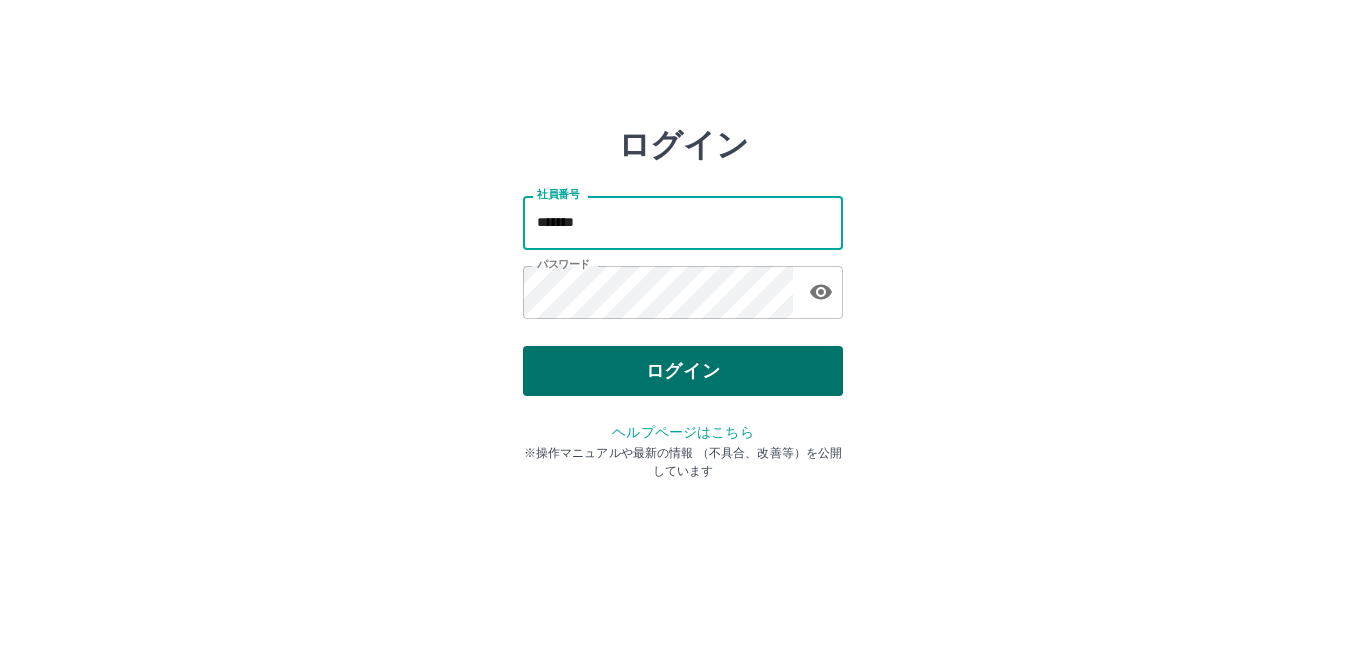 type on "*******" 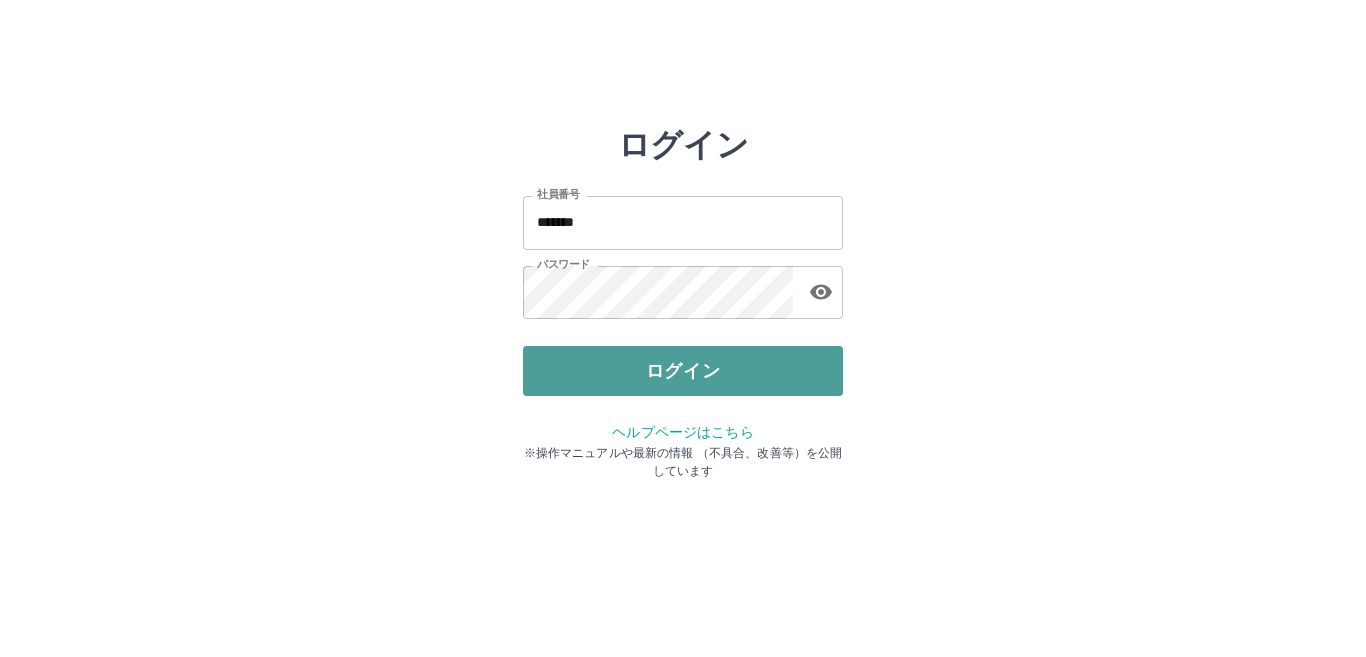click on "ログイン" at bounding box center [683, 371] 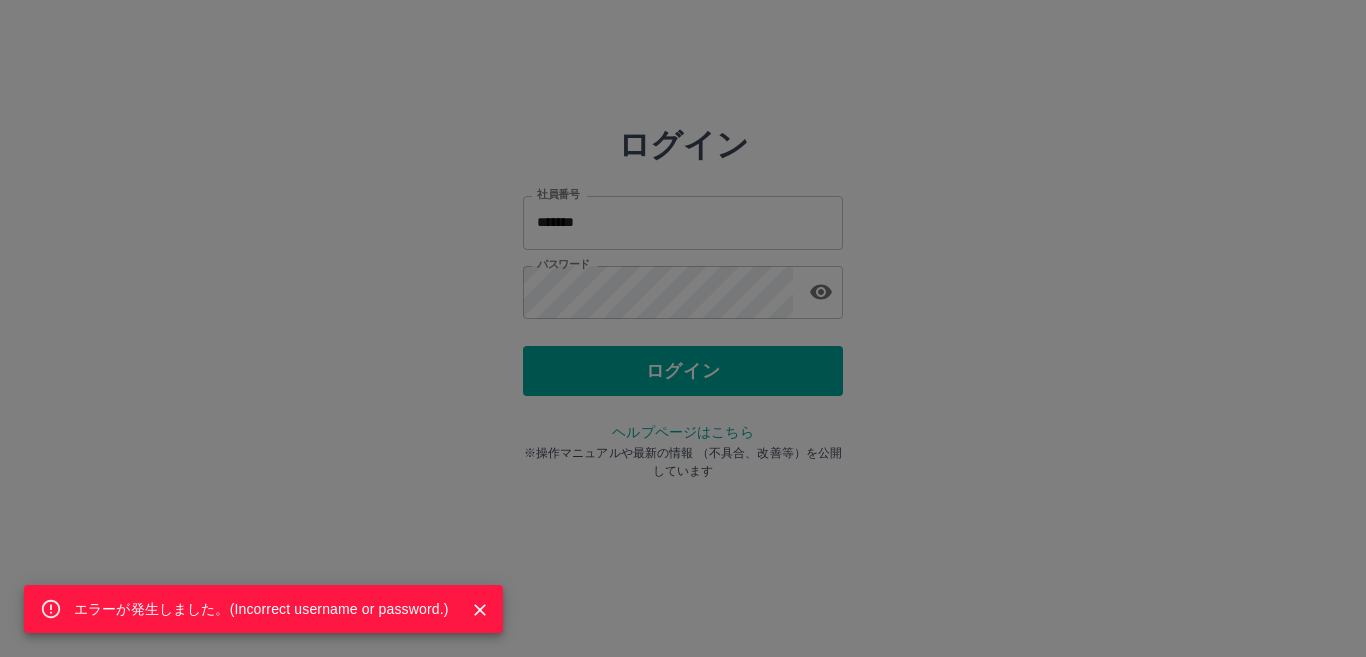 click on "エラーが発生しました。( Incorrect username or password. )" at bounding box center [683, 328] 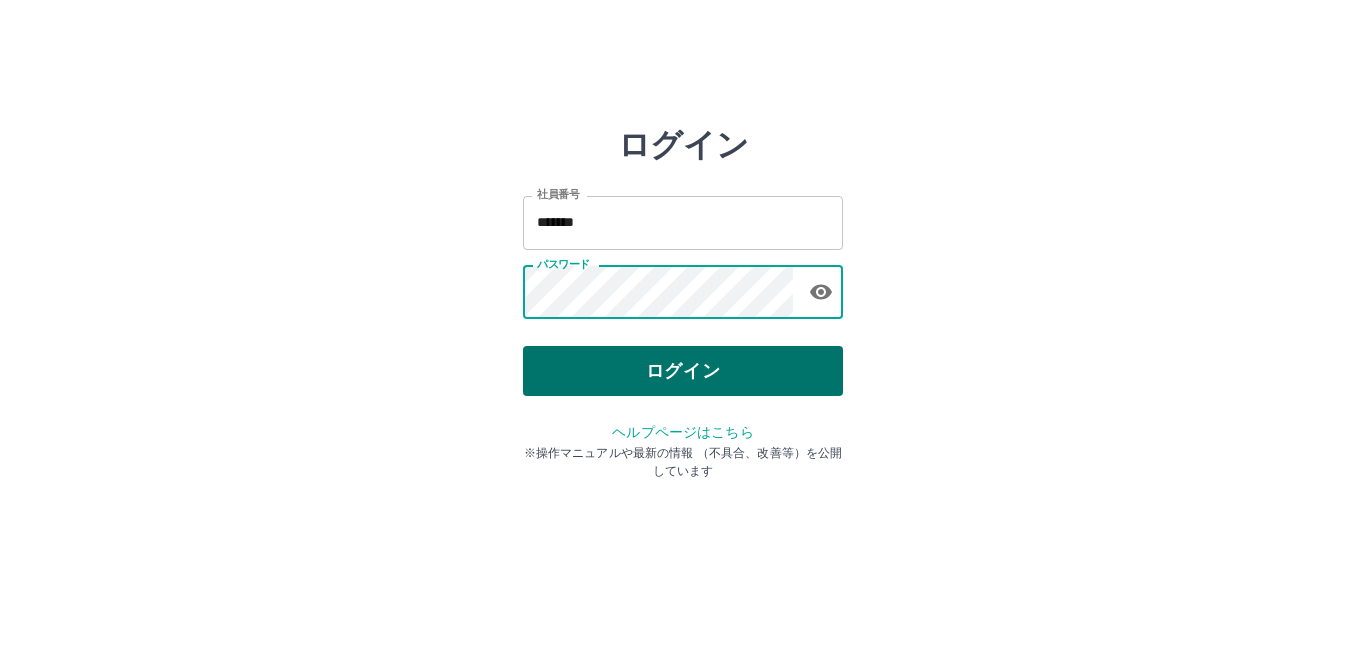 click on "ログイン" at bounding box center [683, 371] 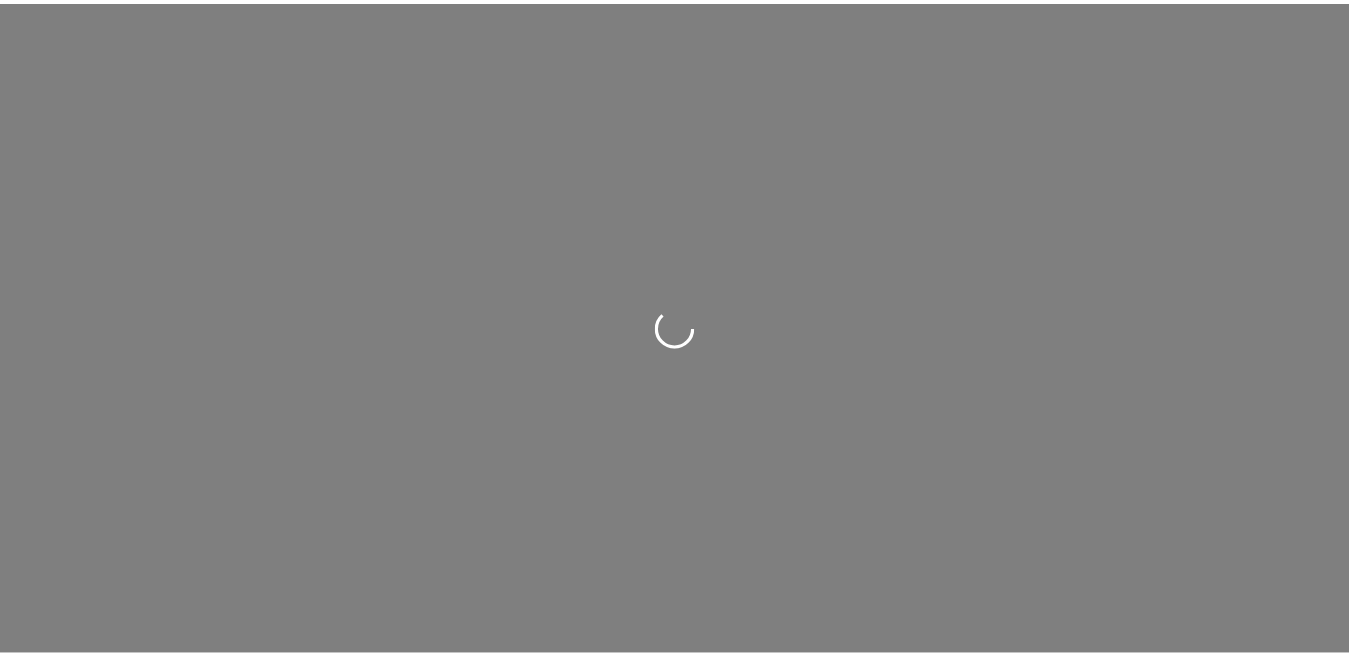 scroll, scrollTop: 0, scrollLeft: 0, axis: both 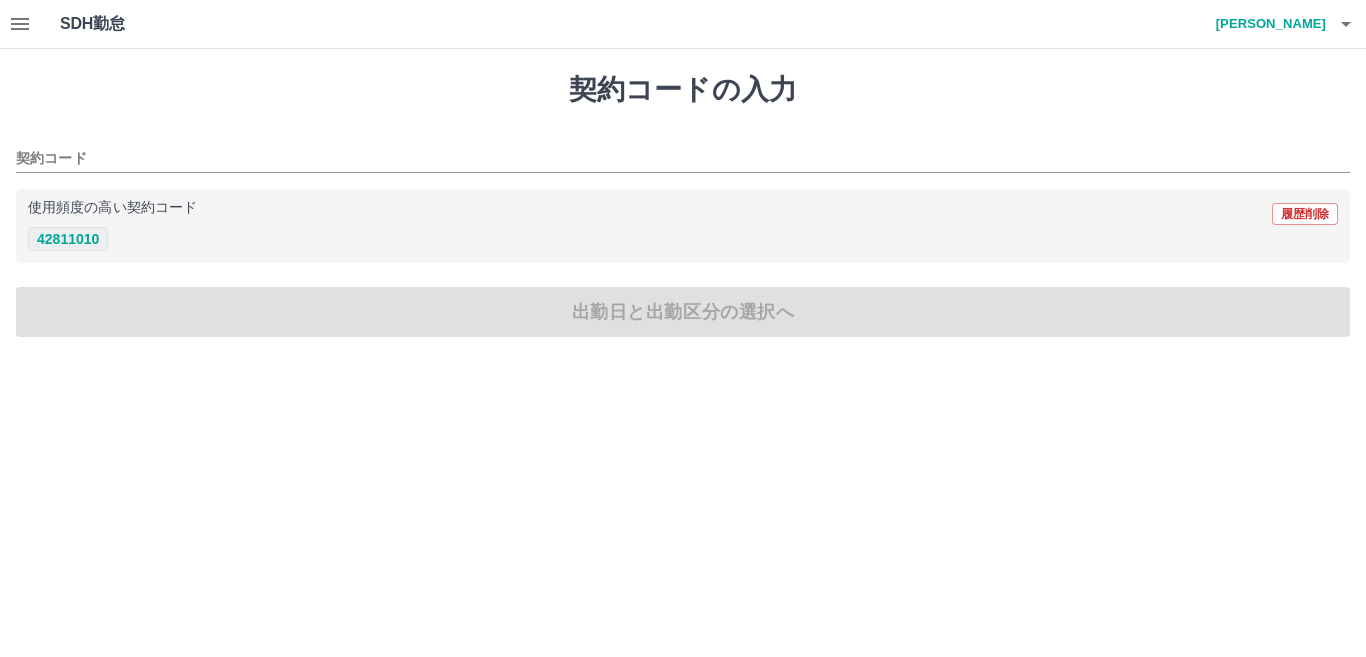 click on "42811010" at bounding box center (68, 239) 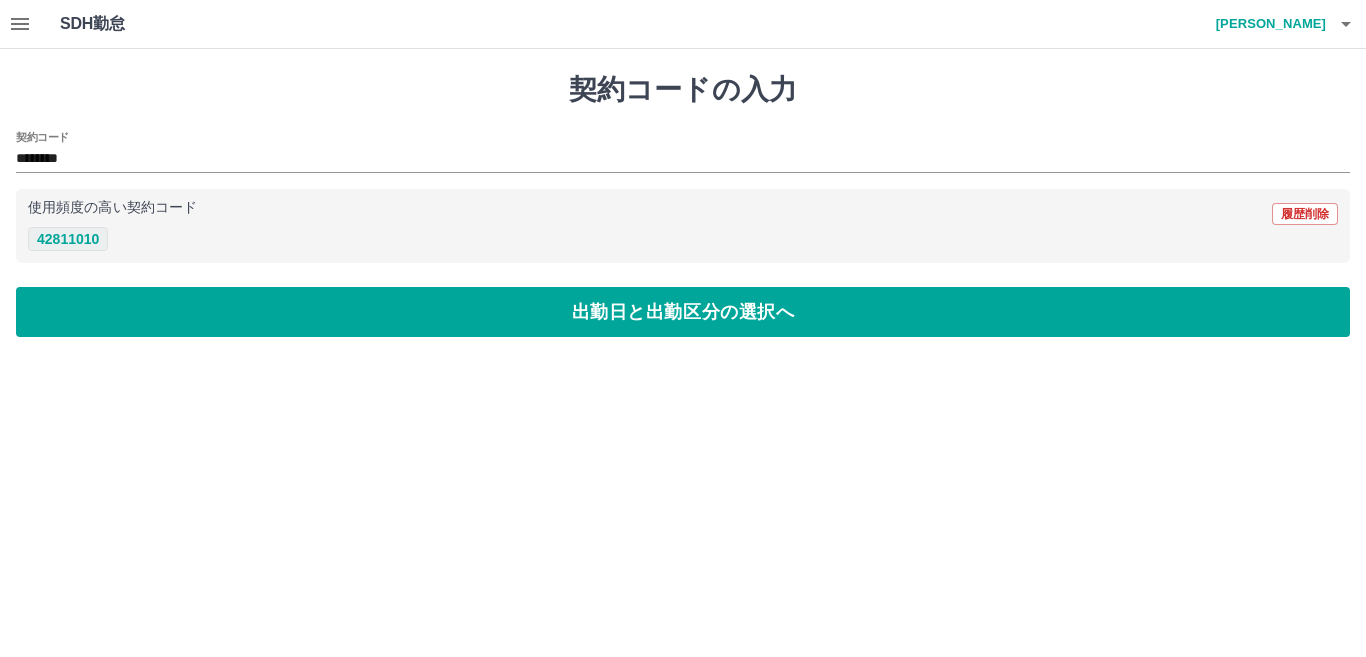 type on "********" 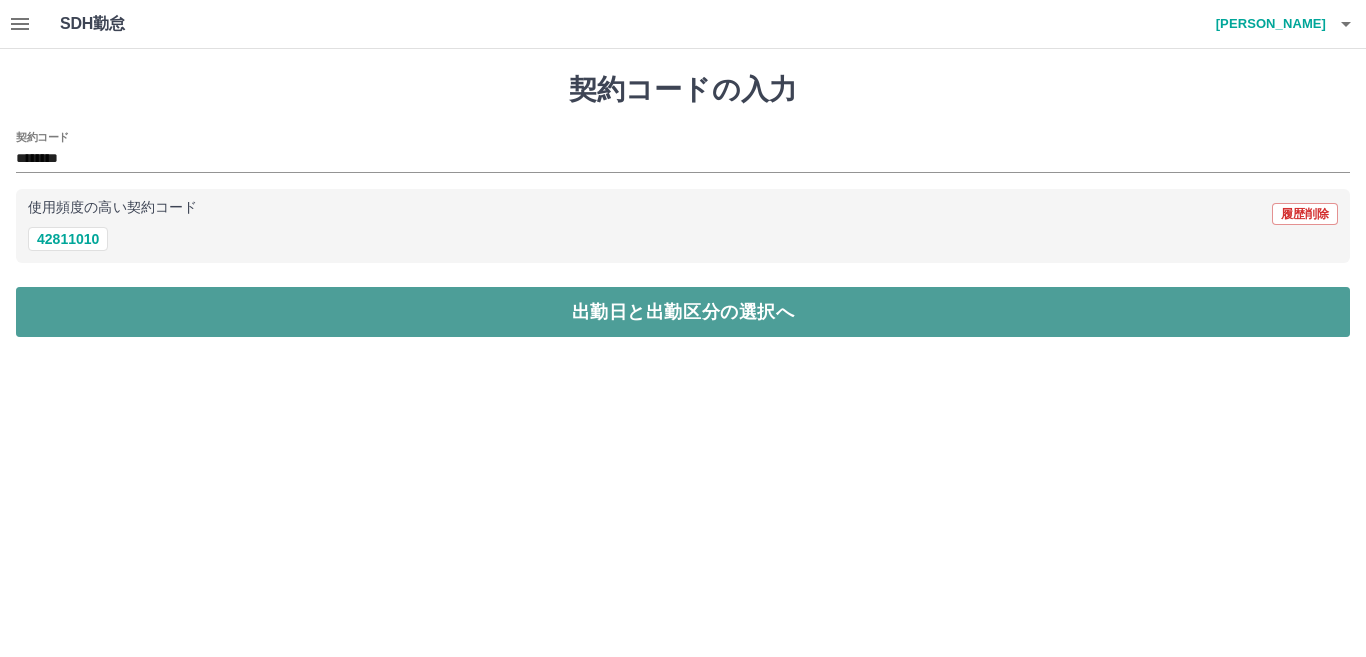 click on "出勤日と出勤区分の選択へ" at bounding box center [683, 312] 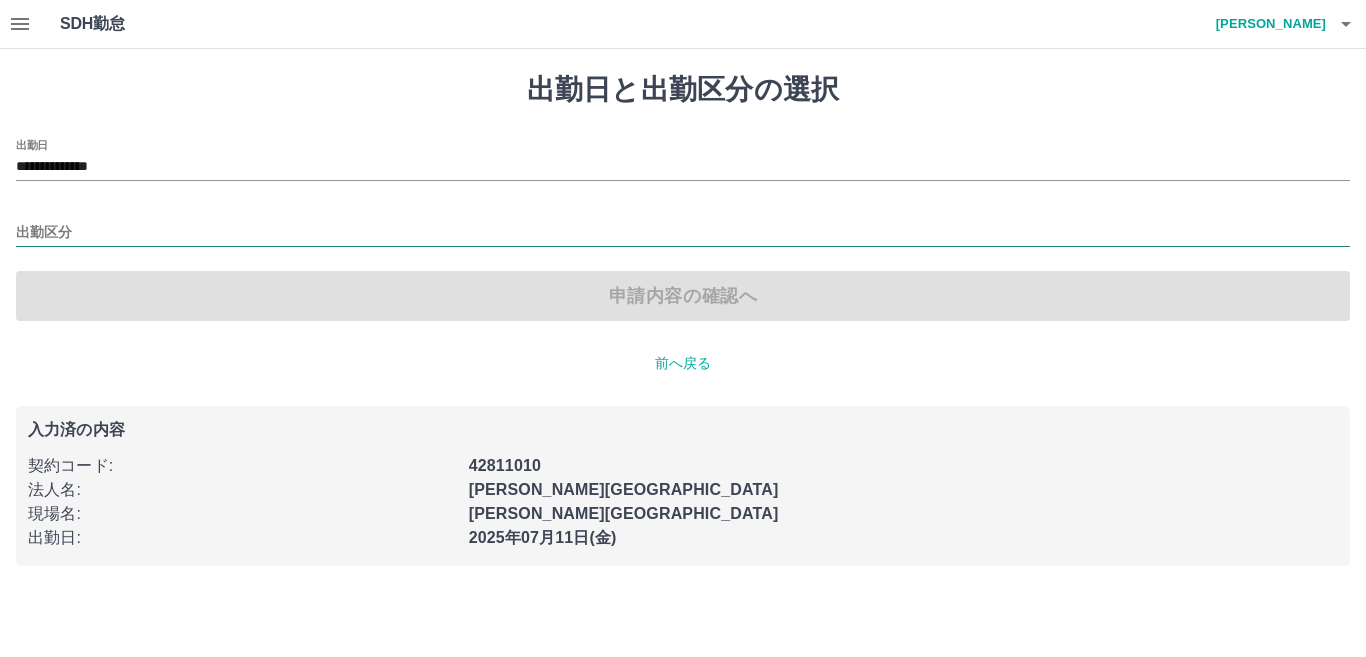 click on "出勤区分" at bounding box center [683, 233] 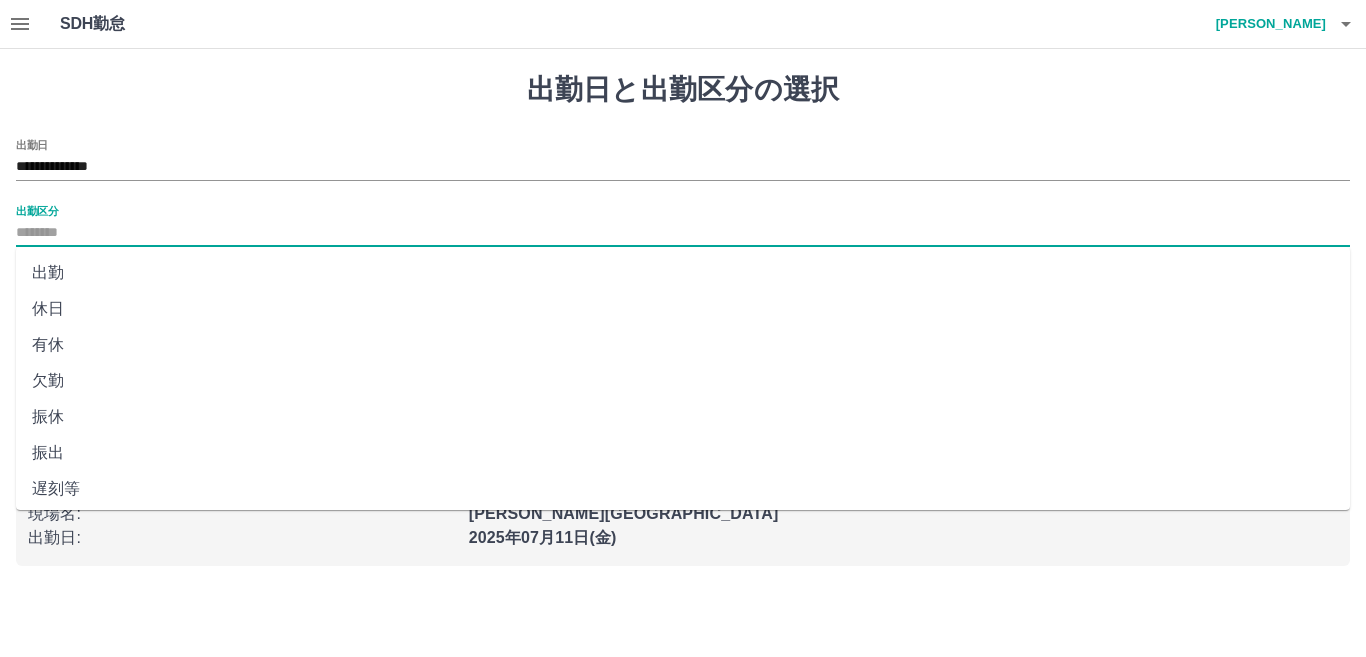 click on "出勤" at bounding box center (683, 273) 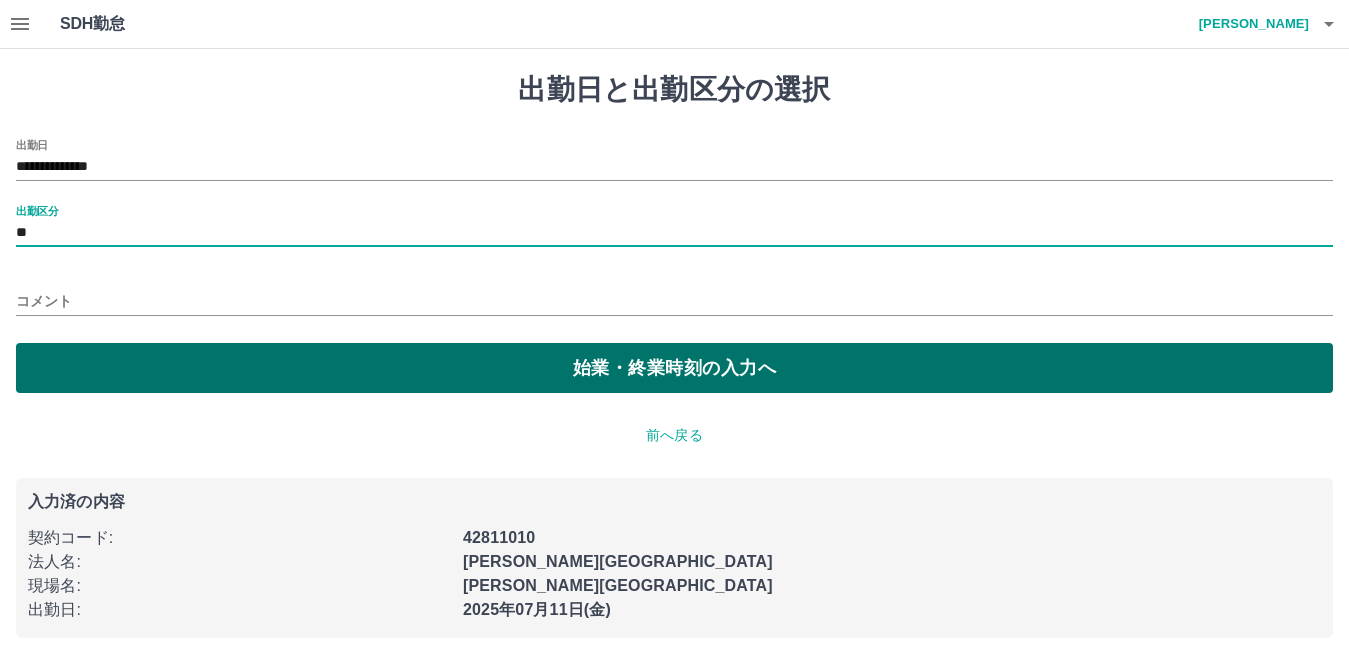 click on "始業・終業時刻の入力へ" at bounding box center (674, 368) 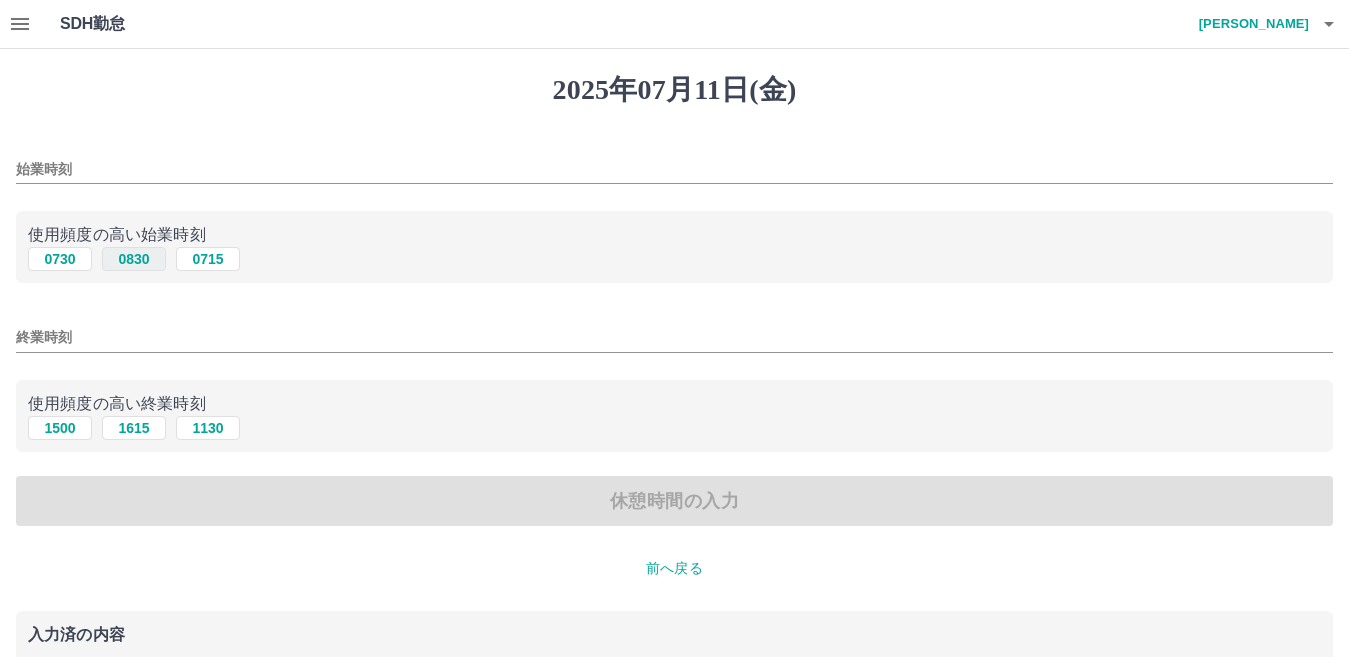 click on "0830" at bounding box center [134, 259] 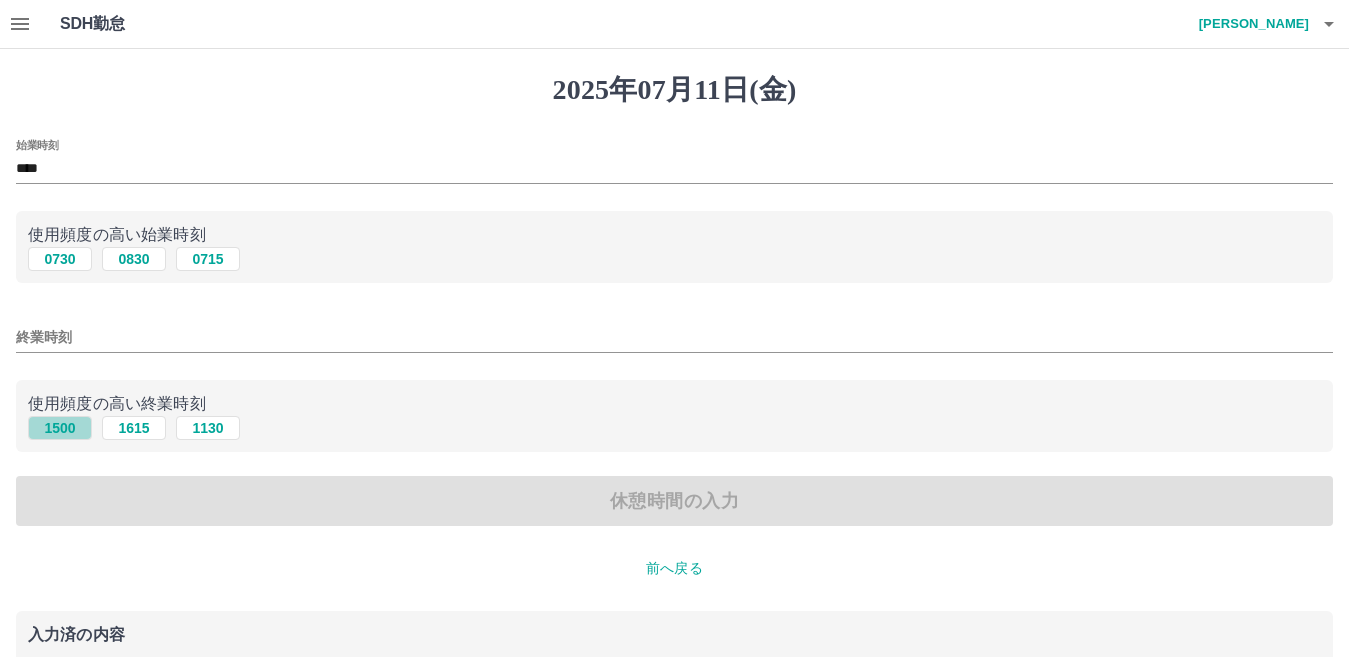 click on "1500" at bounding box center (60, 428) 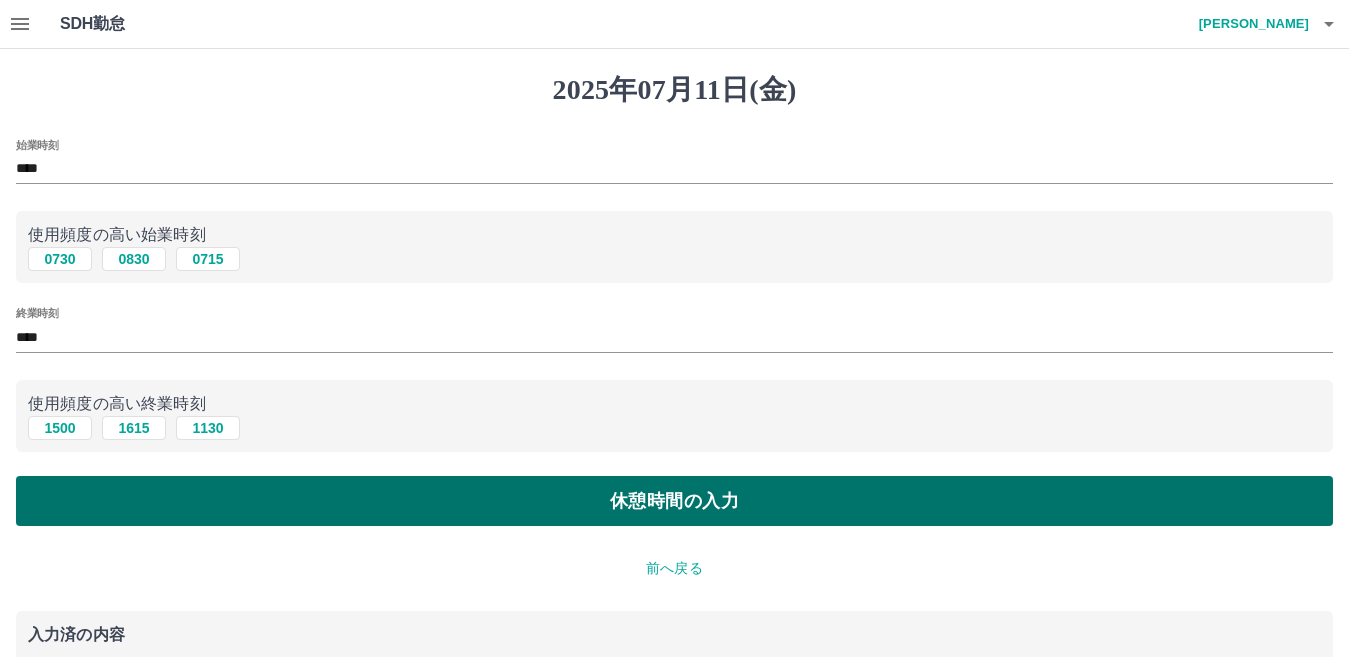 click on "休憩時間の入力" at bounding box center (674, 501) 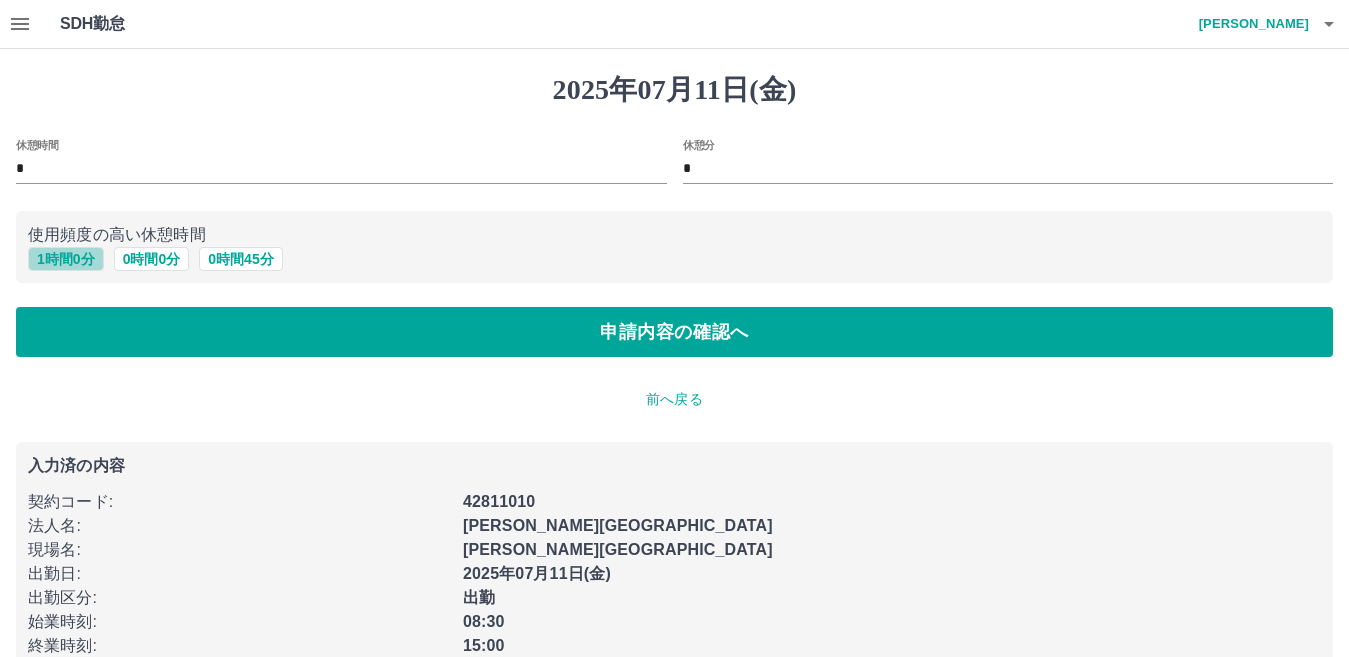 click on "1 時間 0 分" at bounding box center (66, 259) 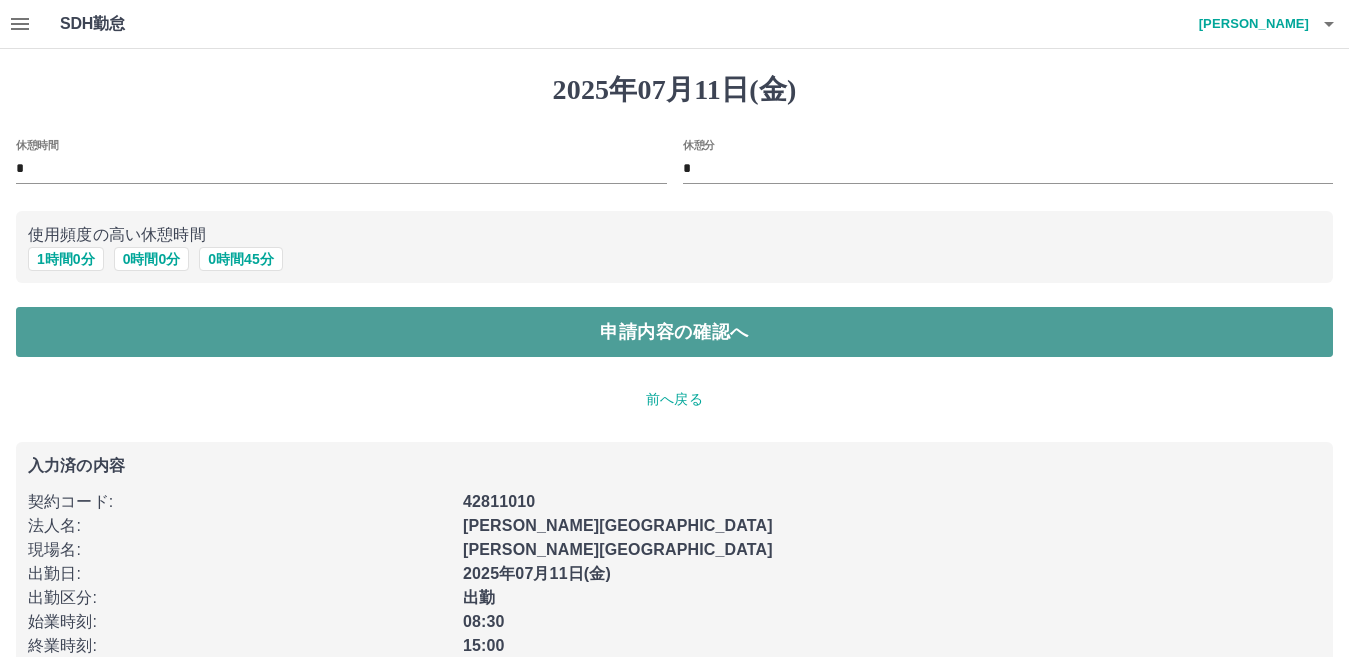 click on "申請内容の確認へ" at bounding box center [674, 332] 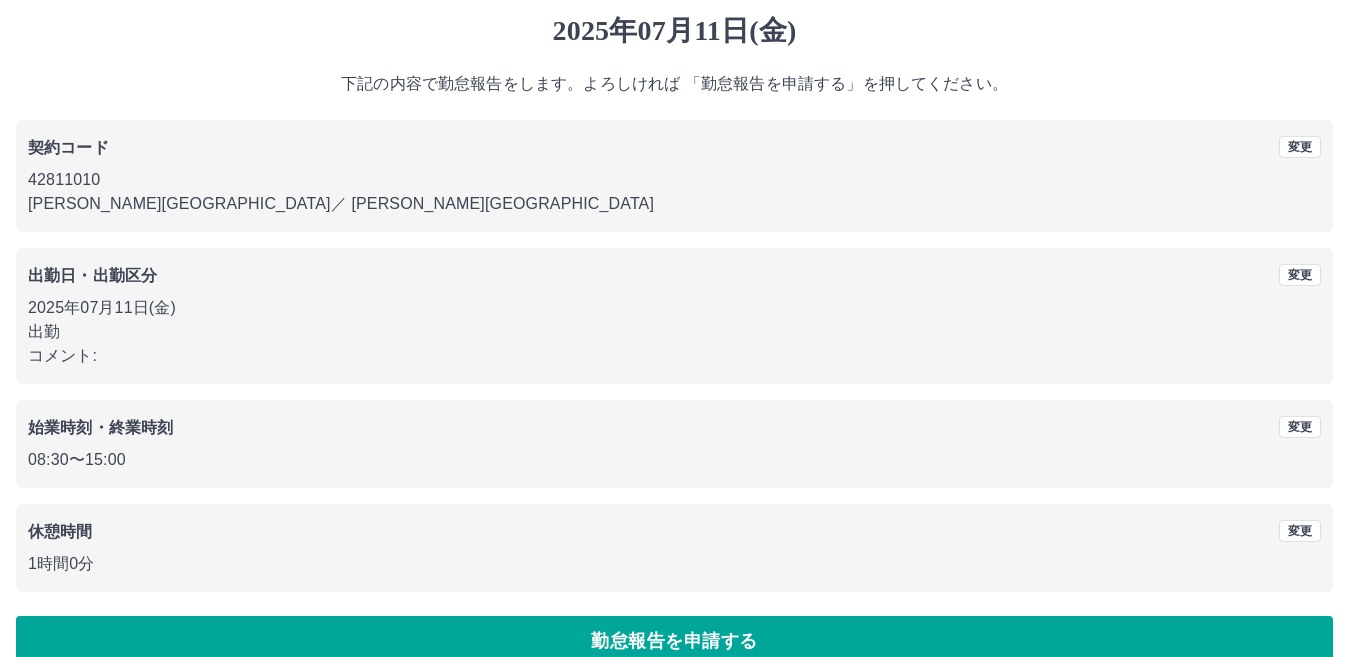scroll, scrollTop: 92, scrollLeft: 0, axis: vertical 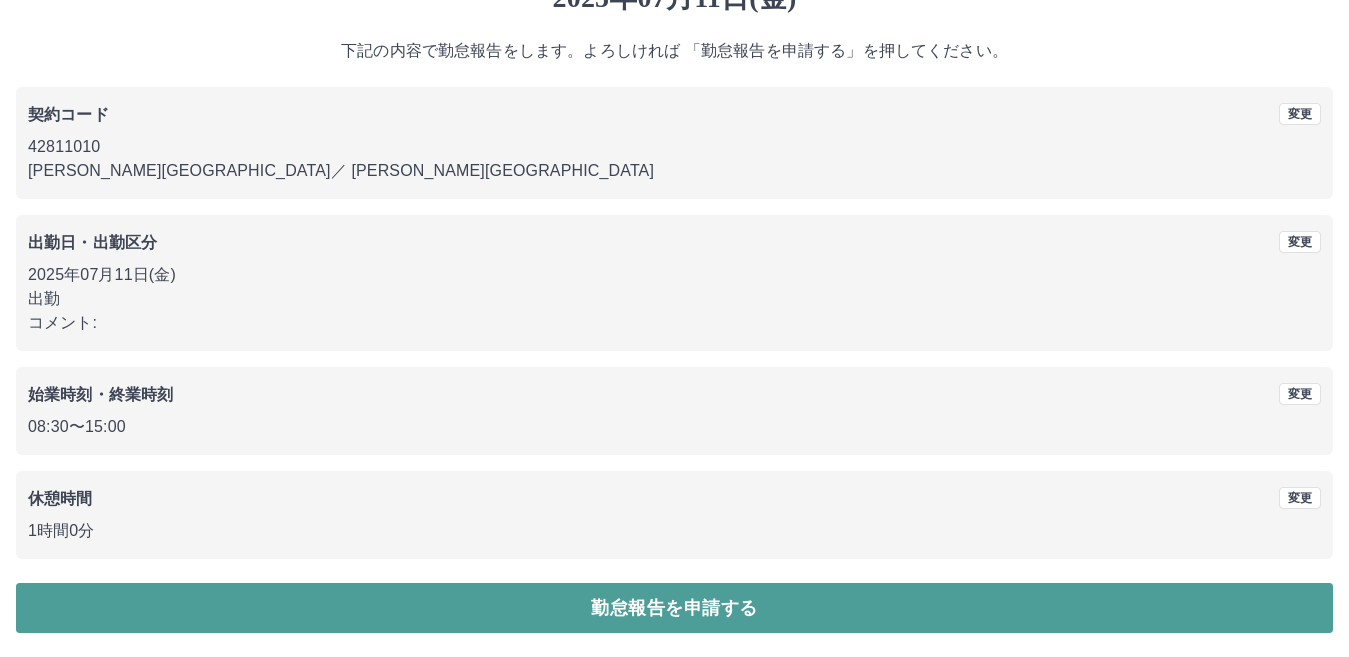 click on "勤怠報告を申請する" at bounding box center [674, 608] 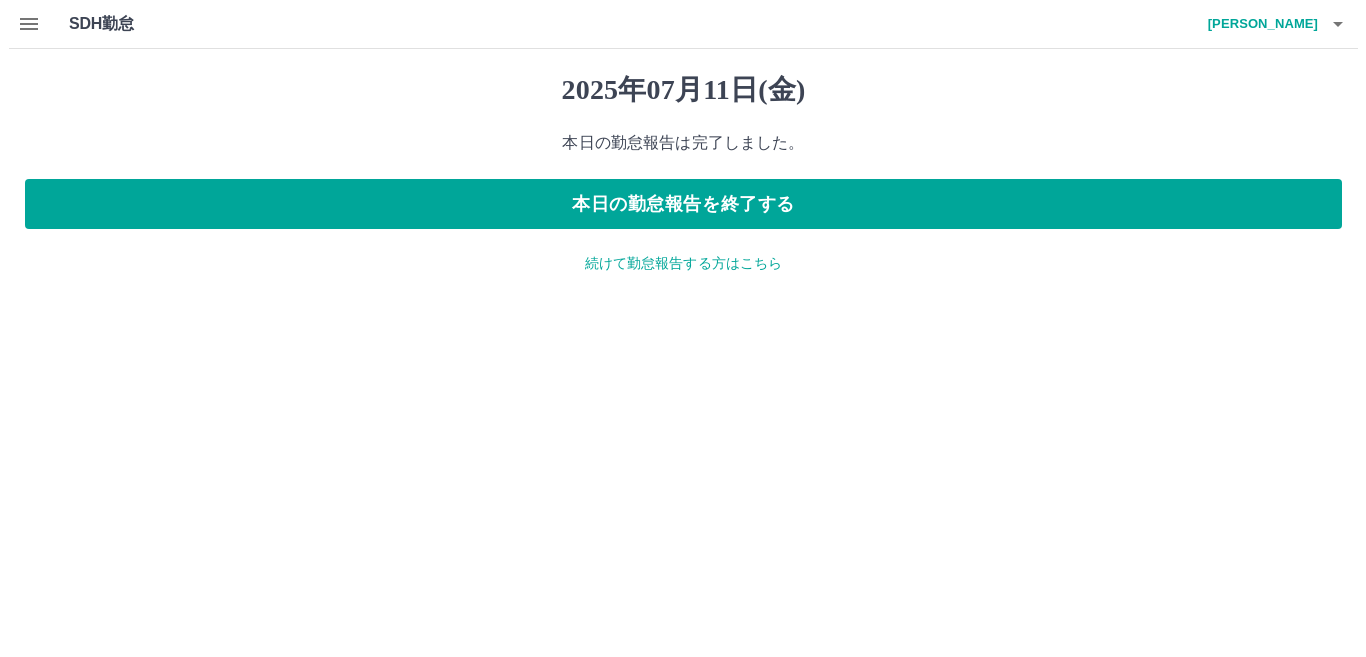 scroll, scrollTop: 0, scrollLeft: 0, axis: both 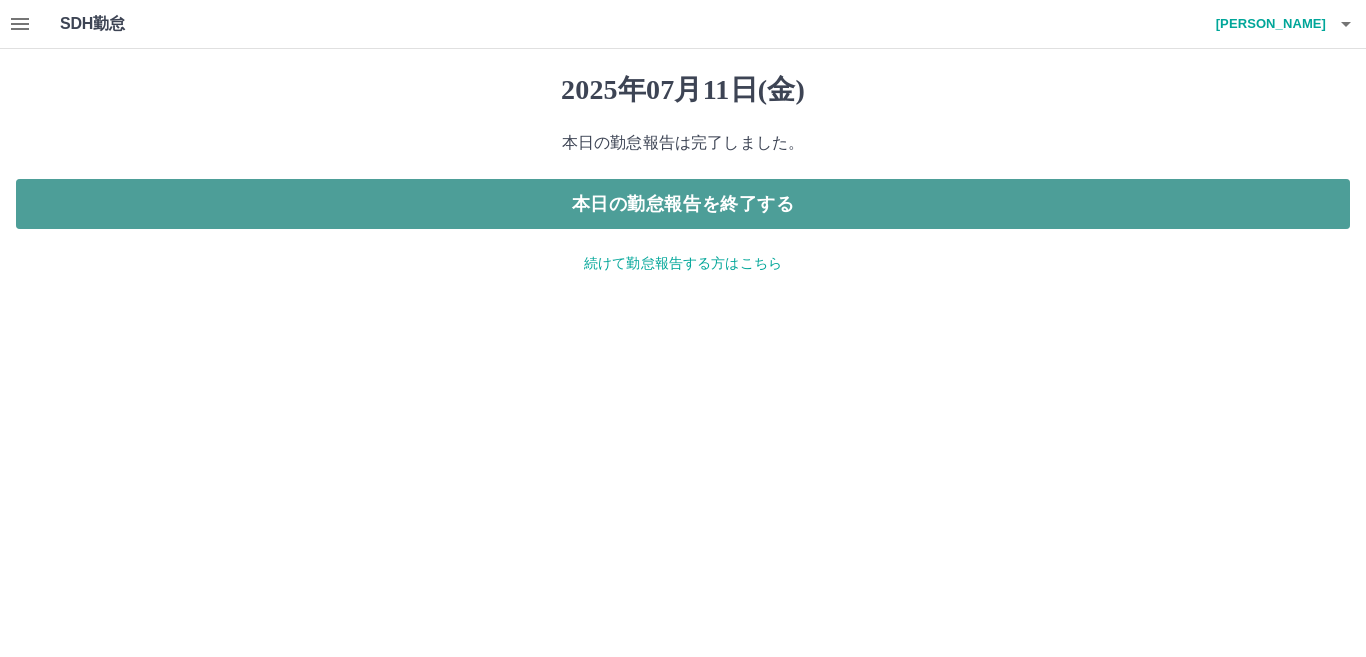 click on "本日の勤怠報告を終了する" at bounding box center [683, 204] 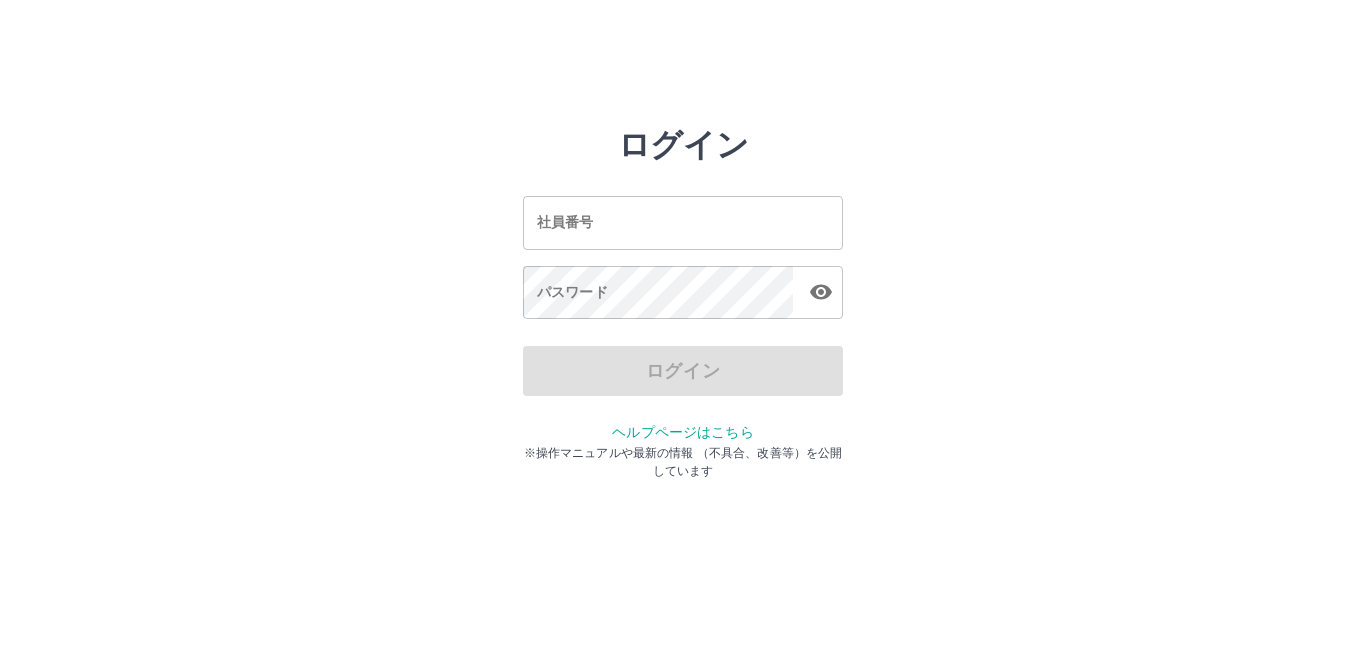 scroll, scrollTop: 0, scrollLeft: 0, axis: both 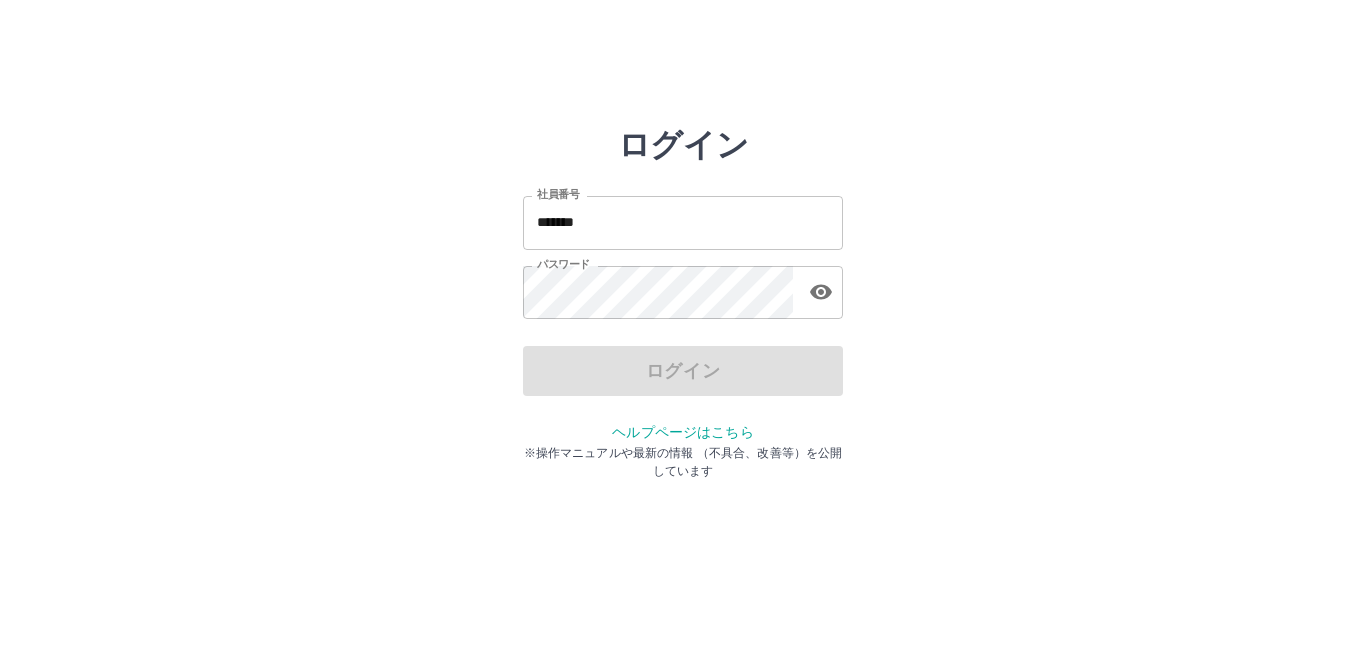 click on "*******" at bounding box center (683, 222) 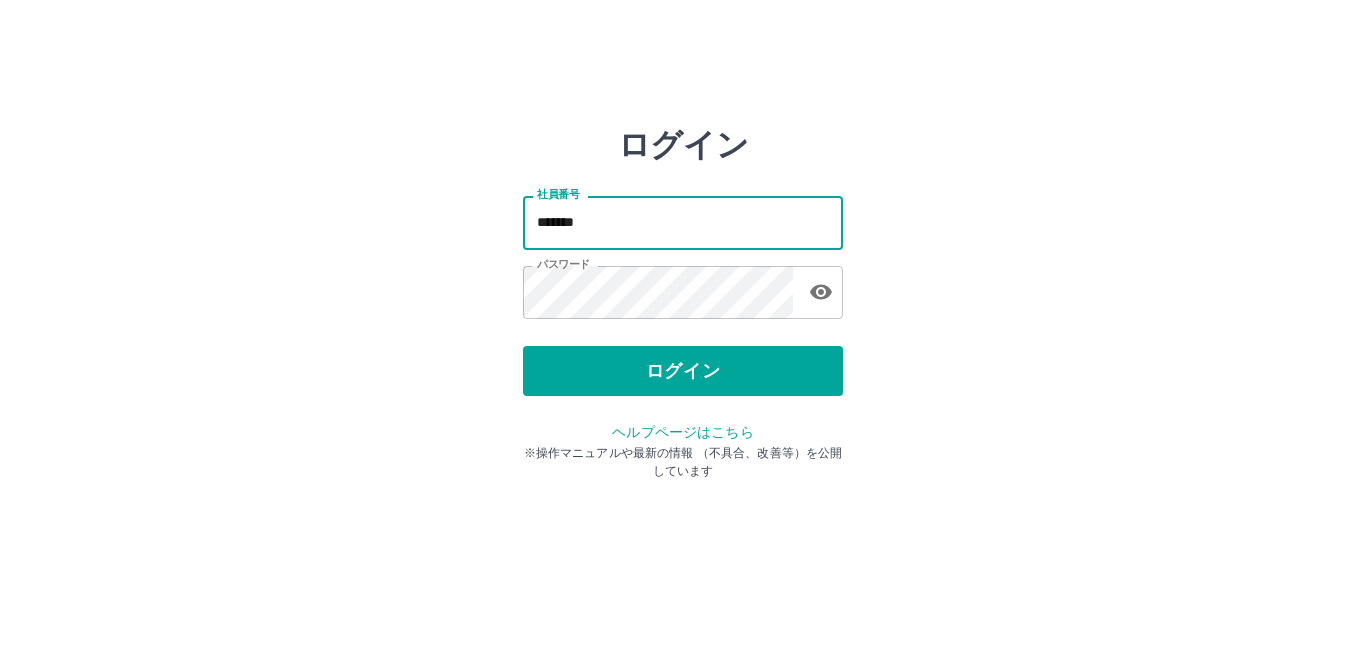 type on "*******" 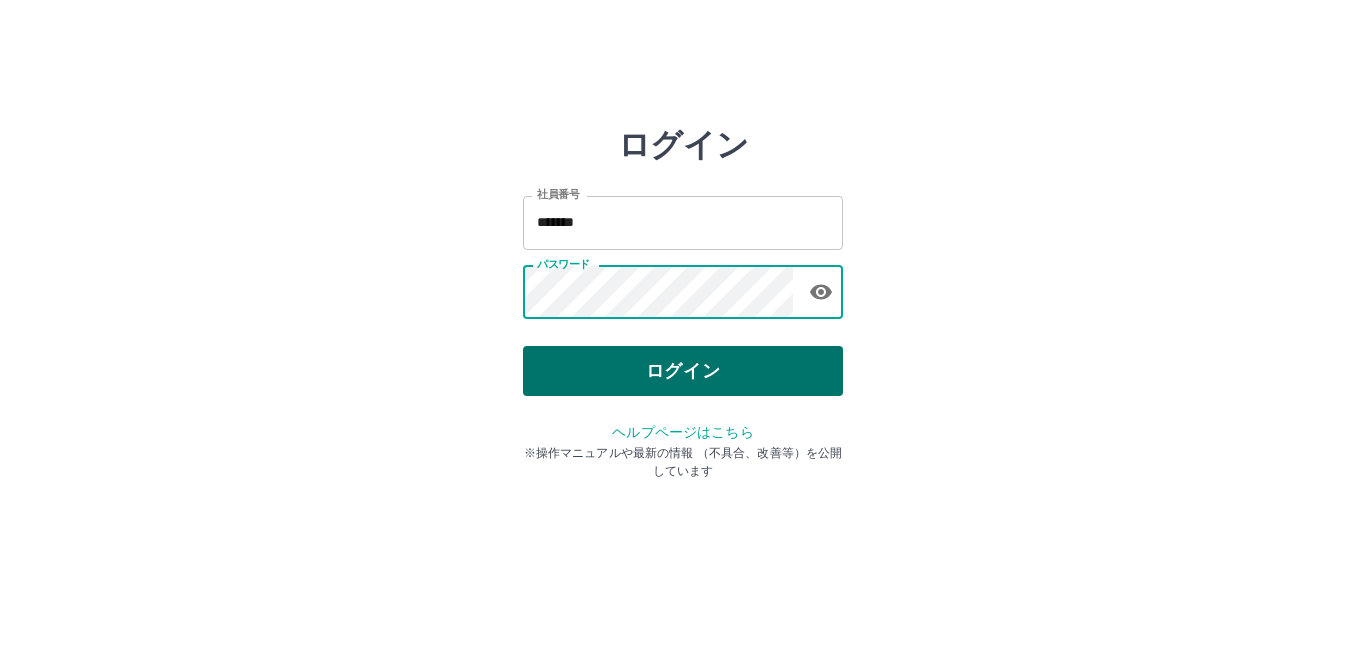 click on "ログイン" at bounding box center [683, 371] 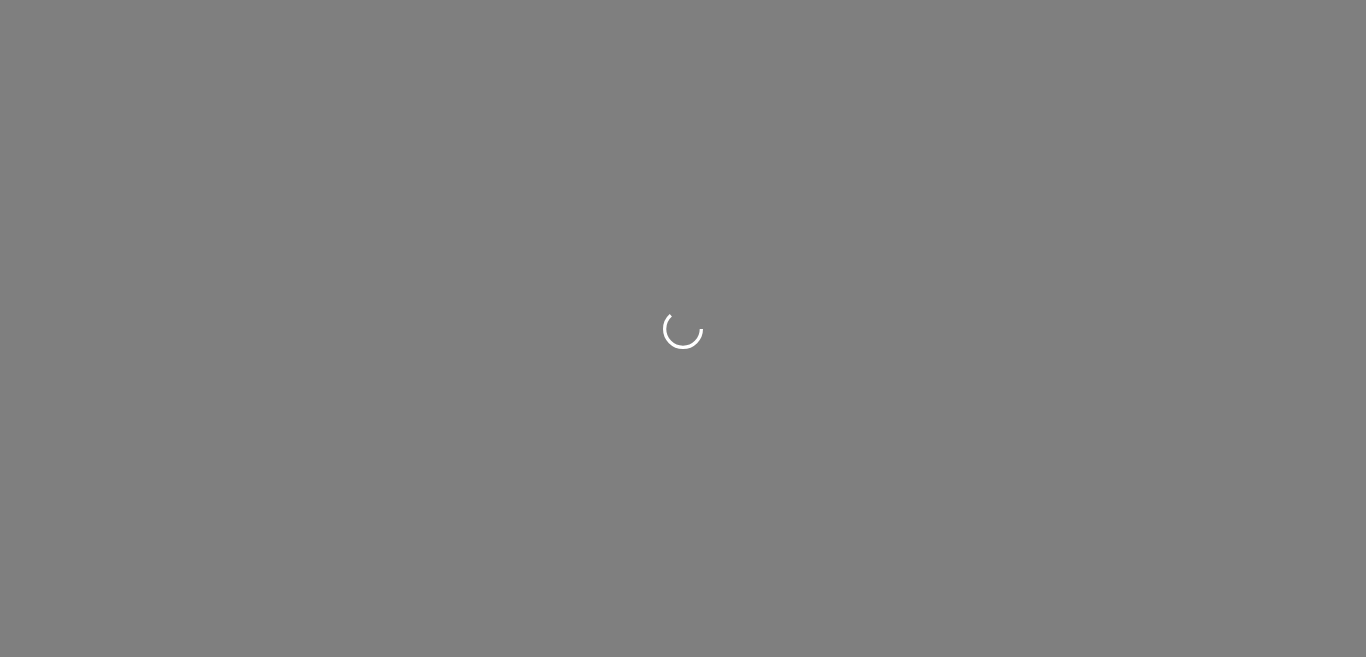 scroll, scrollTop: 0, scrollLeft: 0, axis: both 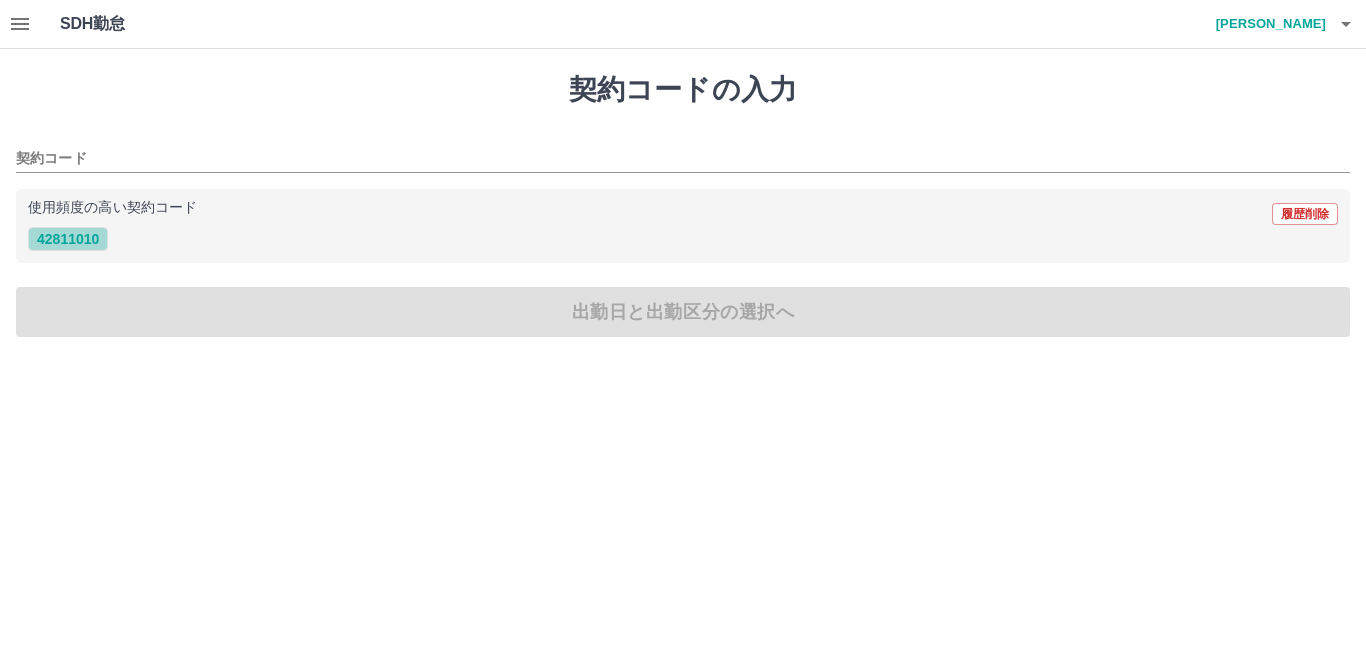 click on "42811010" at bounding box center (68, 239) 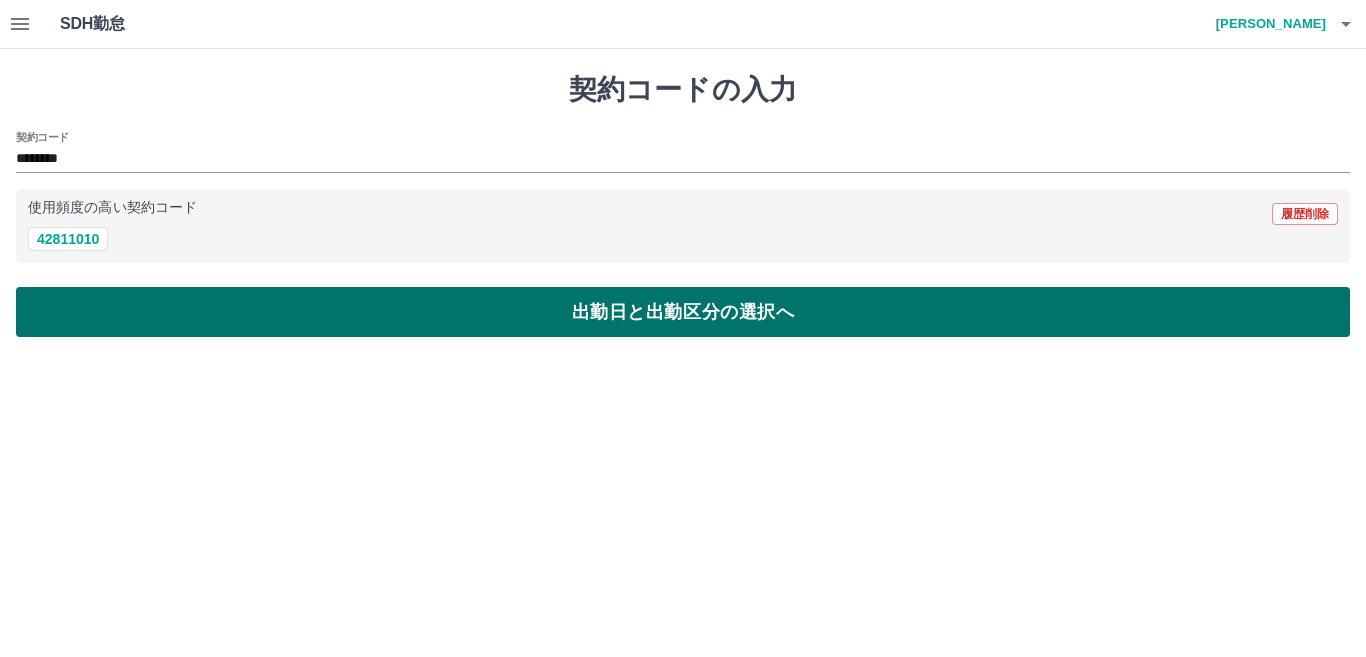 click on "出勤日と出勤区分の選択へ" at bounding box center [683, 312] 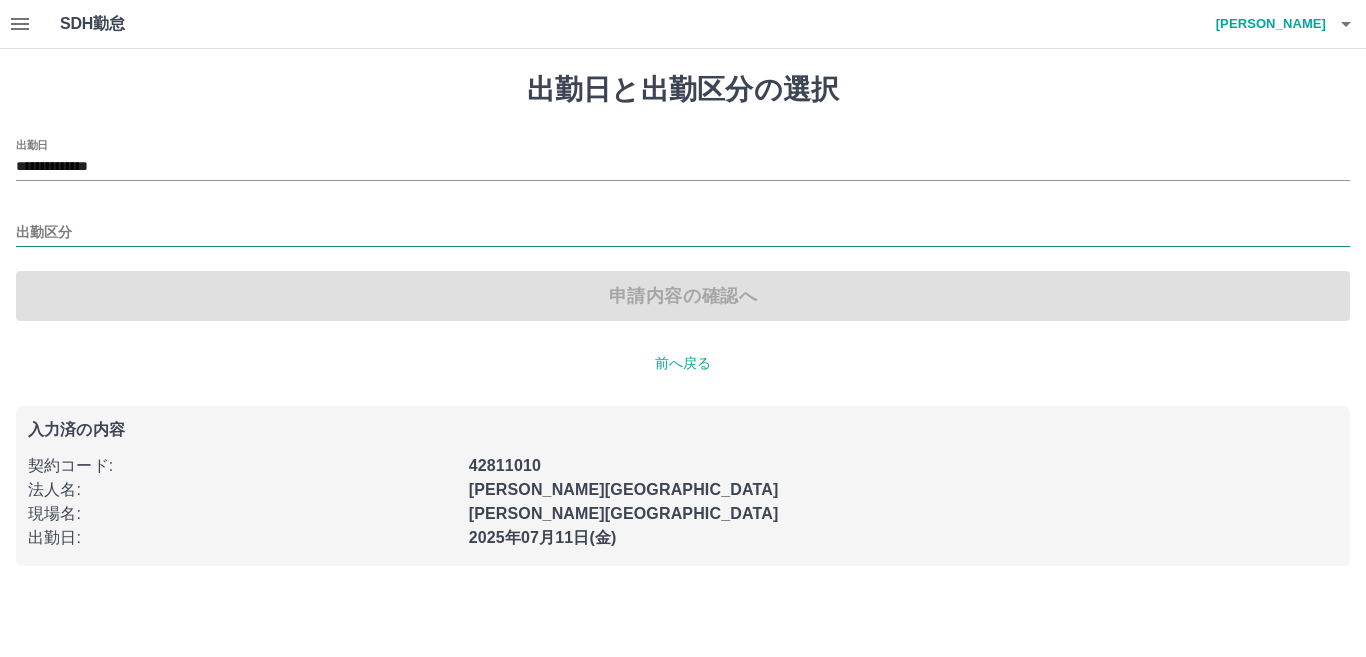 click on "出勤区分" at bounding box center (683, 233) 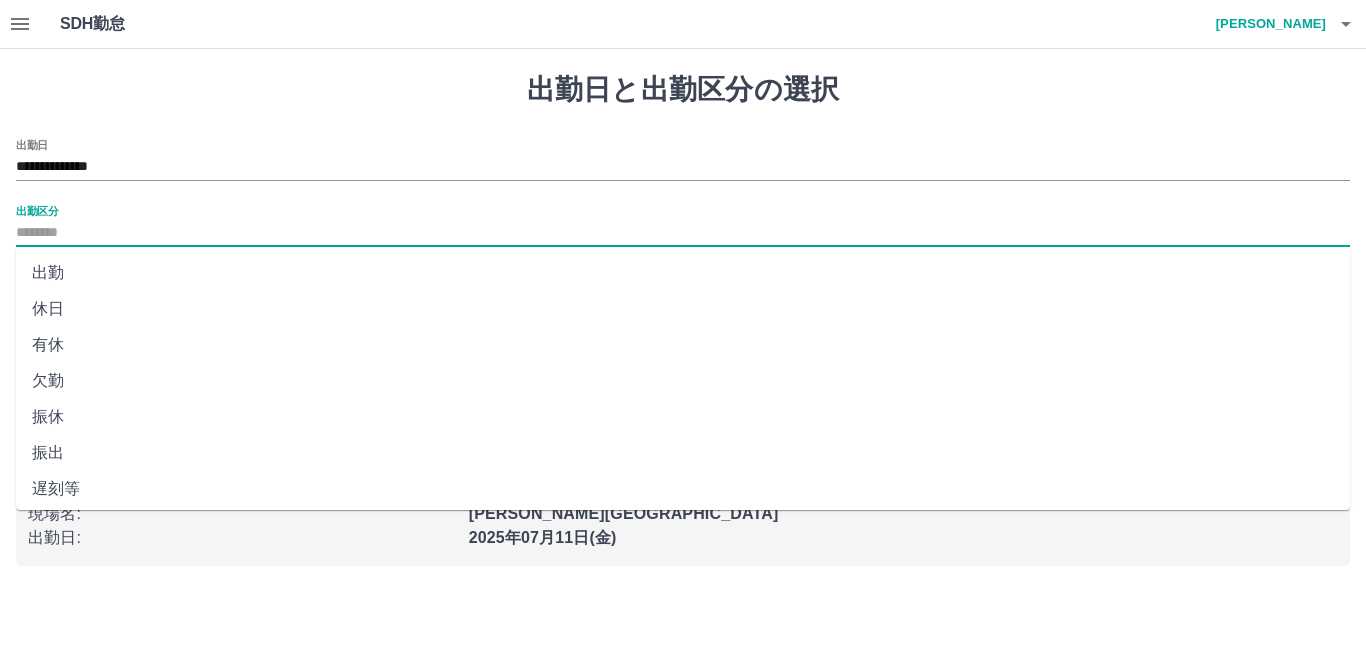 click on "休日" at bounding box center [683, 309] 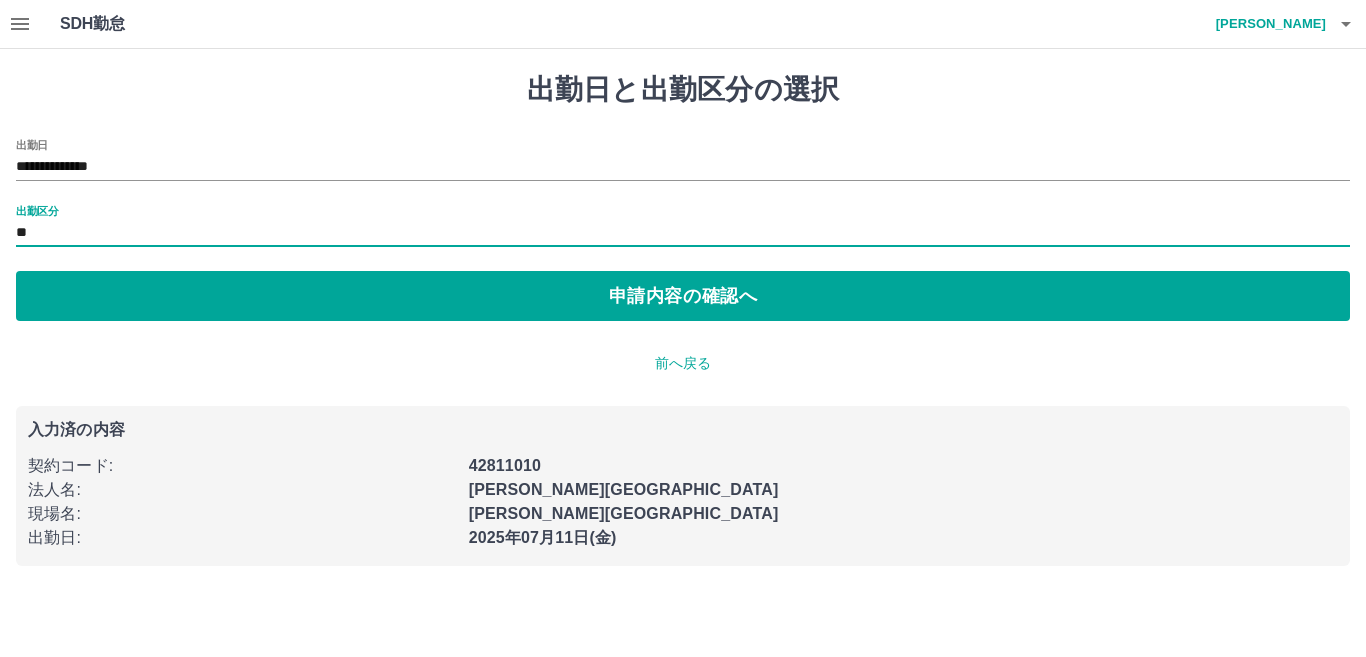 type on "**" 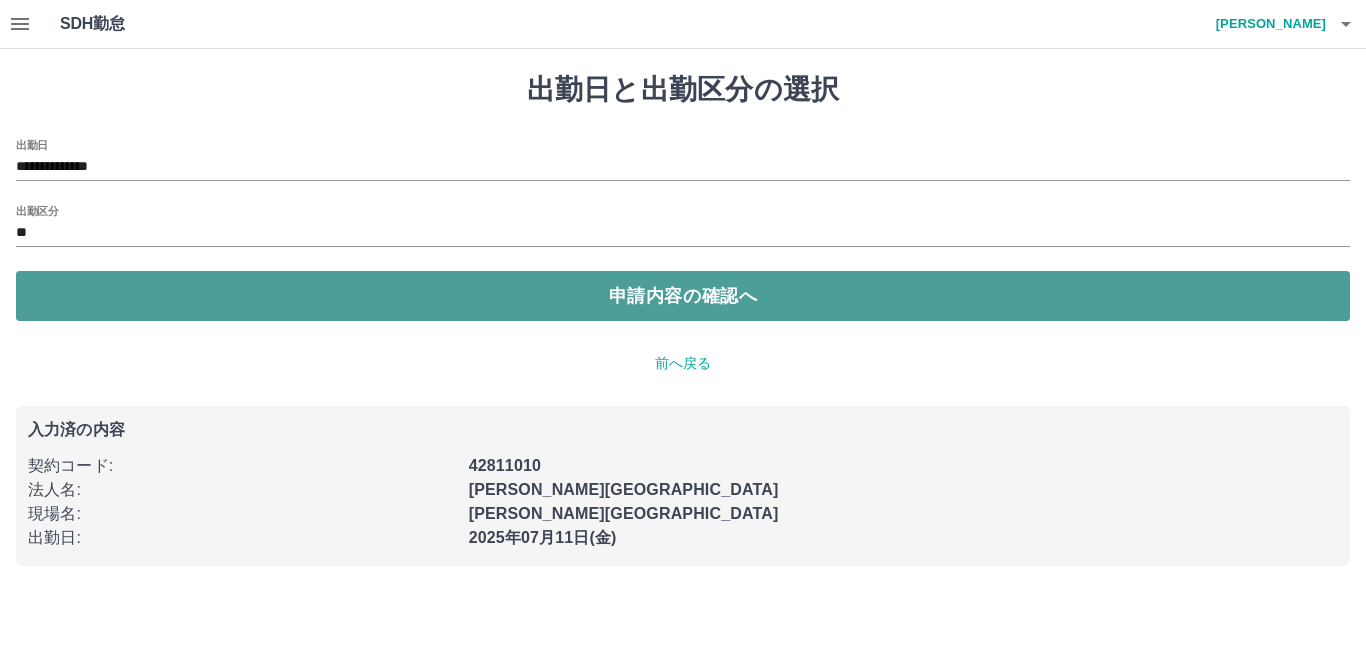 click on "申請内容の確認へ" at bounding box center (683, 296) 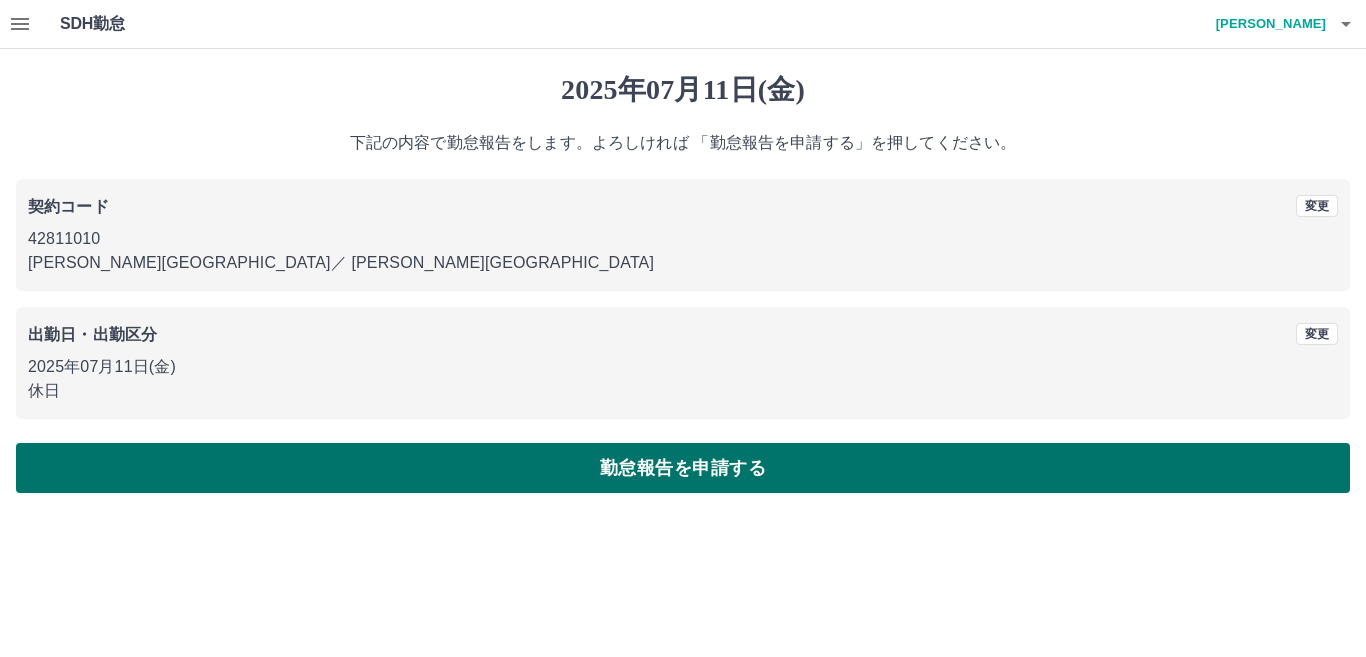 click on "勤怠報告を申請する" at bounding box center [683, 468] 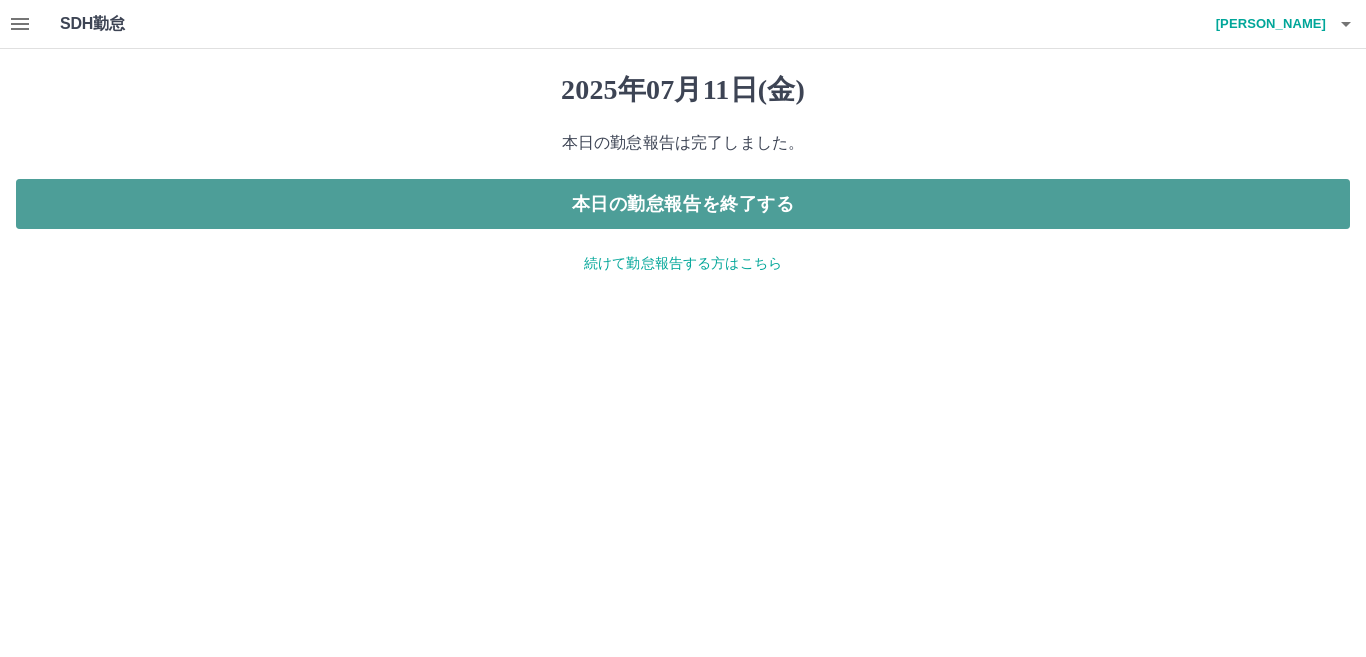 click on "本日の勤怠報告を終了する" at bounding box center [683, 204] 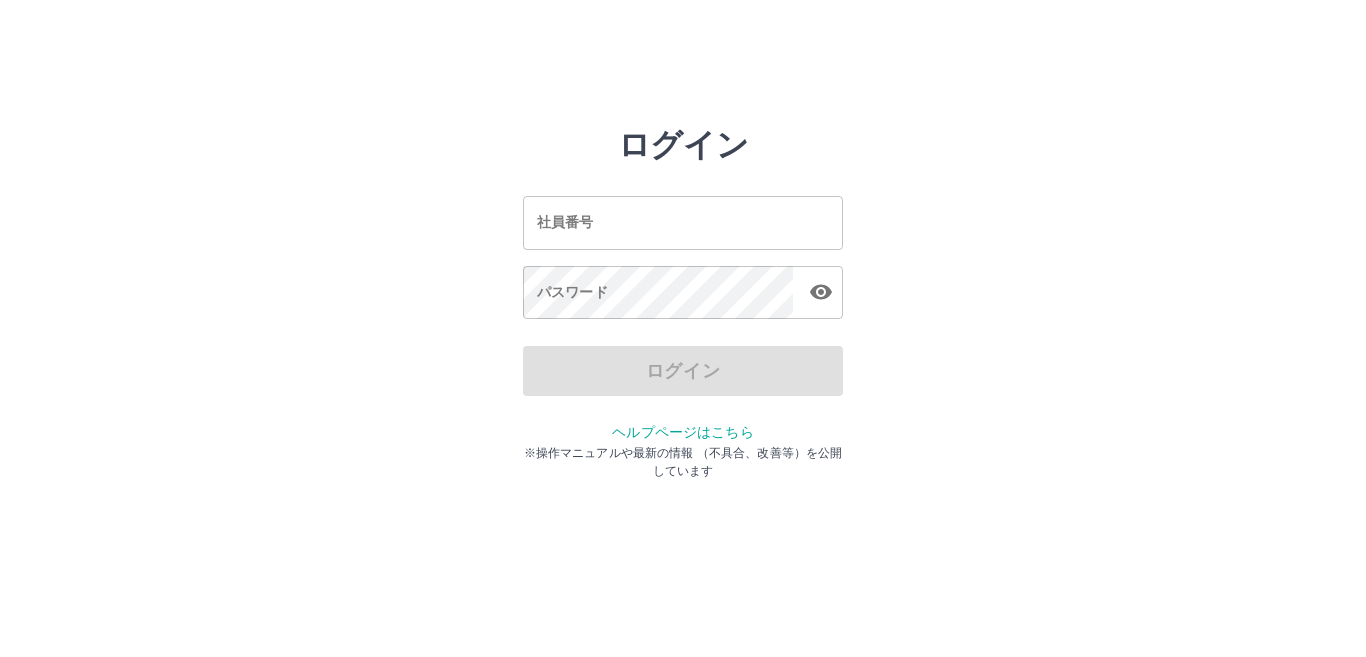 scroll, scrollTop: 0, scrollLeft: 0, axis: both 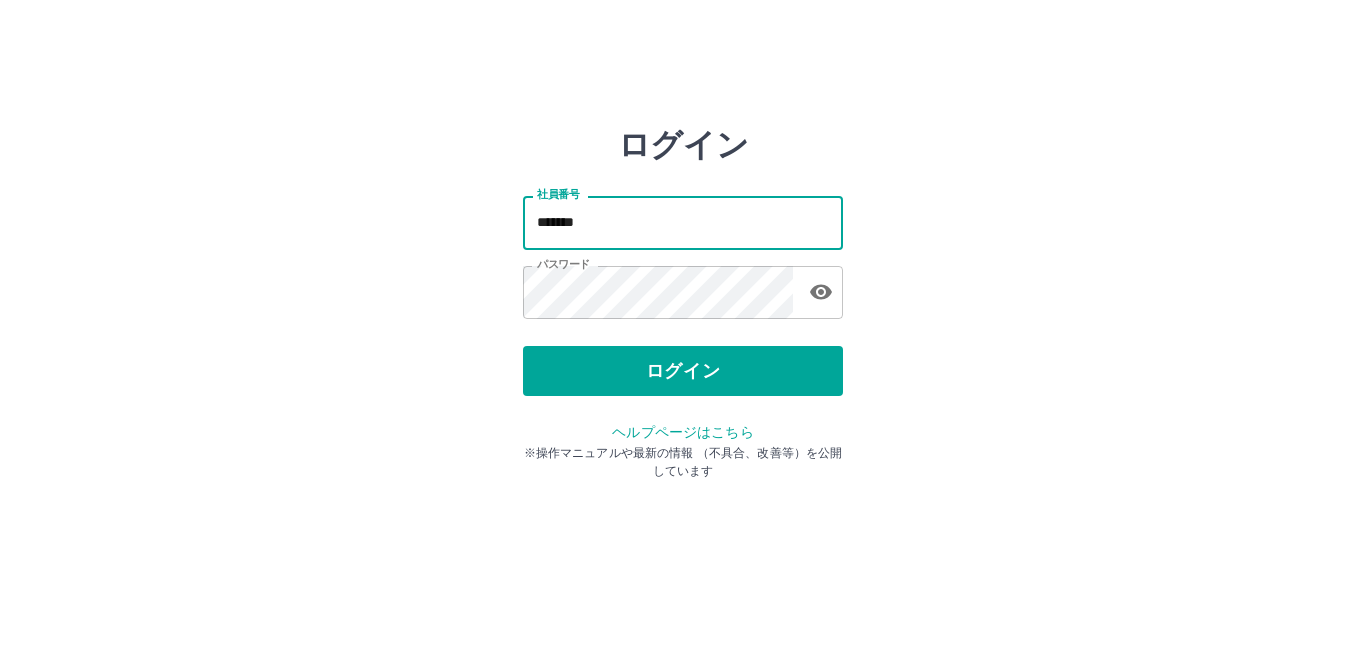 click on "*******" at bounding box center [683, 222] 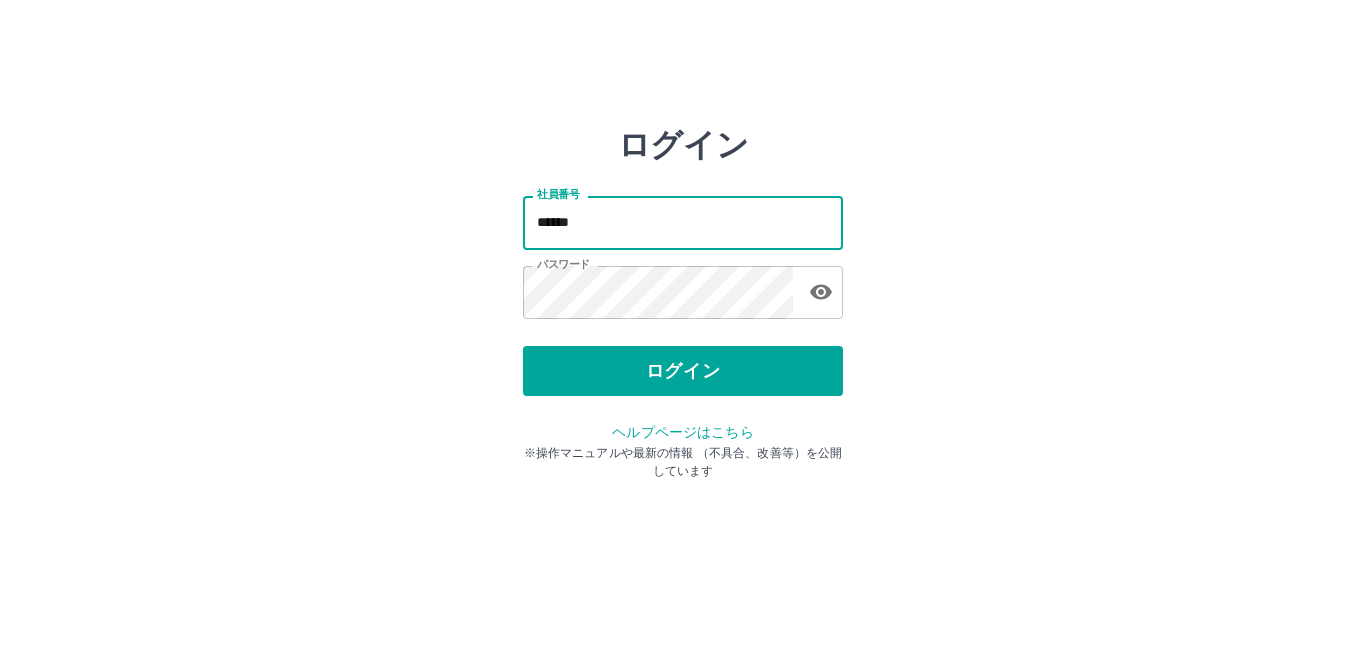 type on "*******" 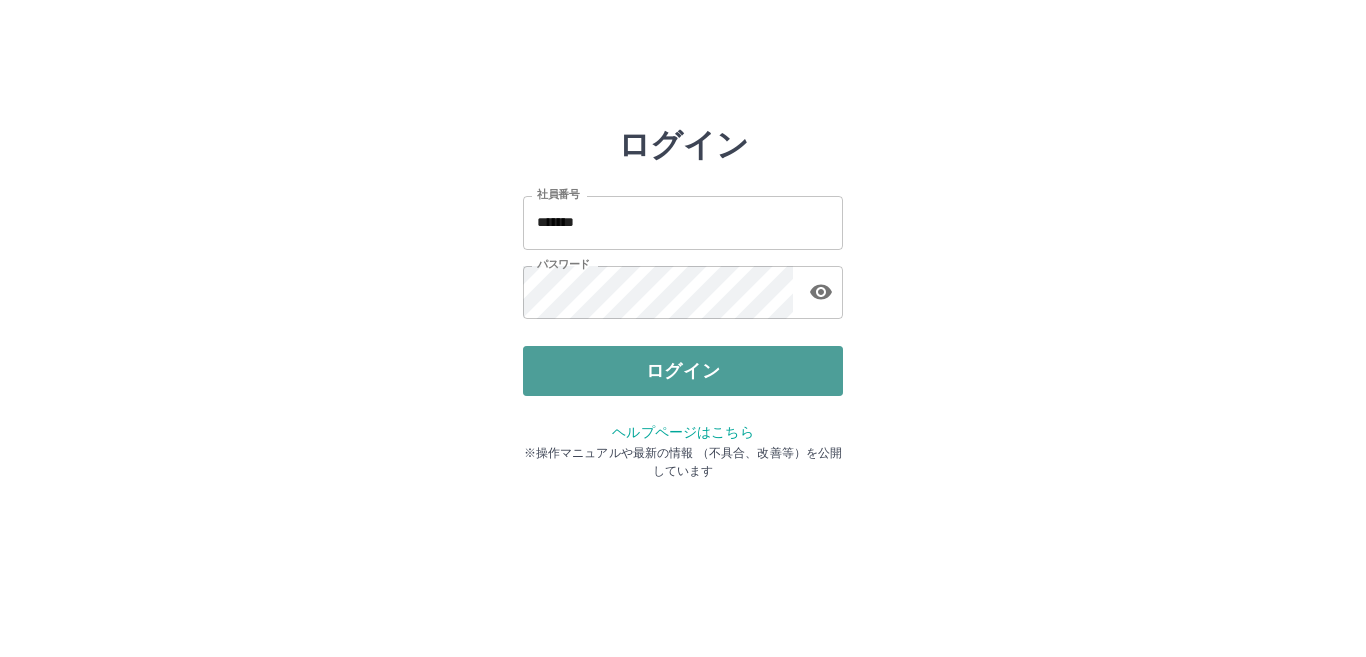 click on "ログイン" at bounding box center (683, 371) 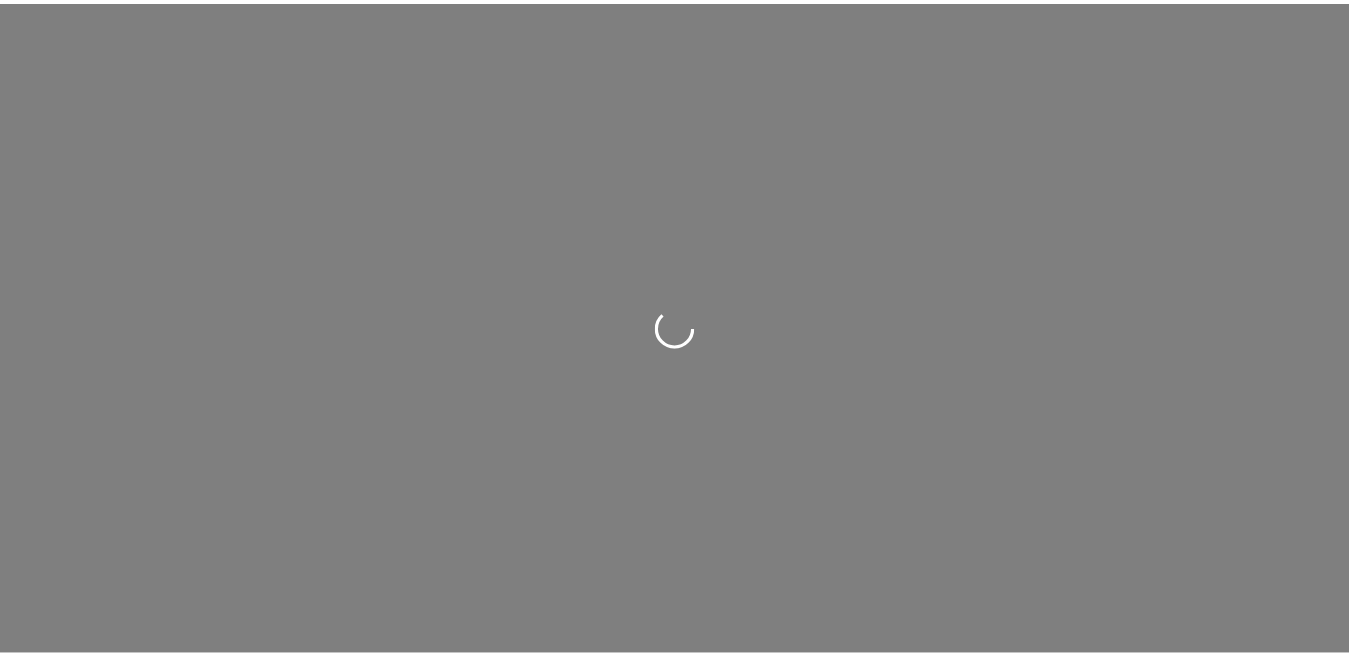 scroll, scrollTop: 0, scrollLeft: 0, axis: both 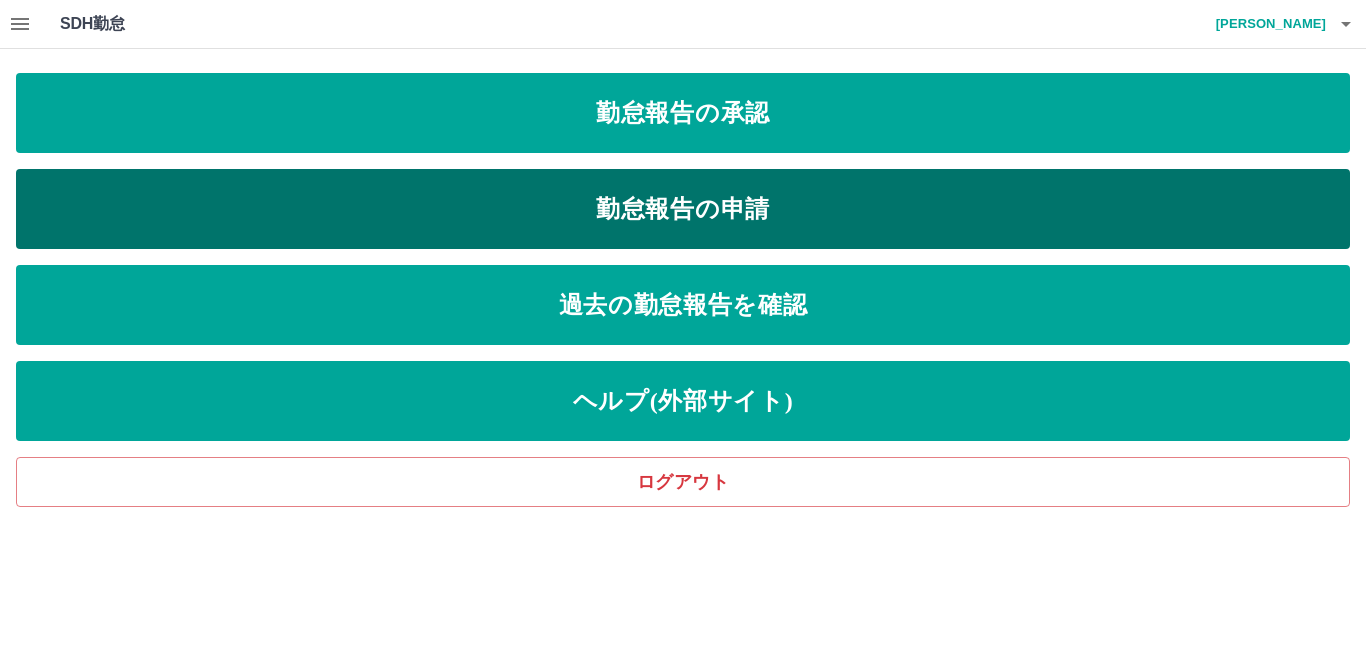 click on "勤怠報告の申請" at bounding box center (683, 209) 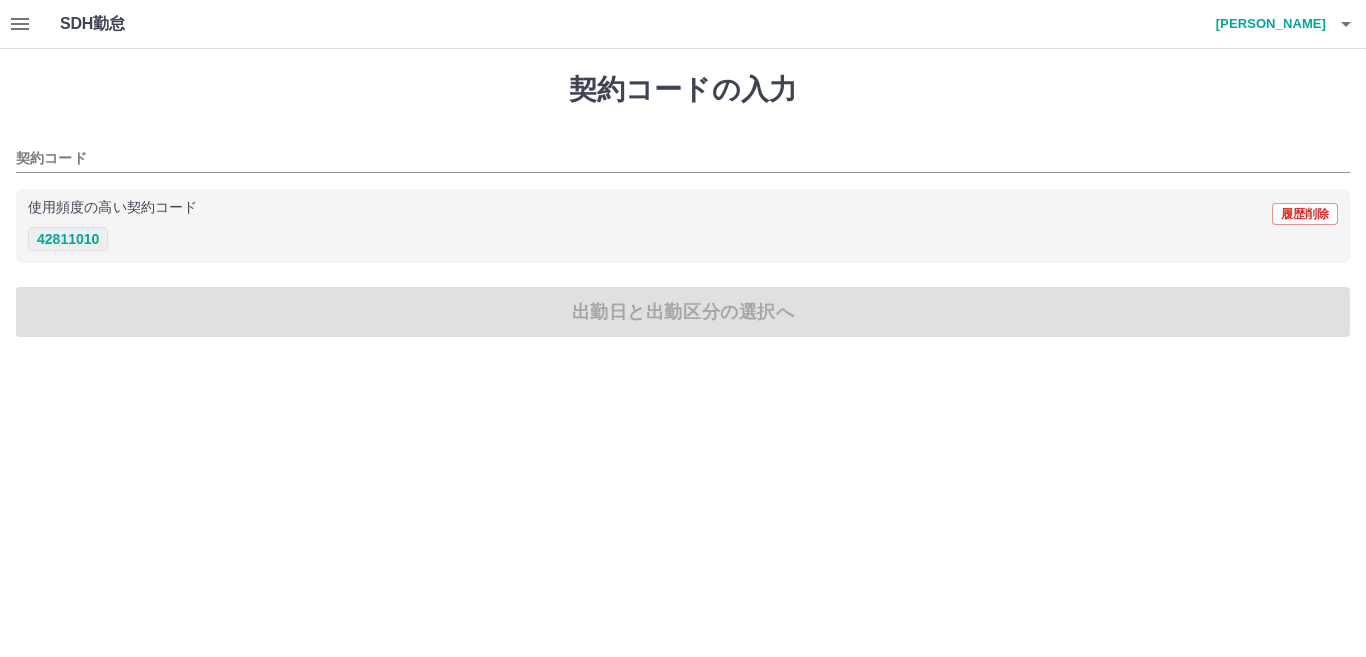 click on "42811010" at bounding box center (68, 239) 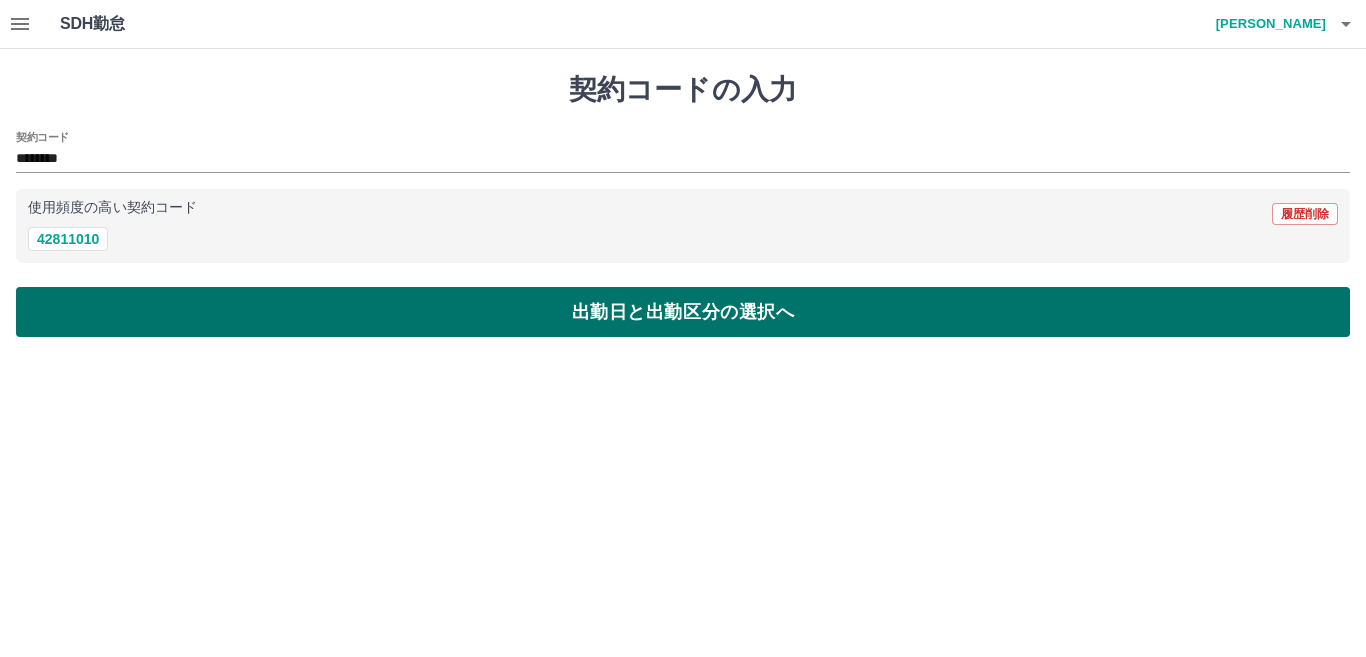 click on "出勤日と出勤区分の選択へ" at bounding box center (683, 312) 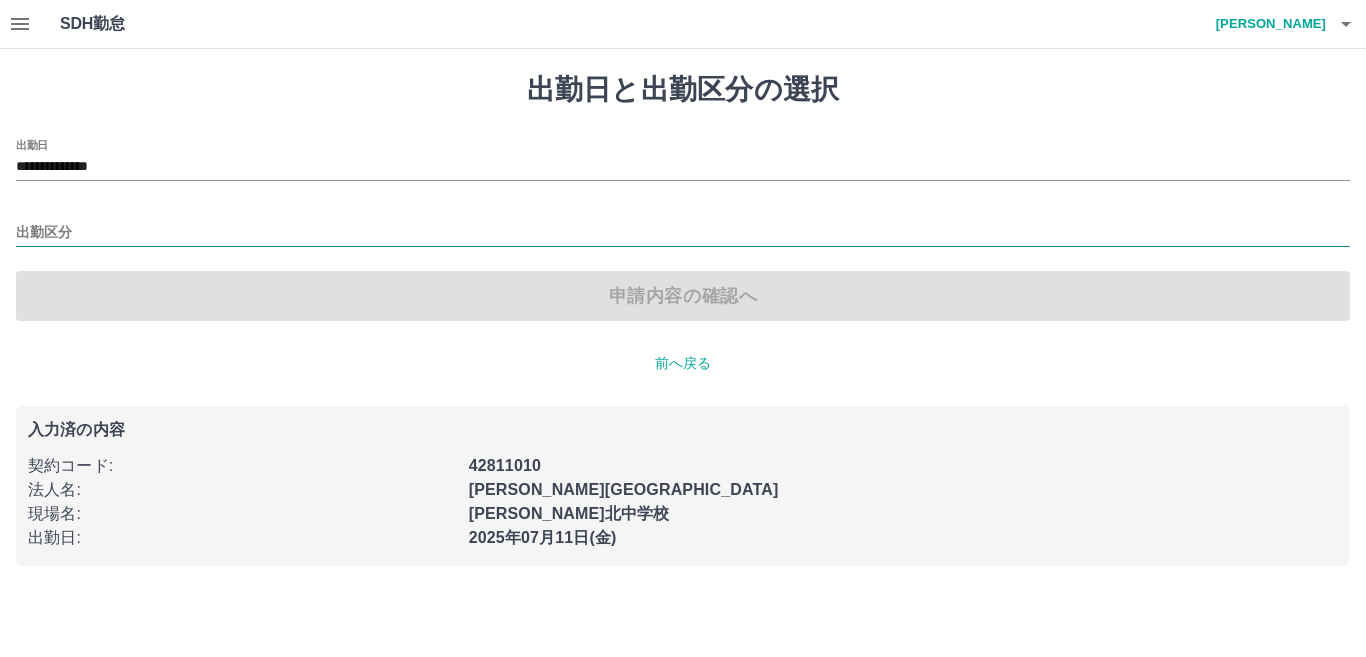 click on "出勤区分" at bounding box center (683, 233) 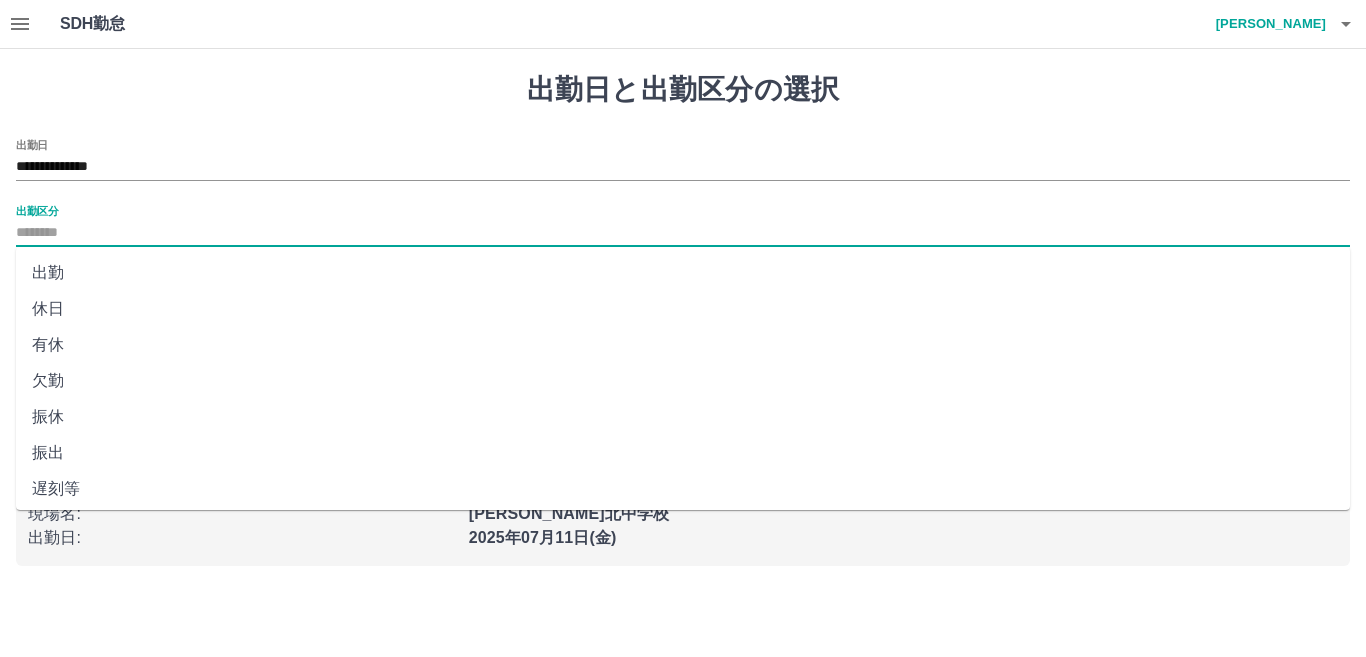 click on "出勤" at bounding box center [683, 273] 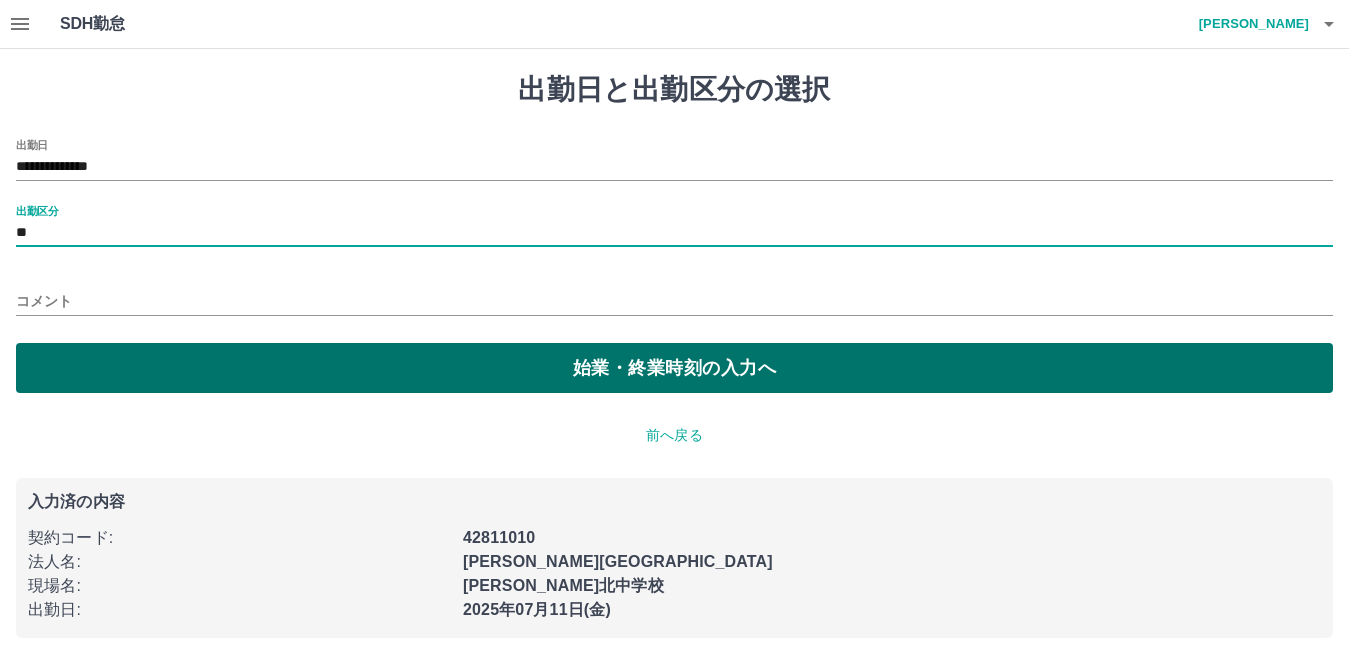 click on "始業・終業時刻の入力へ" at bounding box center (674, 368) 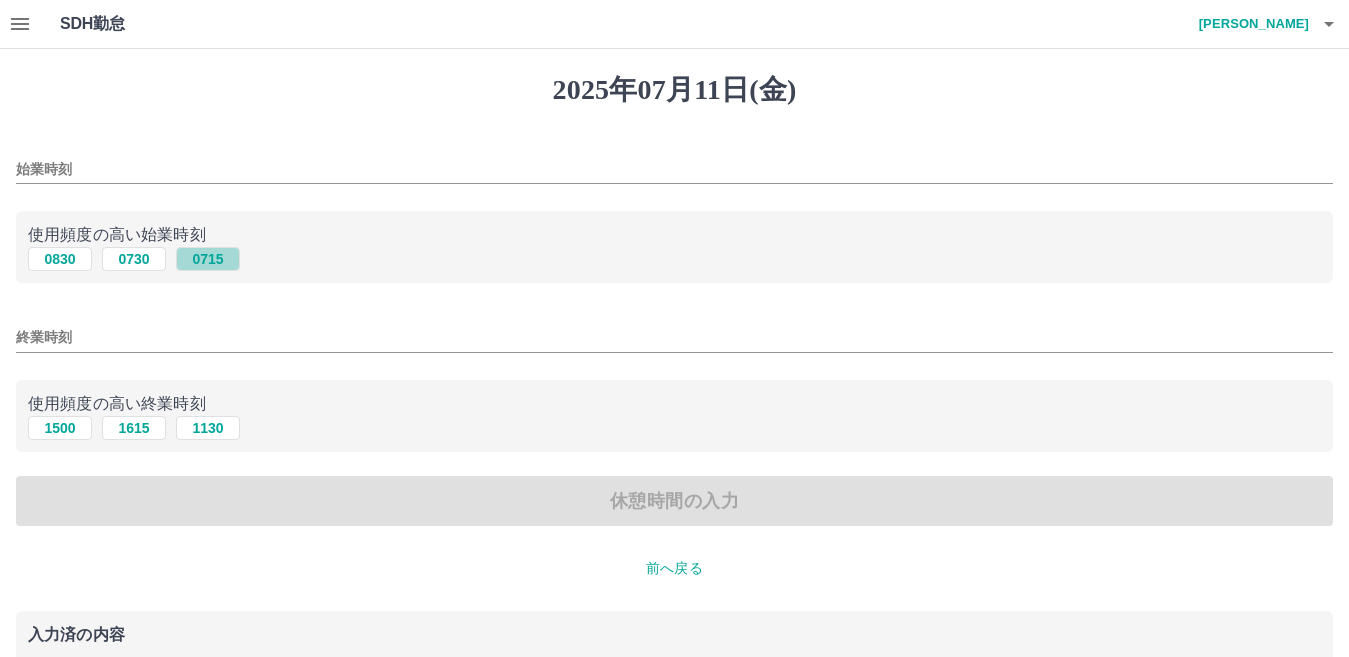 click on "0715" at bounding box center (208, 259) 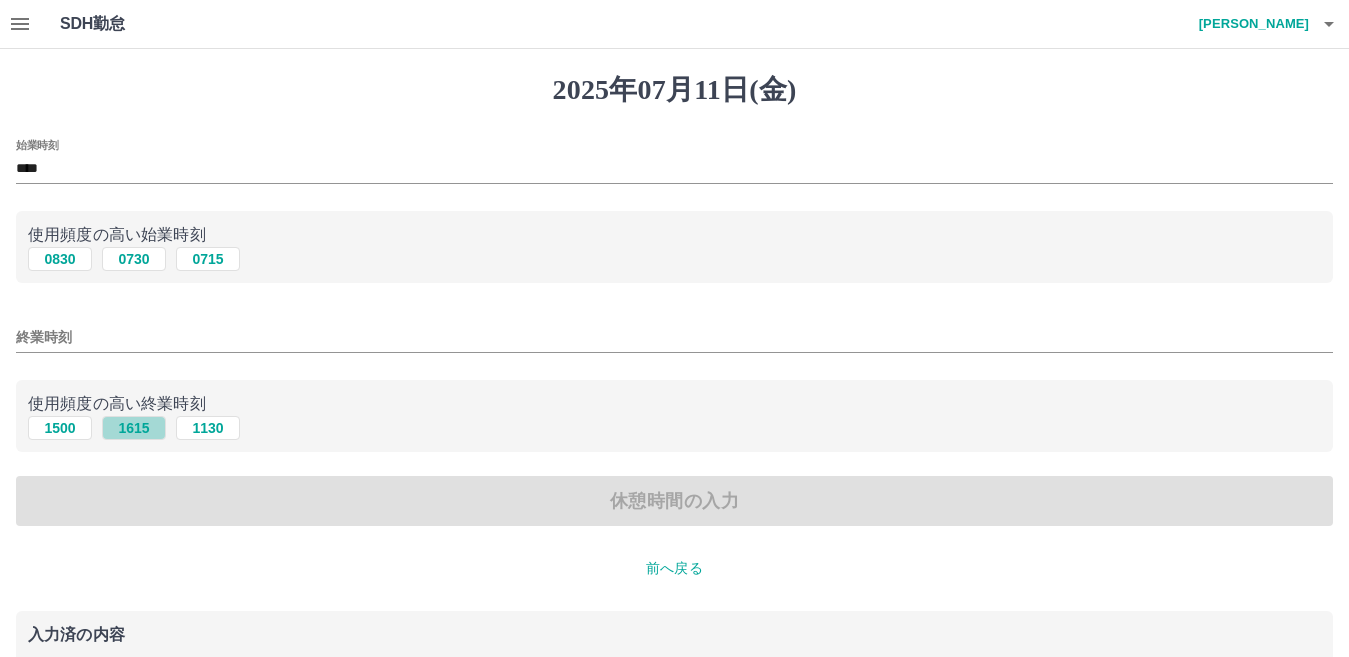 click on "1615" at bounding box center [134, 428] 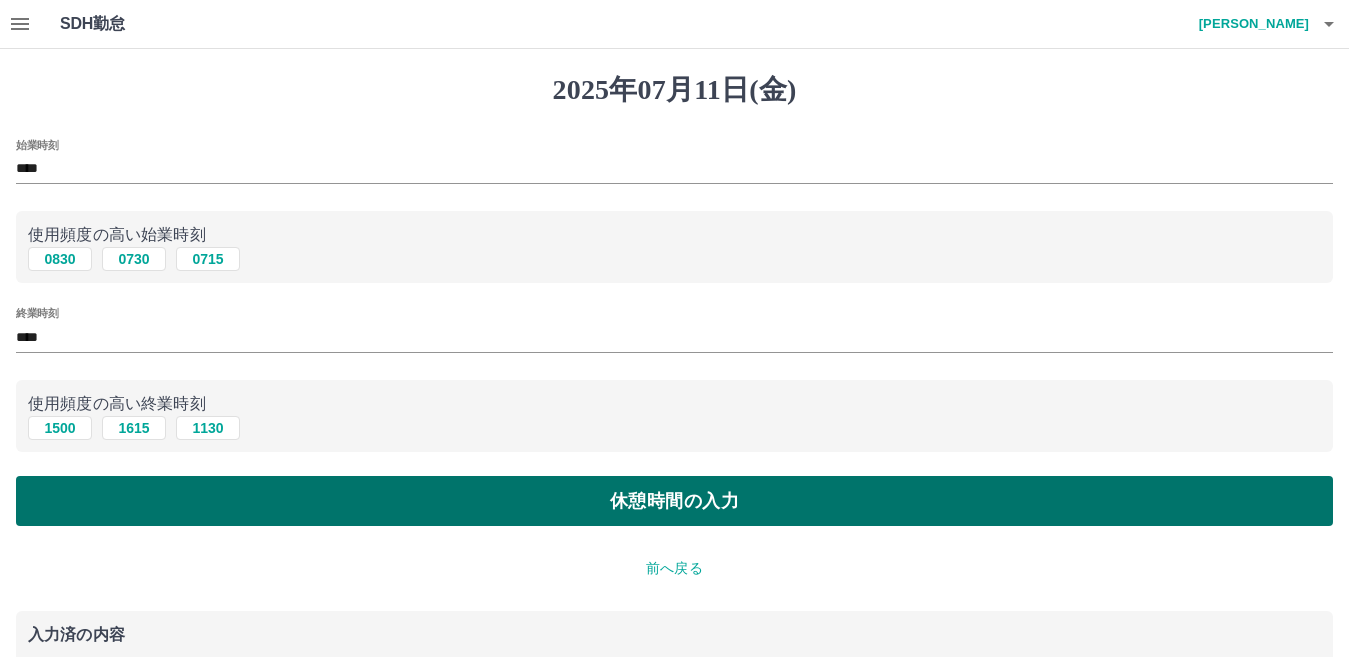 click on "休憩時間の入力" at bounding box center (674, 501) 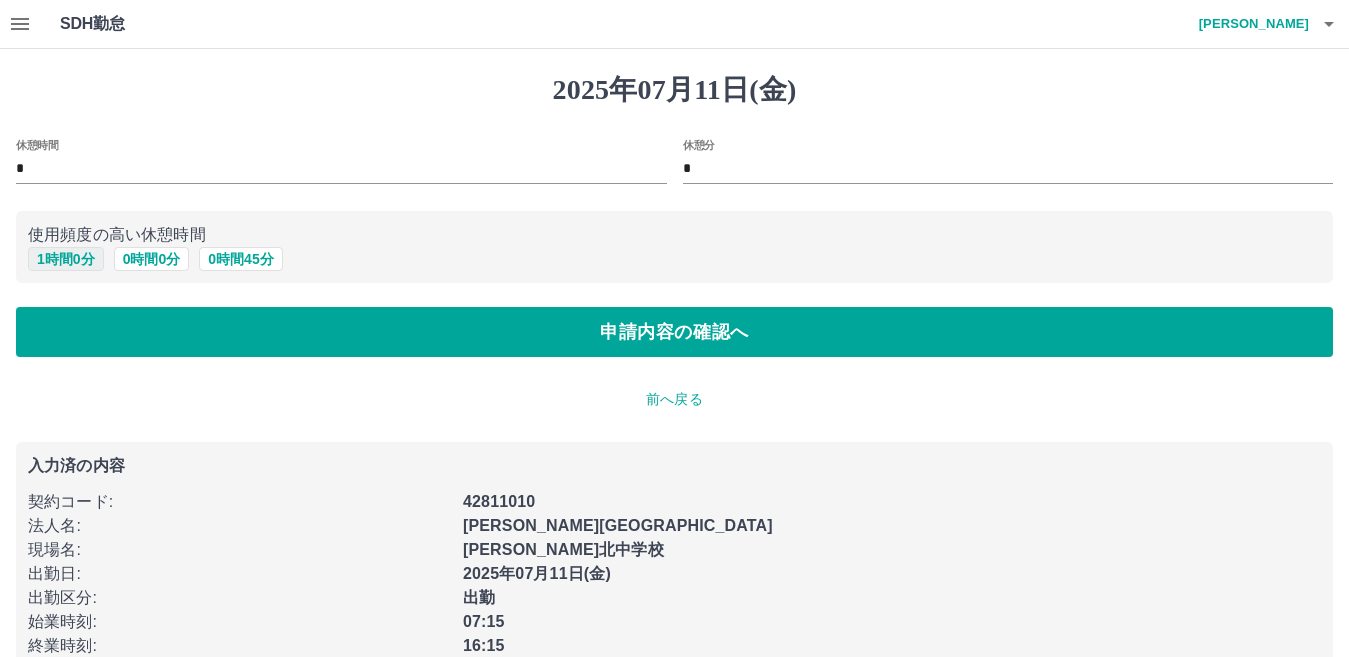 click on "1 時間 0 分" at bounding box center (66, 259) 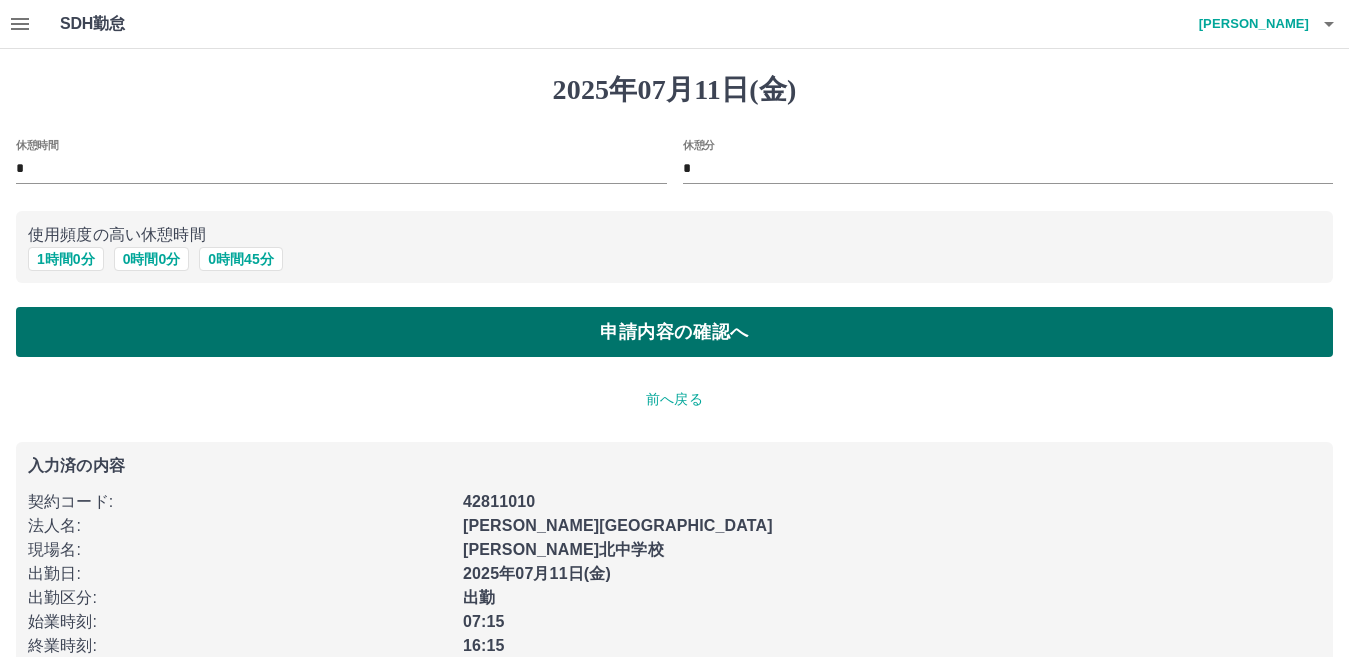 click on "申請内容の確認へ" at bounding box center [674, 332] 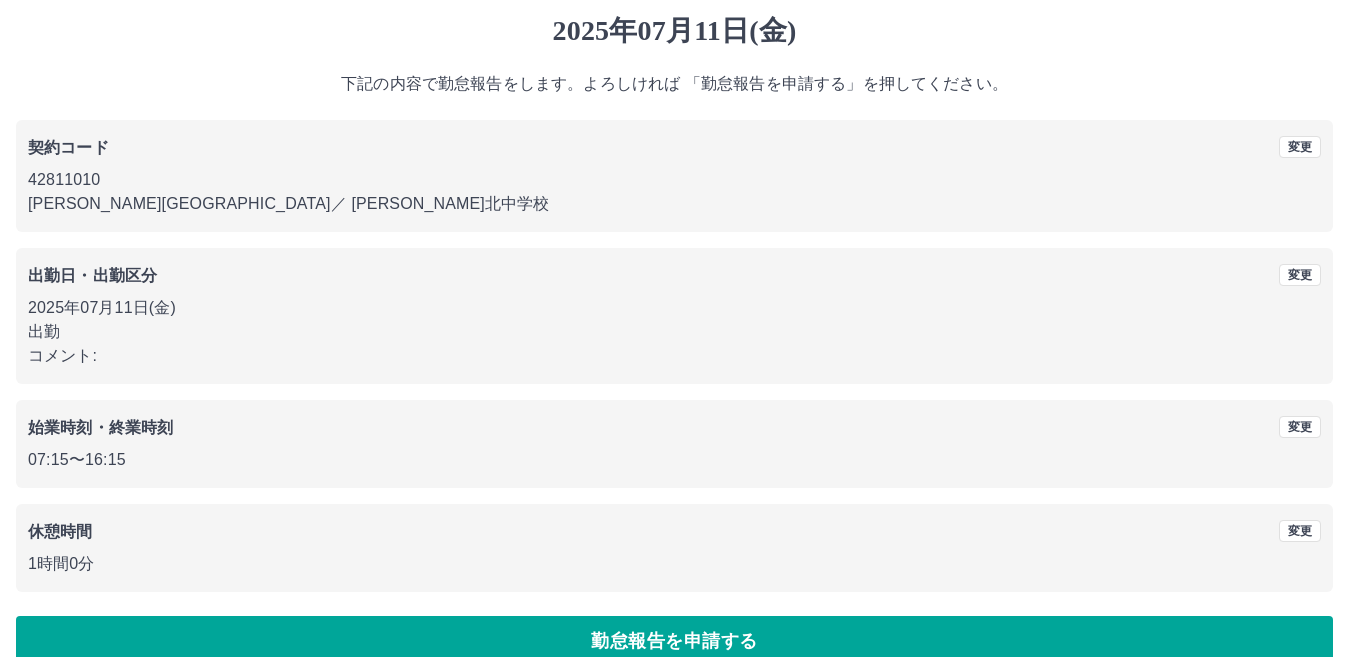 scroll, scrollTop: 92, scrollLeft: 0, axis: vertical 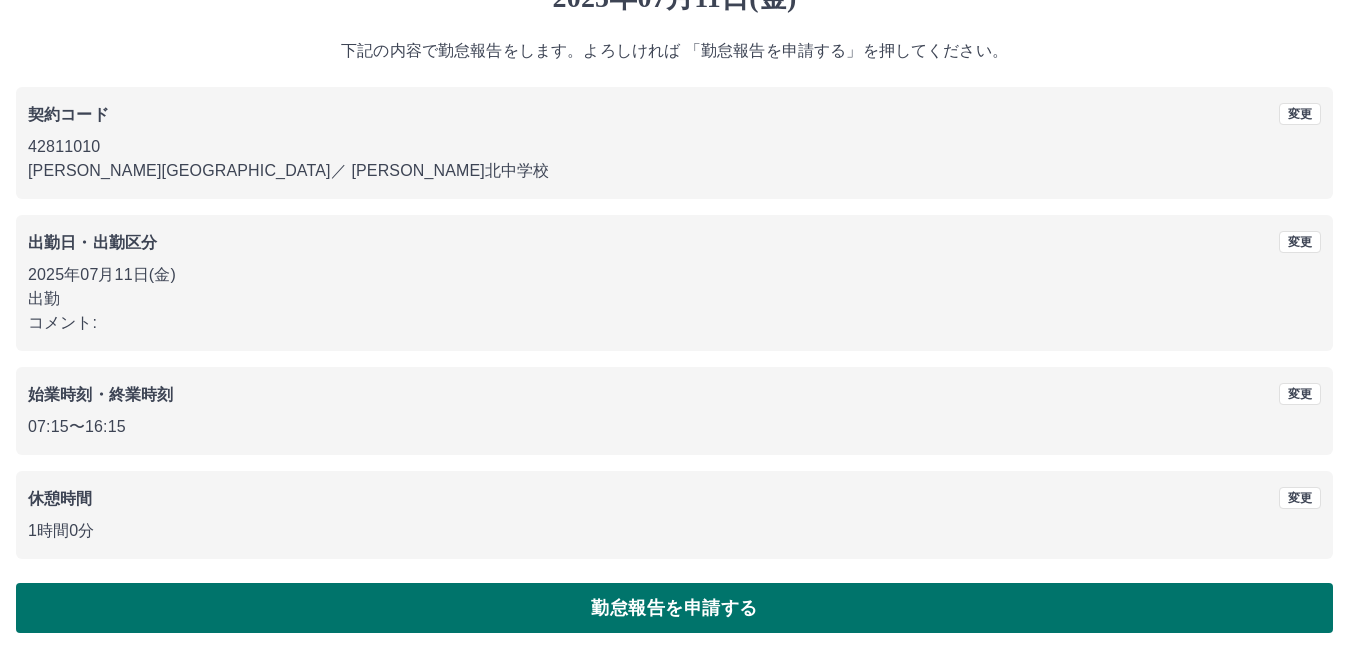 click on "勤怠報告を申請する" at bounding box center [674, 608] 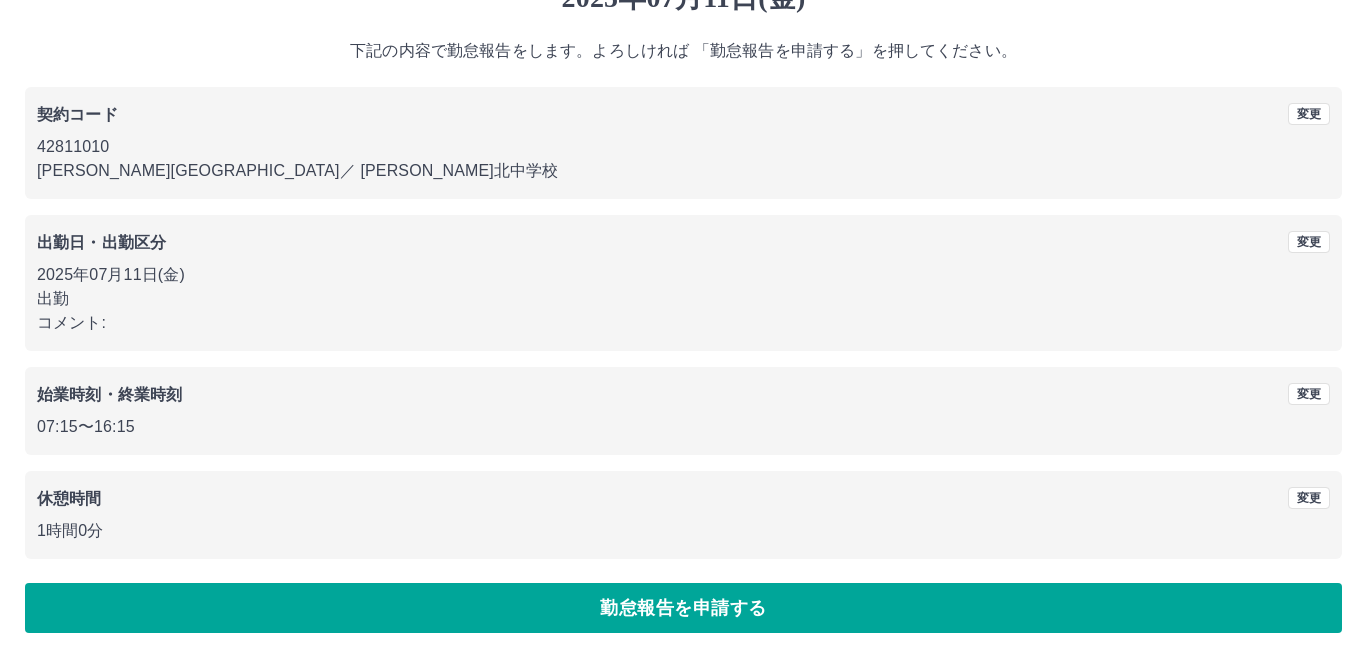 scroll, scrollTop: 0, scrollLeft: 0, axis: both 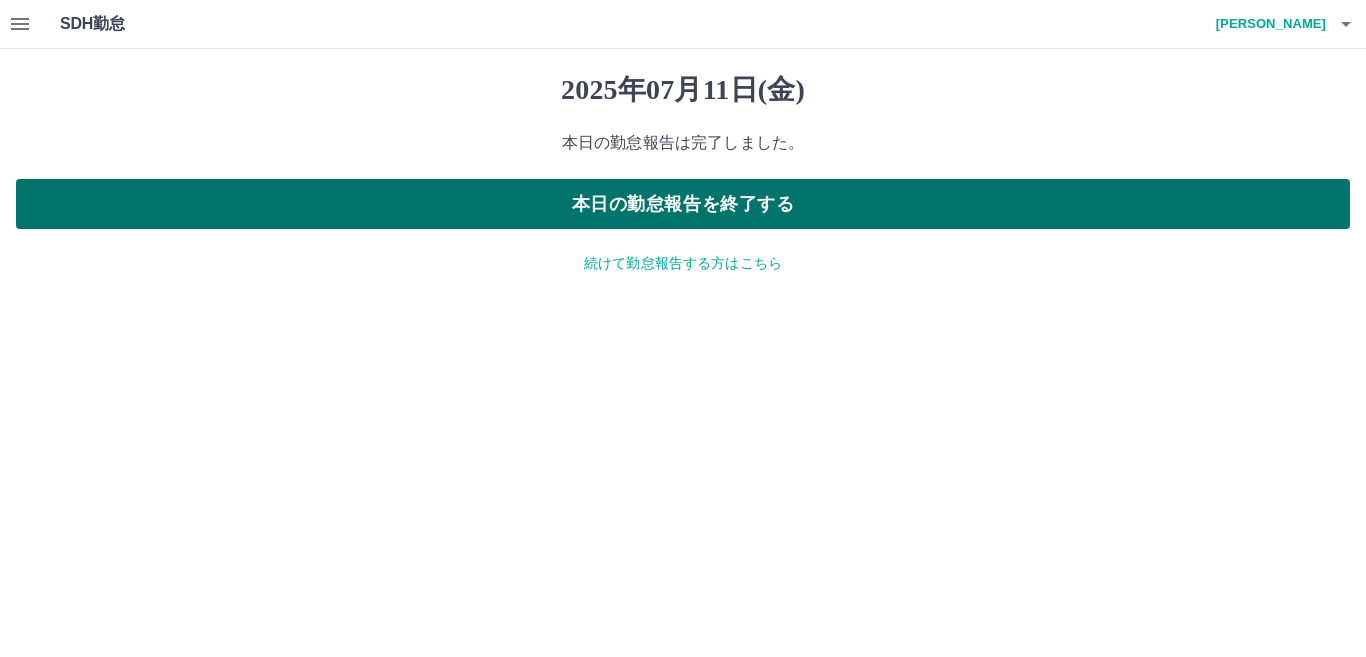 click on "本日の勤怠報告を終了する" at bounding box center (683, 204) 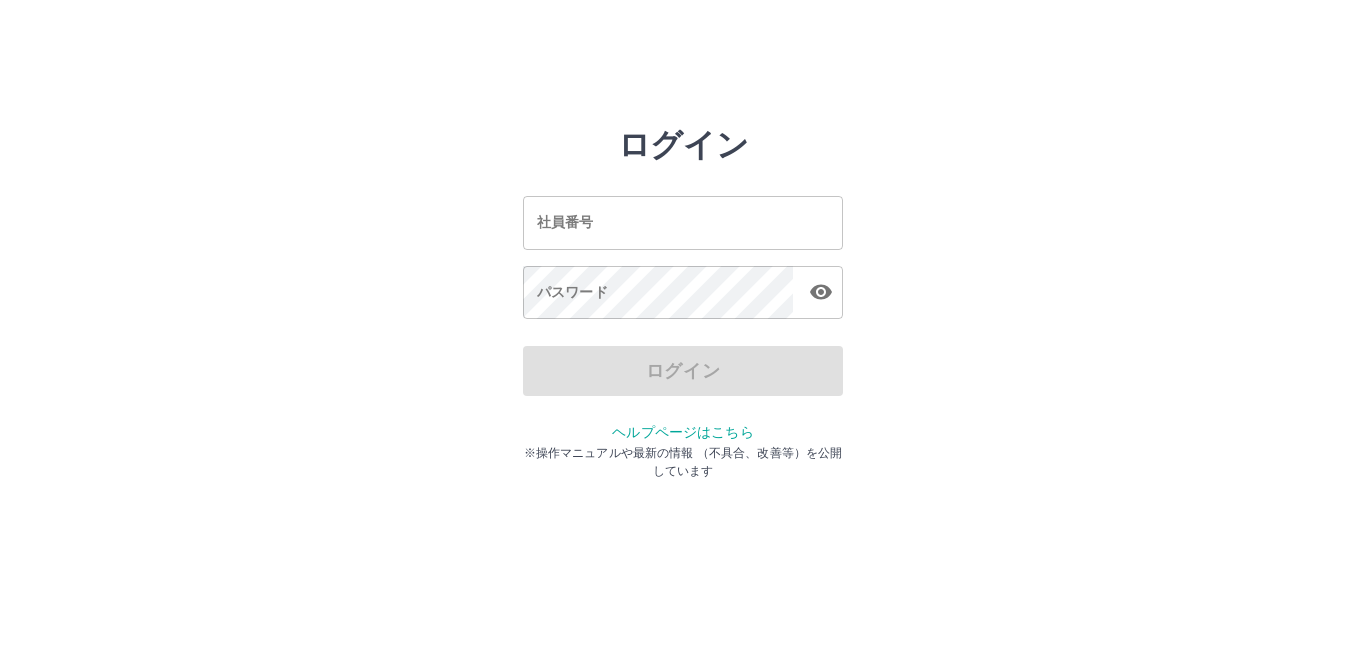 scroll, scrollTop: 0, scrollLeft: 0, axis: both 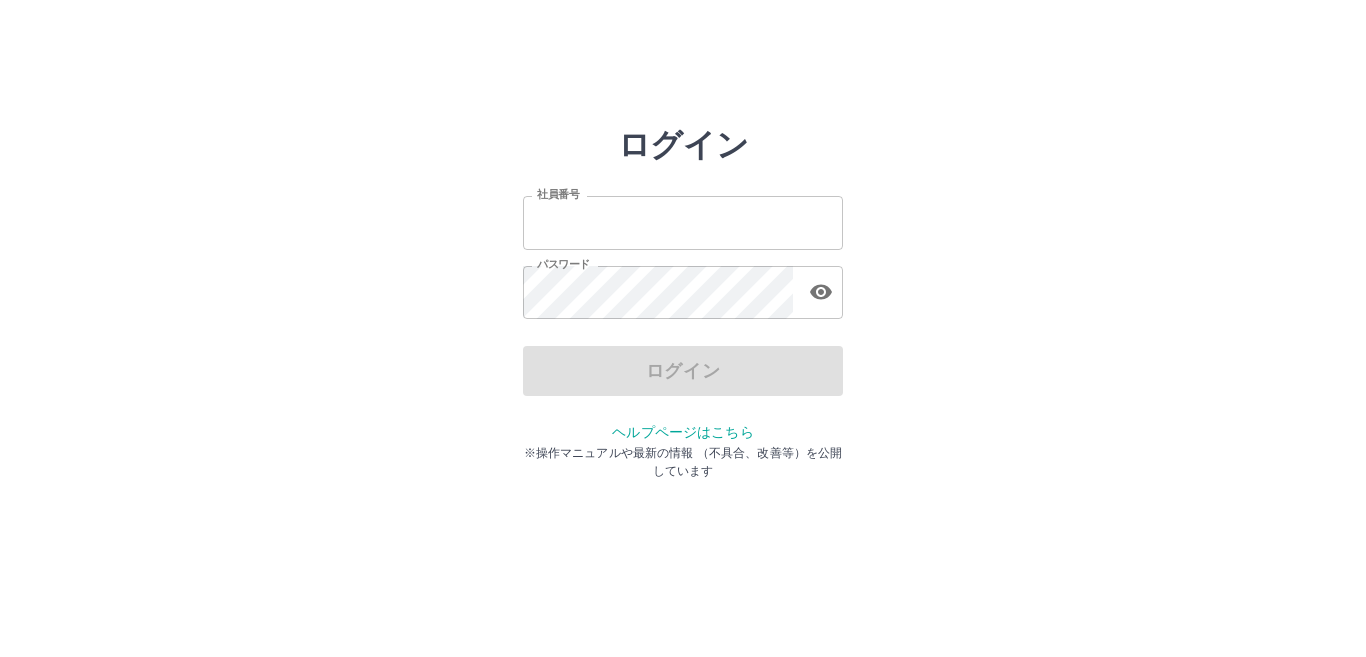 type on "*******" 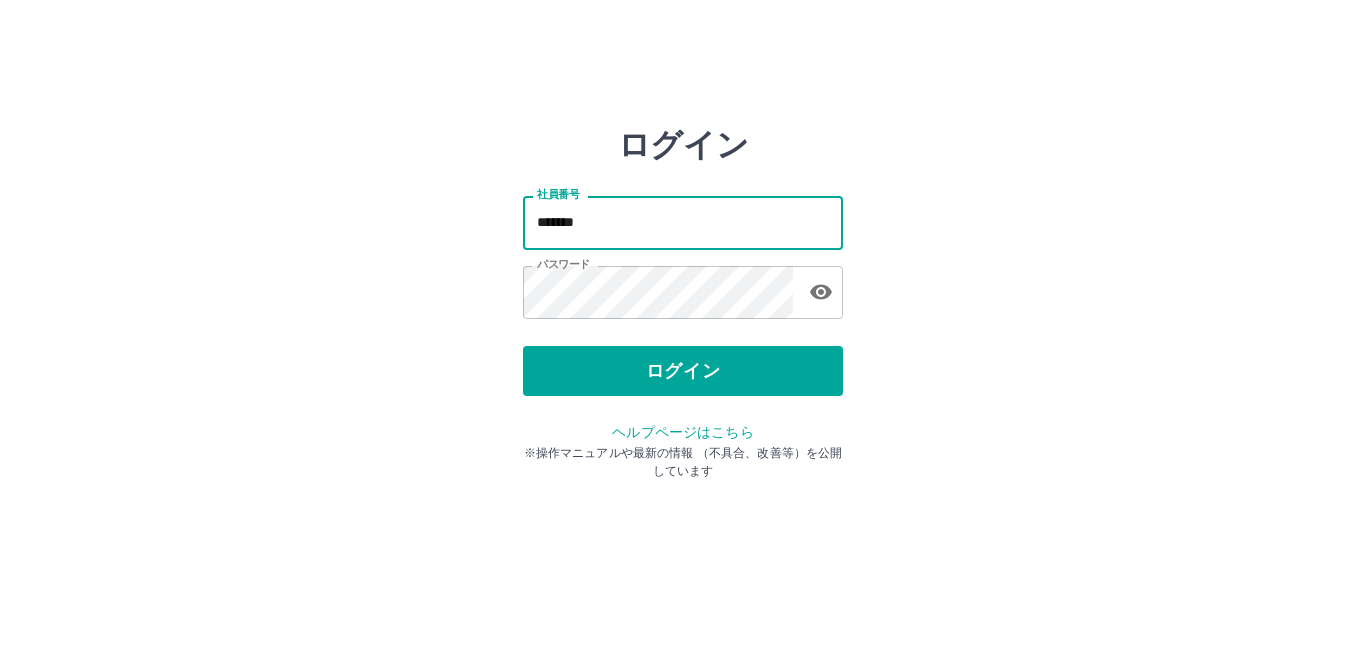 click on "*******" at bounding box center (683, 222) 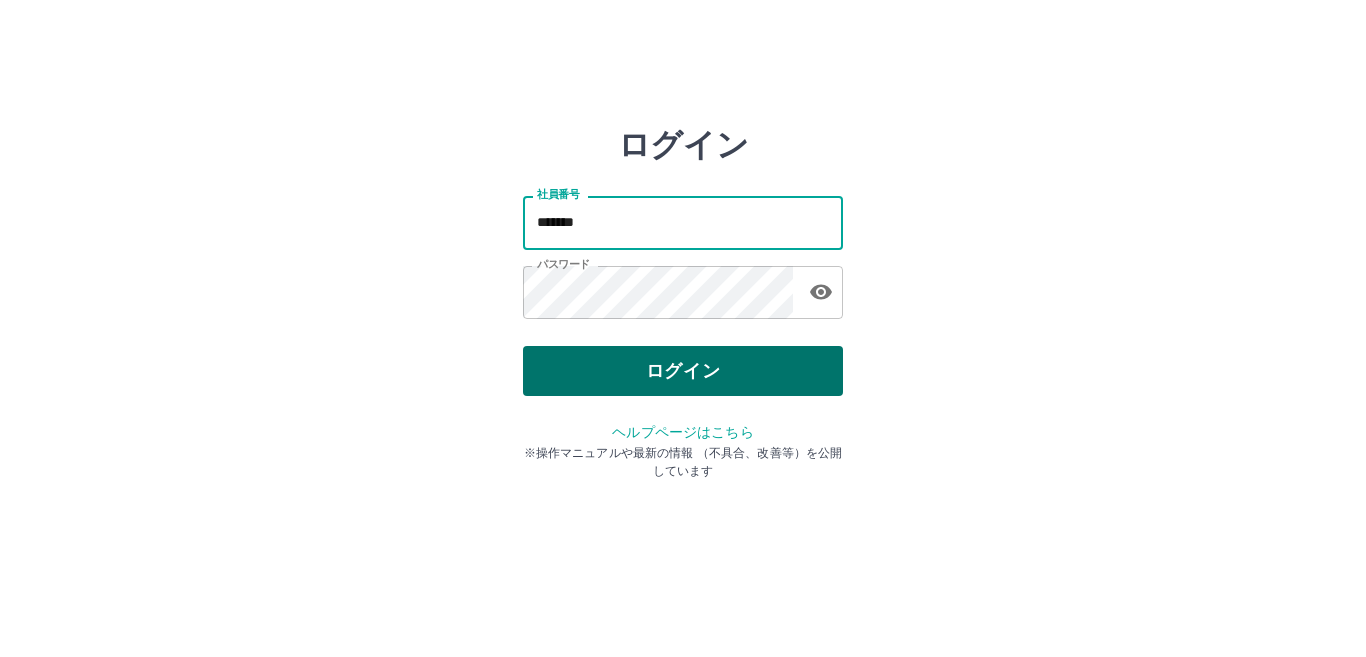 click on "ログイン" at bounding box center [683, 371] 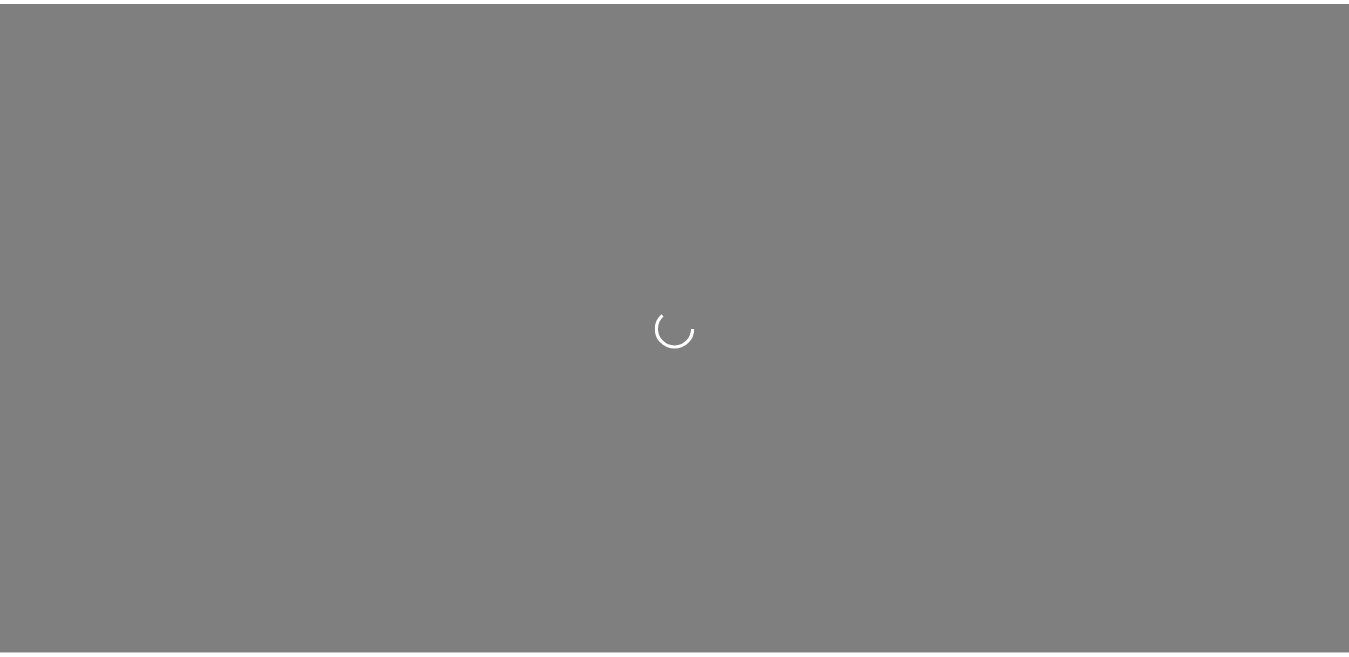 scroll, scrollTop: 0, scrollLeft: 0, axis: both 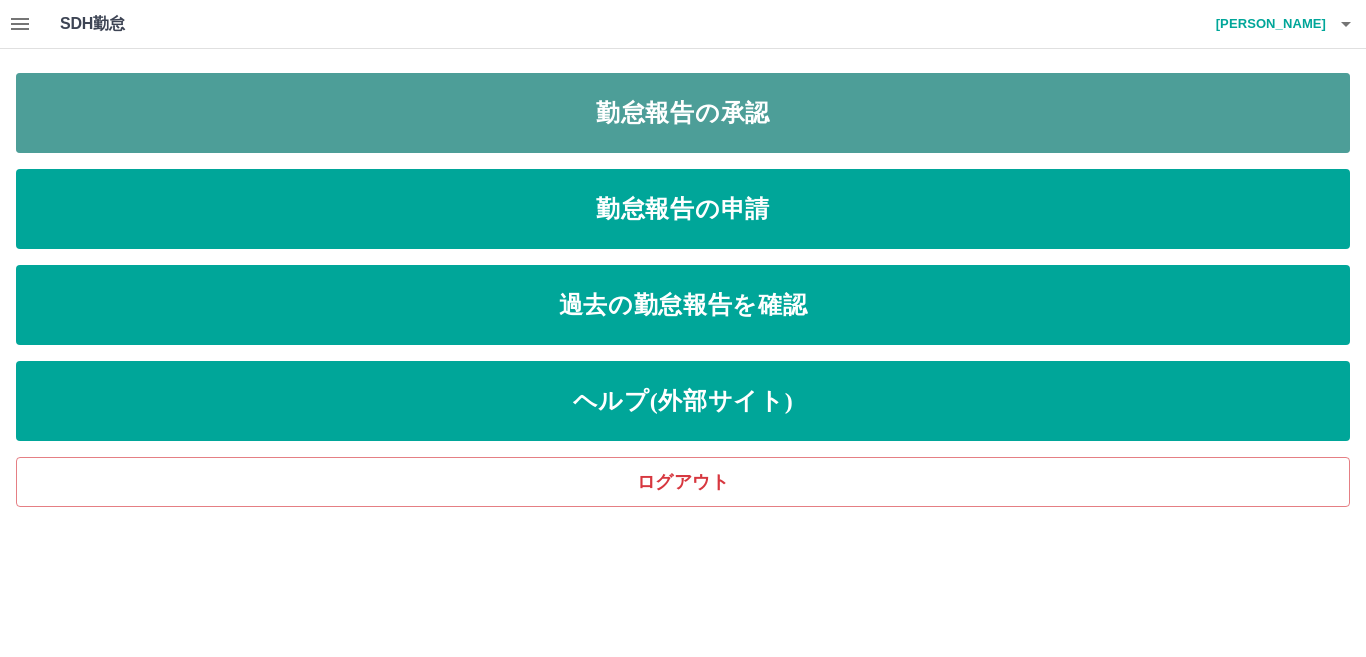 click on "勤怠報告の承認" at bounding box center (683, 113) 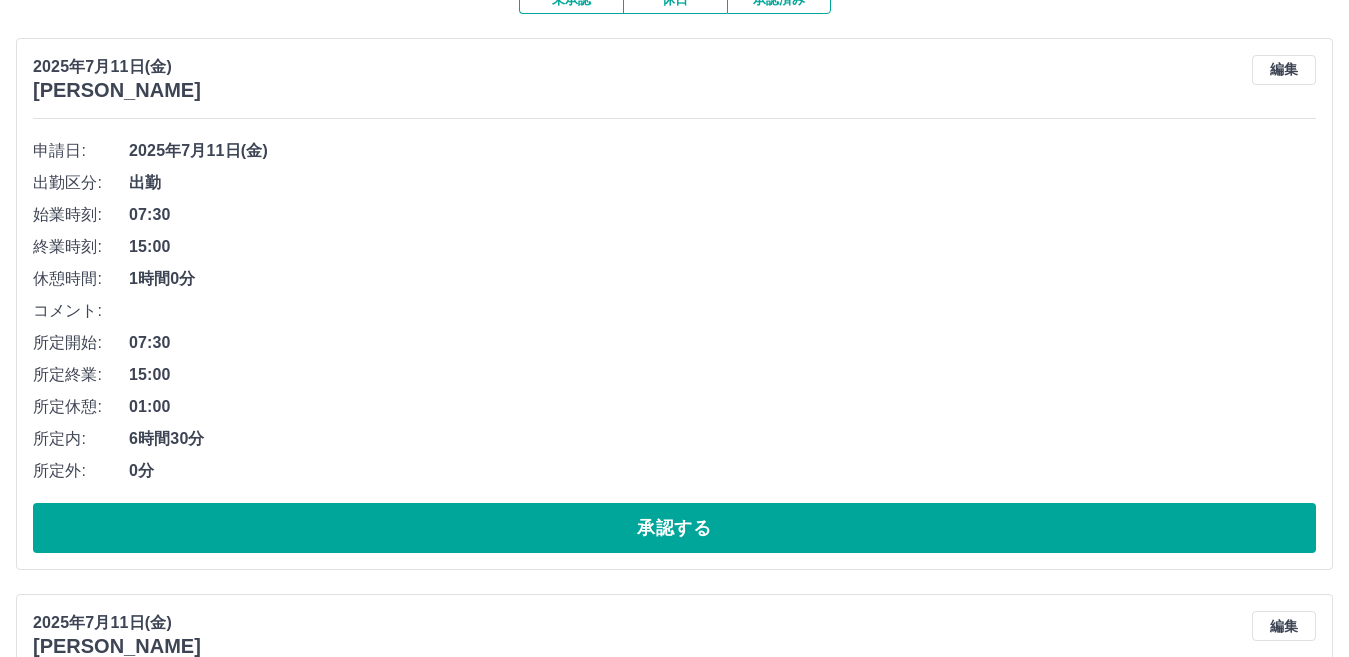 scroll, scrollTop: 200, scrollLeft: 0, axis: vertical 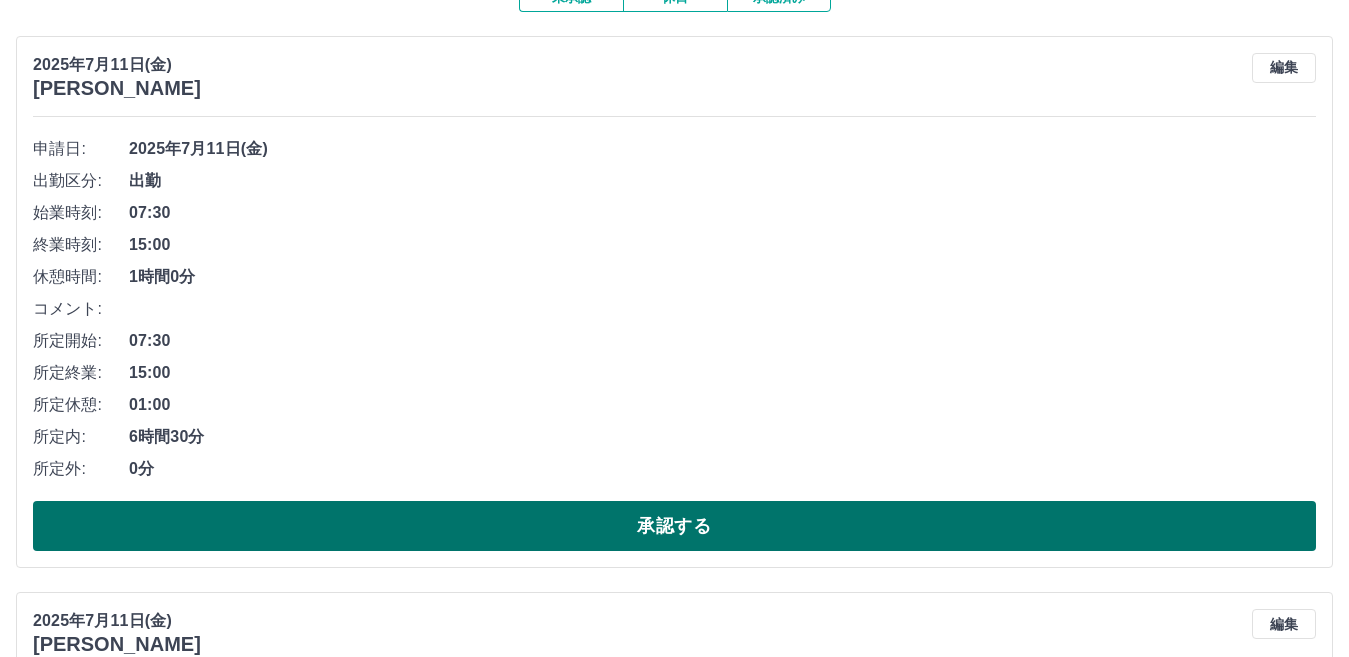 click on "承認する" at bounding box center [674, 526] 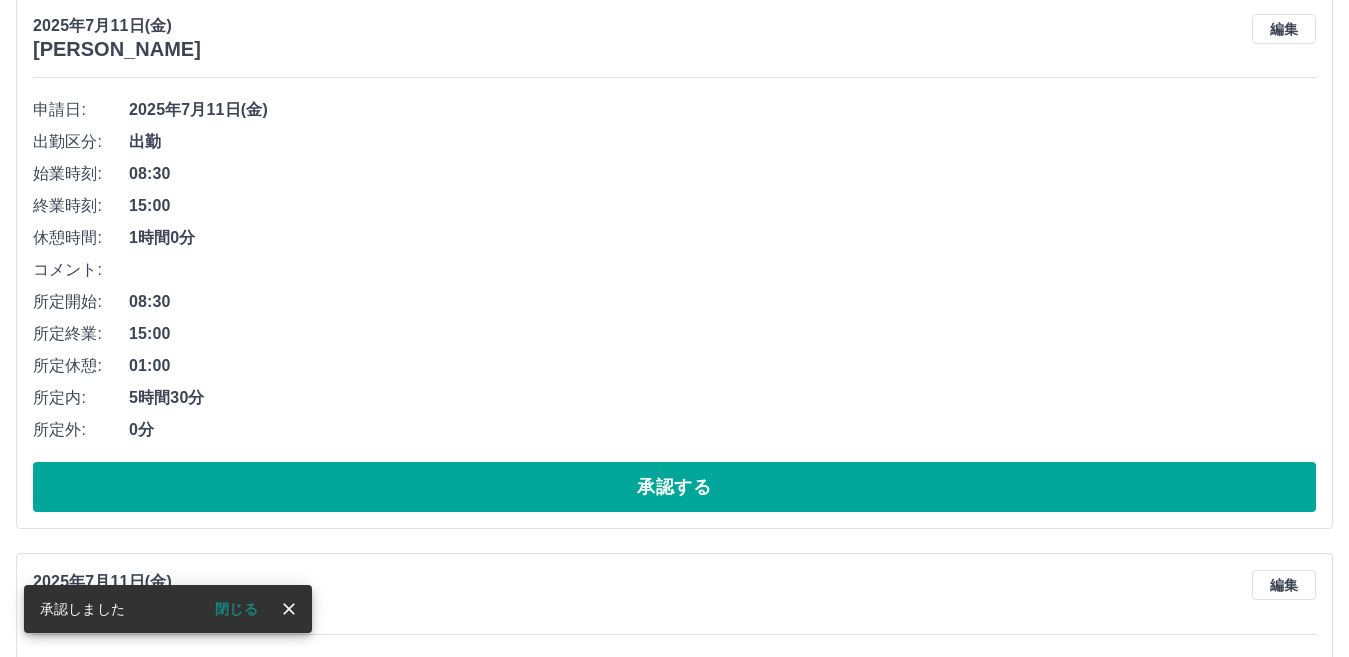 scroll, scrollTop: 800, scrollLeft: 0, axis: vertical 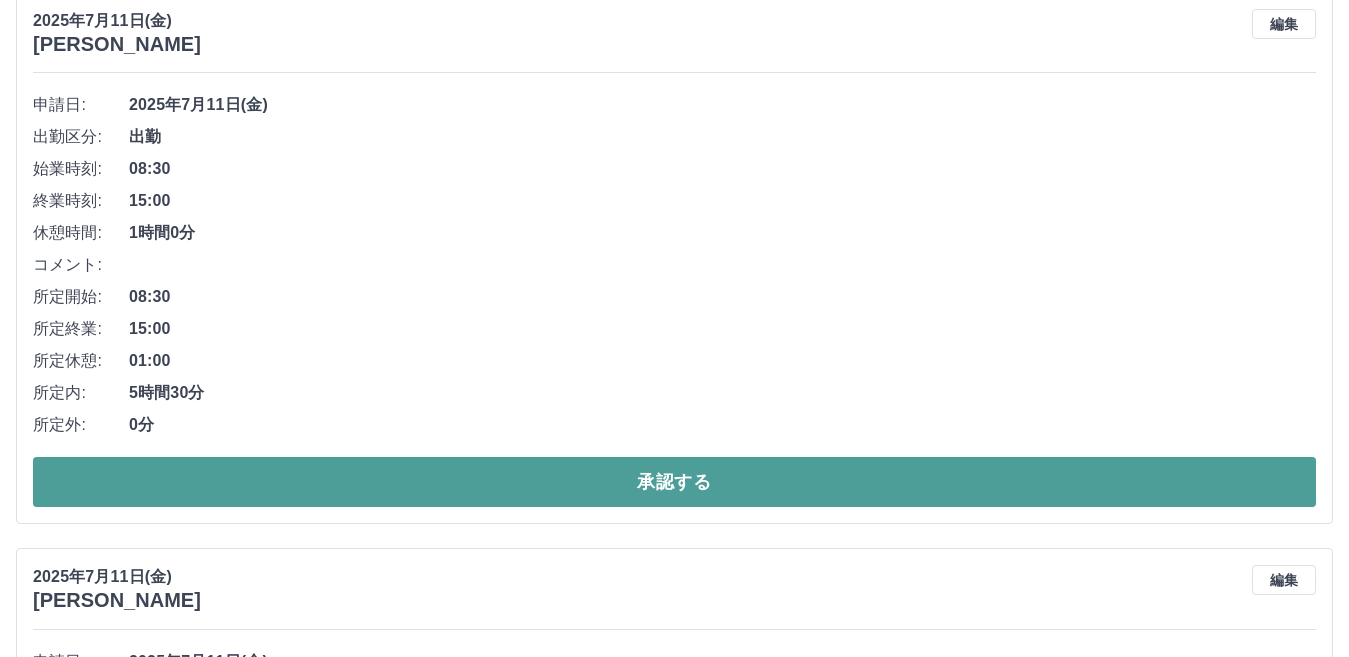 click on "承認する" at bounding box center (674, 482) 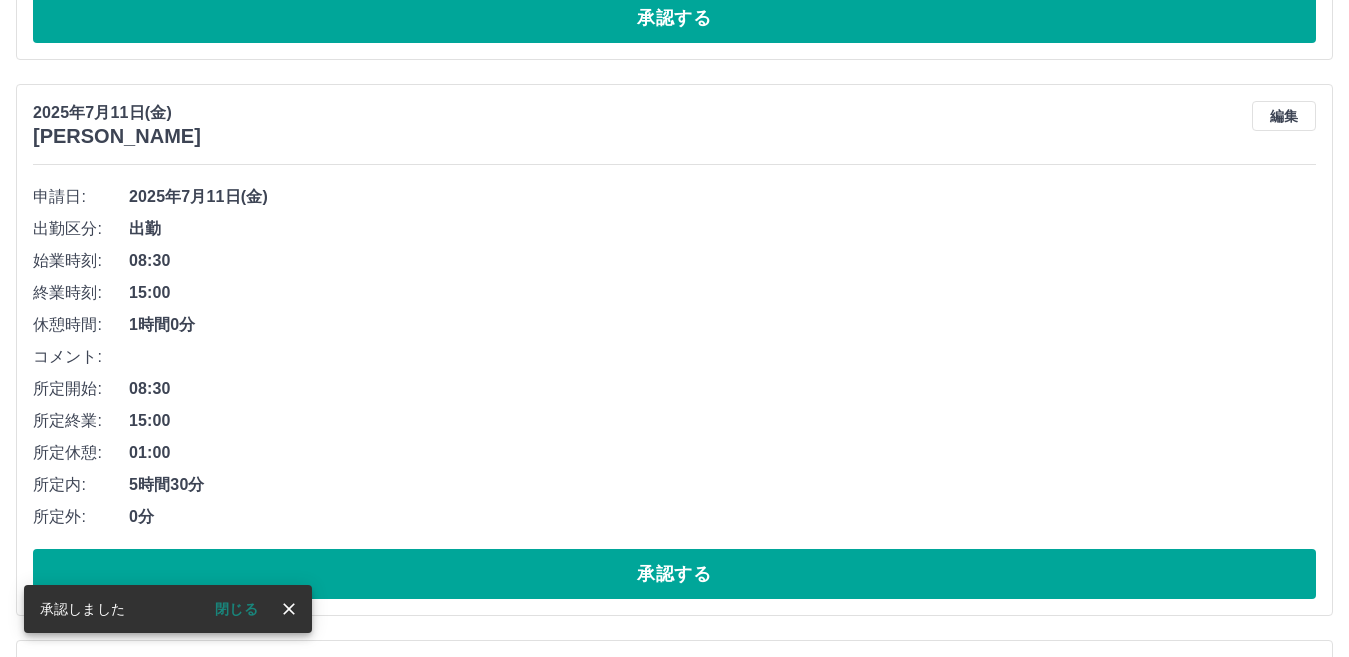 scroll, scrollTop: 744, scrollLeft: 0, axis: vertical 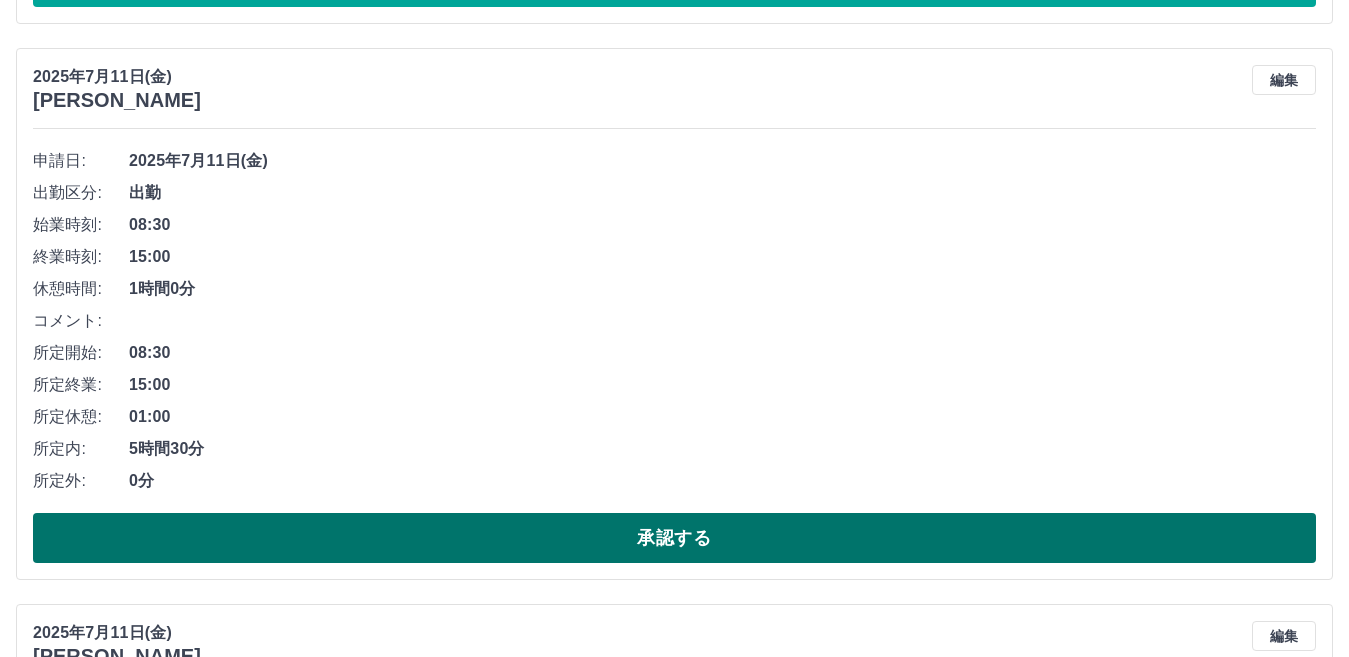 click on "承認する" at bounding box center (674, 538) 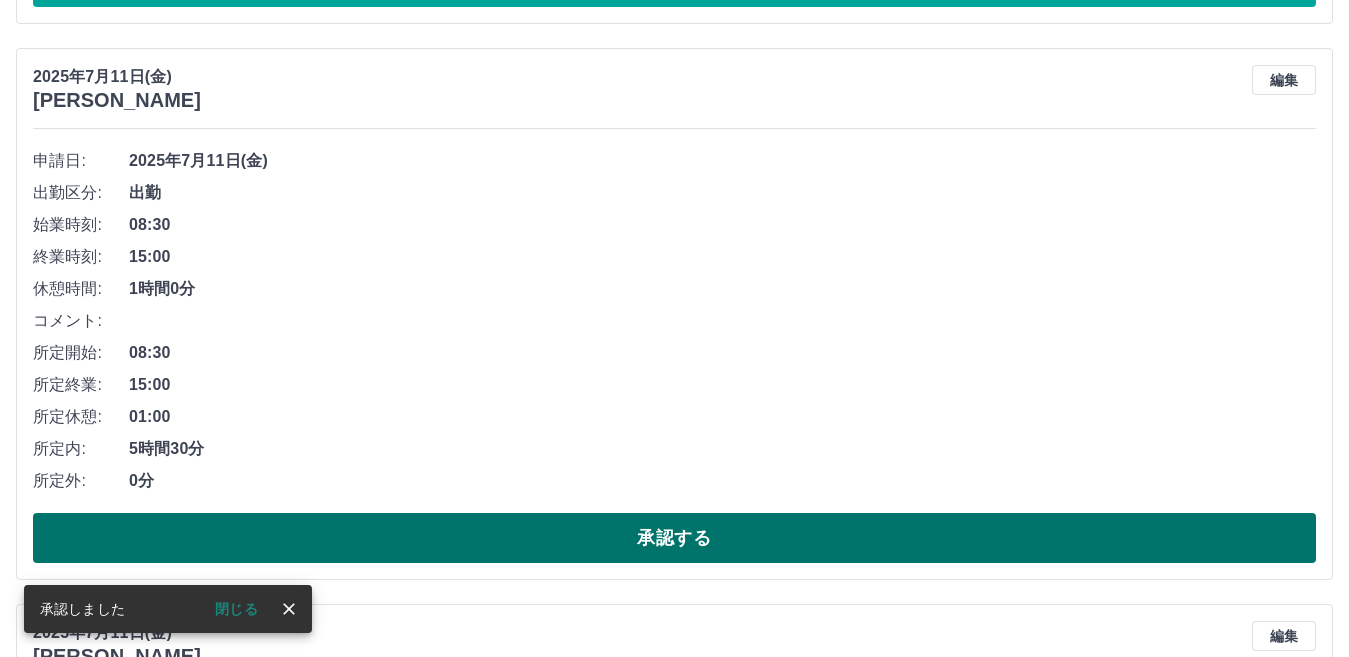 click on "承認する" at bounding box center [674, 538] 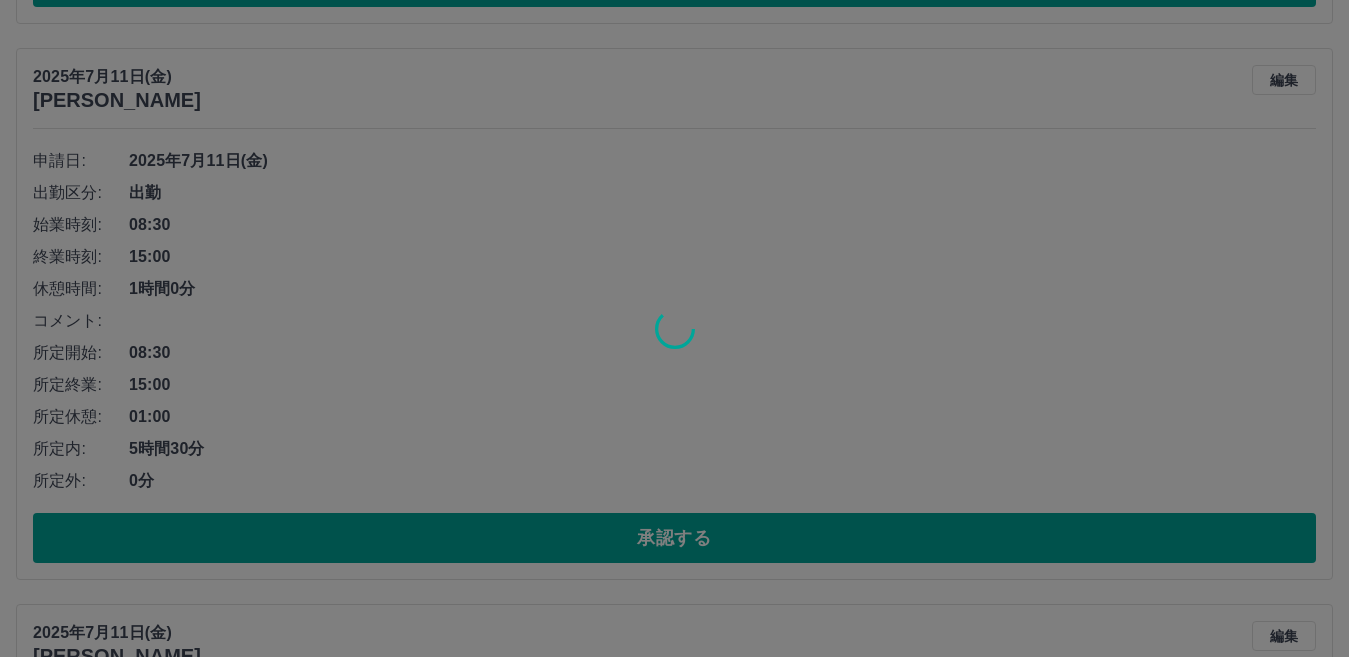 scroll, scrollTop: 405, scrollLeft: 0, axis: vertical 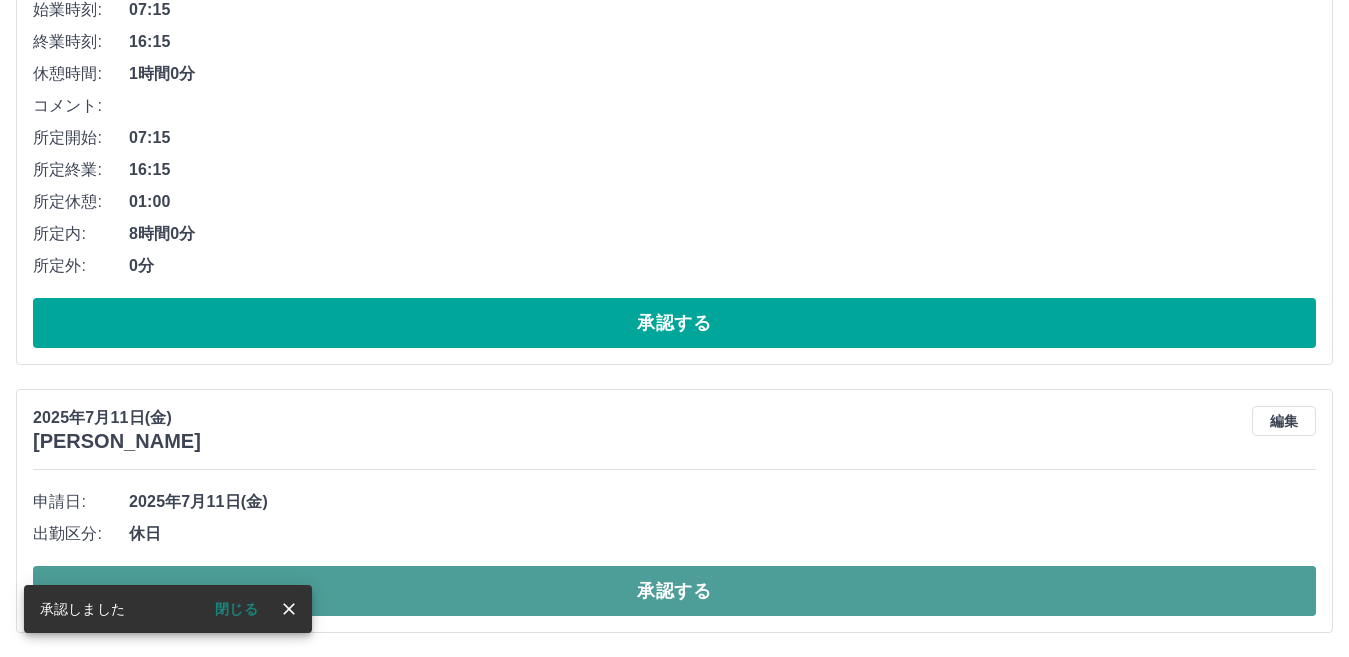 click on "承認する" at bounding box center (674, 591) 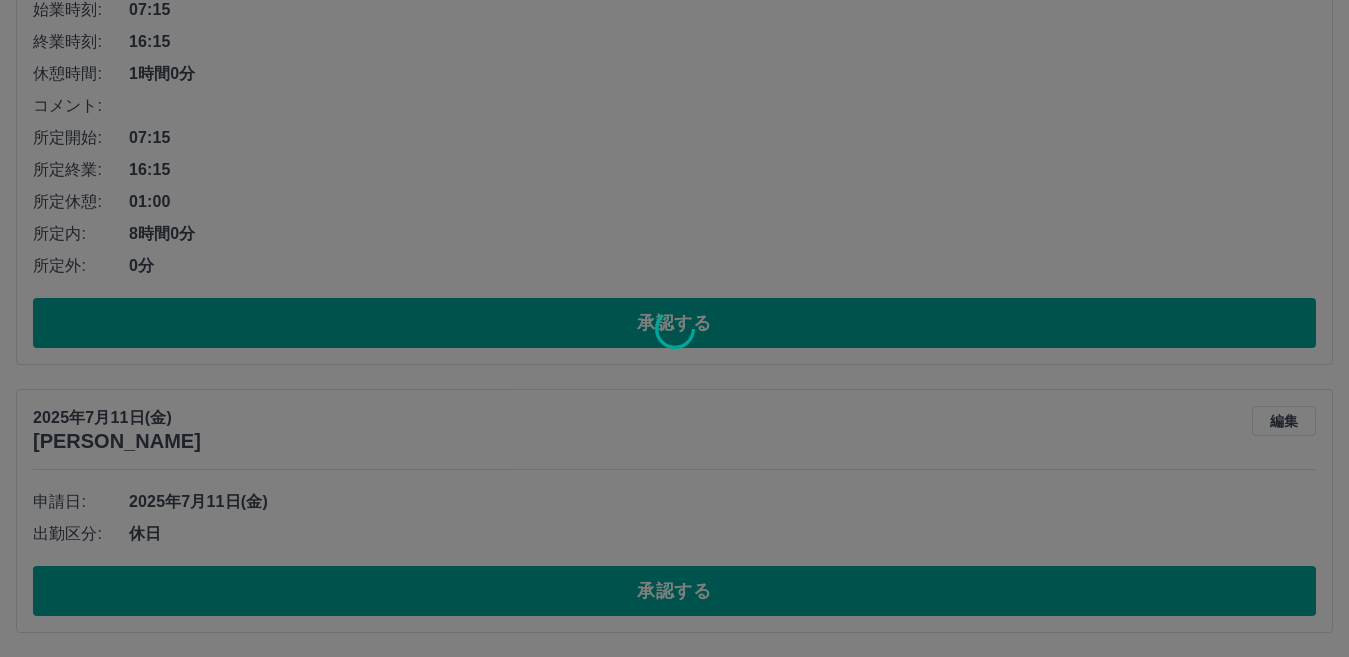 scroll, scrollTop: 137, scrollLeft: 0, axis: vertical 